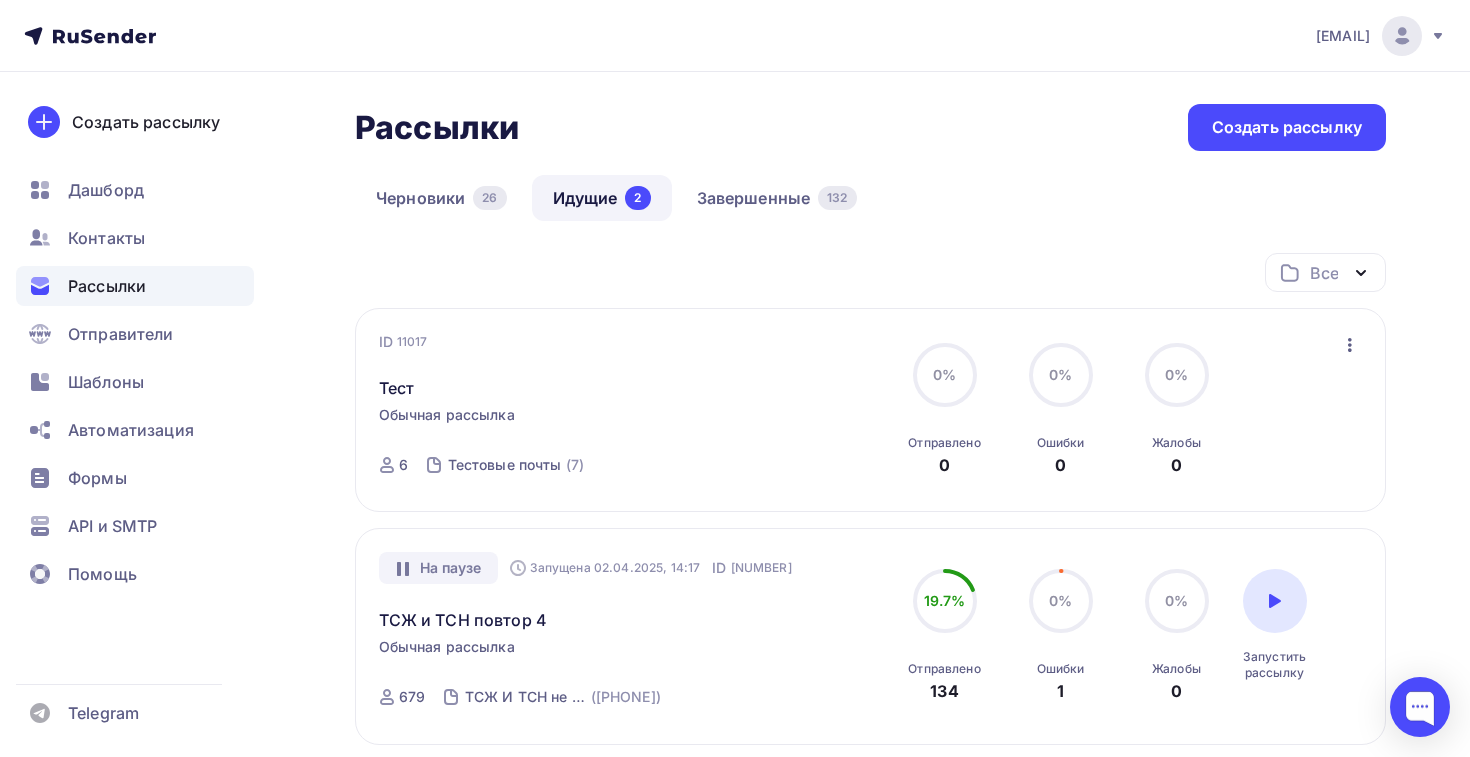 scroll, scrollTop: 0, scrollLeft: 0, axis: both 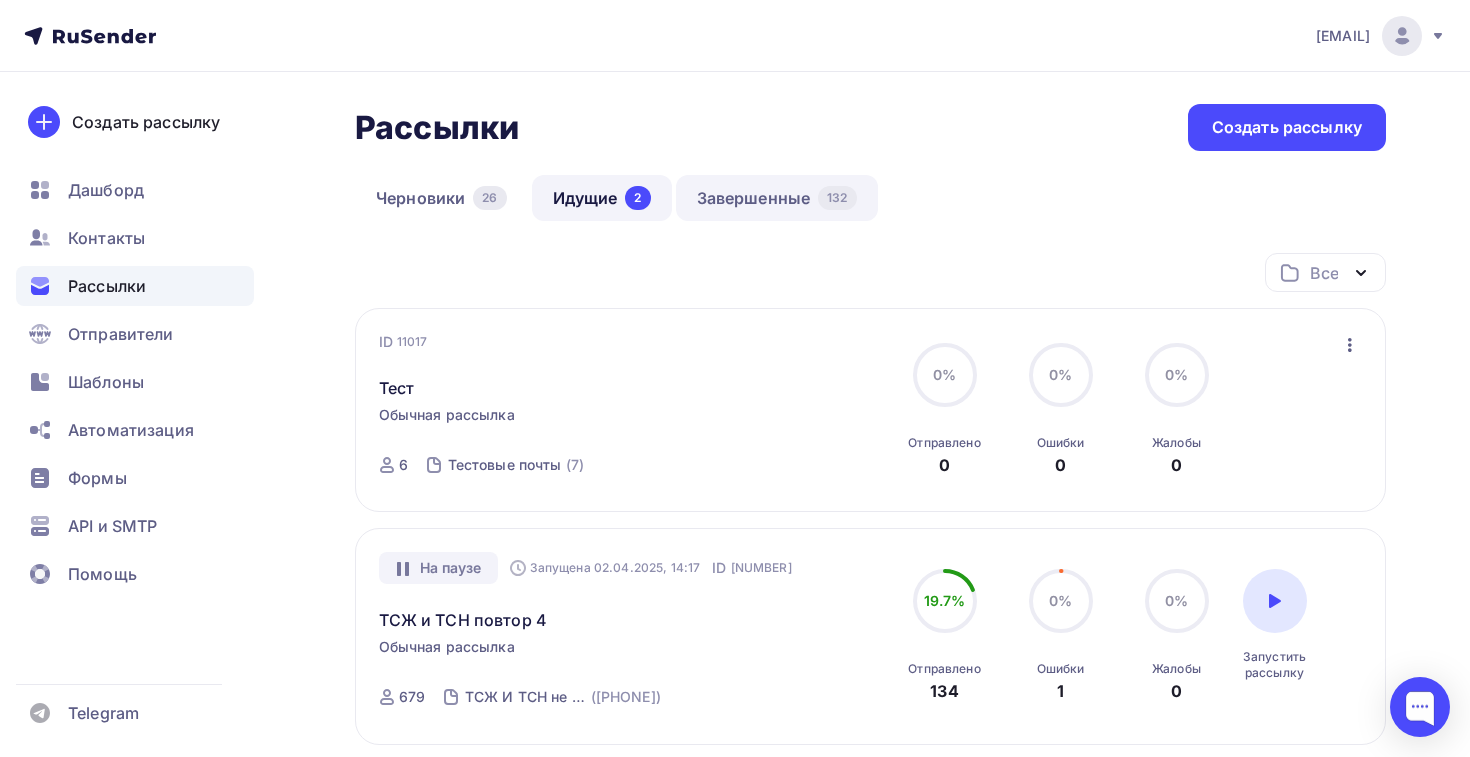 click on "Завершенные
132" at bounding box center (777, 198) 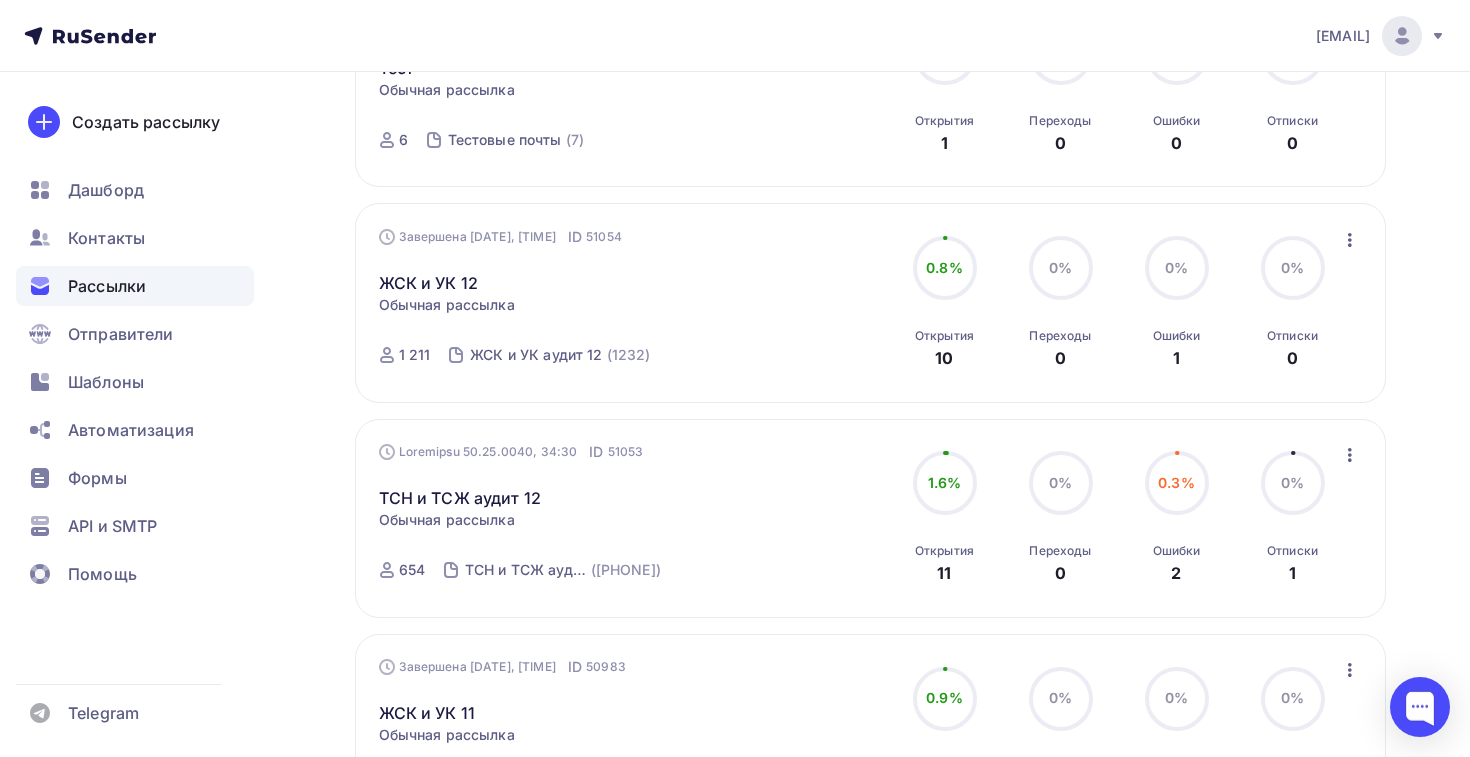 scroll, scrollTop: 332, scrollLeft: 0, axis: vertical 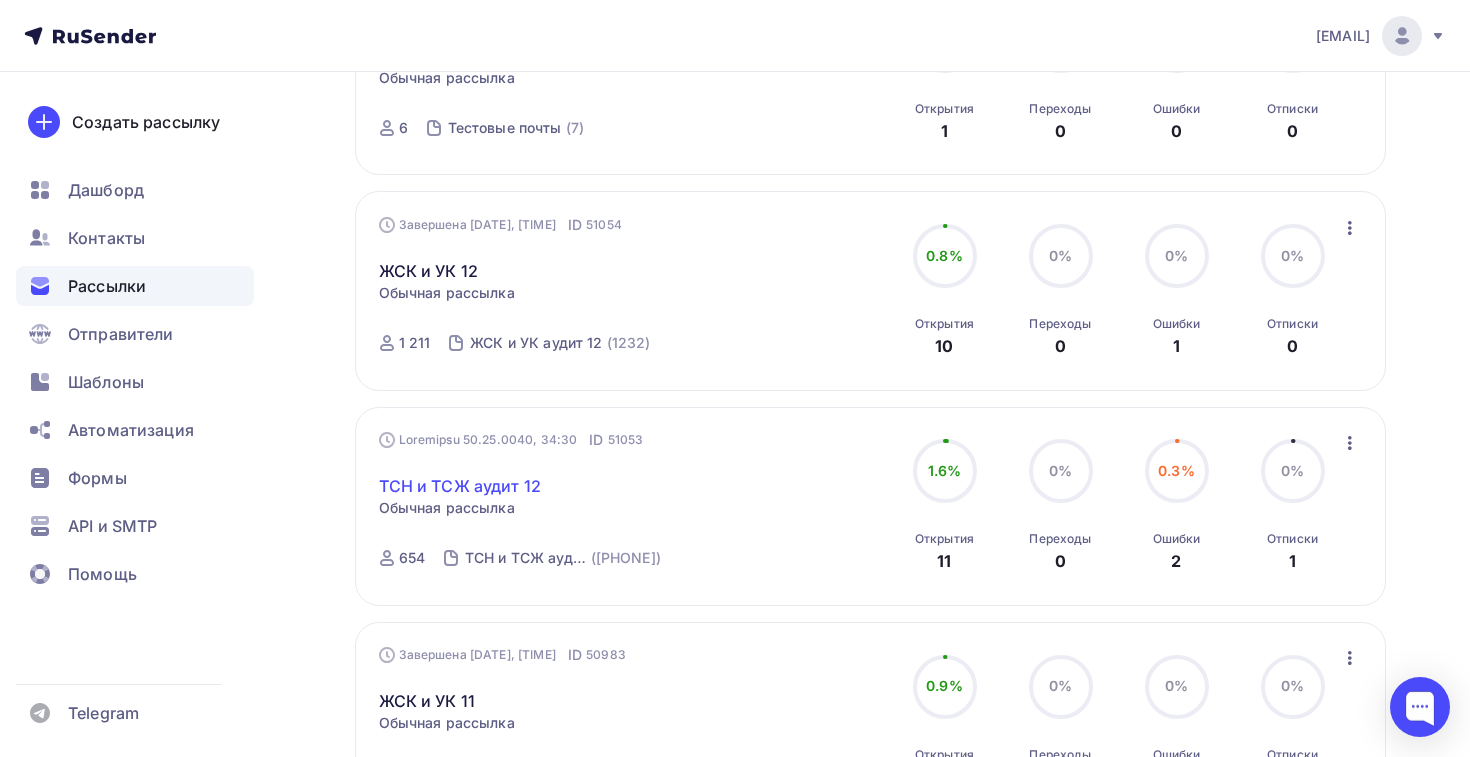click on "ТСН и ТСЖ аудит 12" at bounding box center [460, 486] 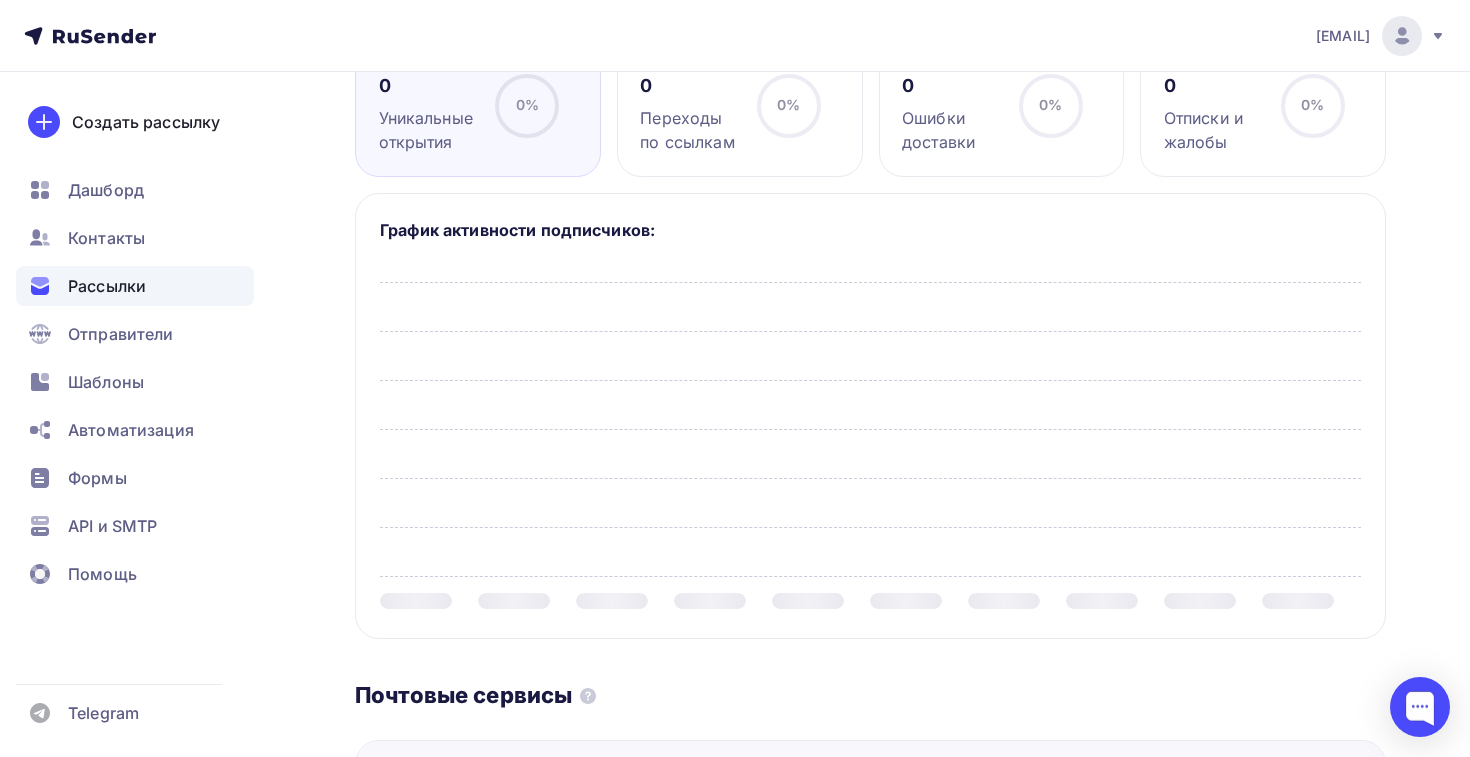 scroll, scrollTop: 0, scrollLeft: 0, axis: both 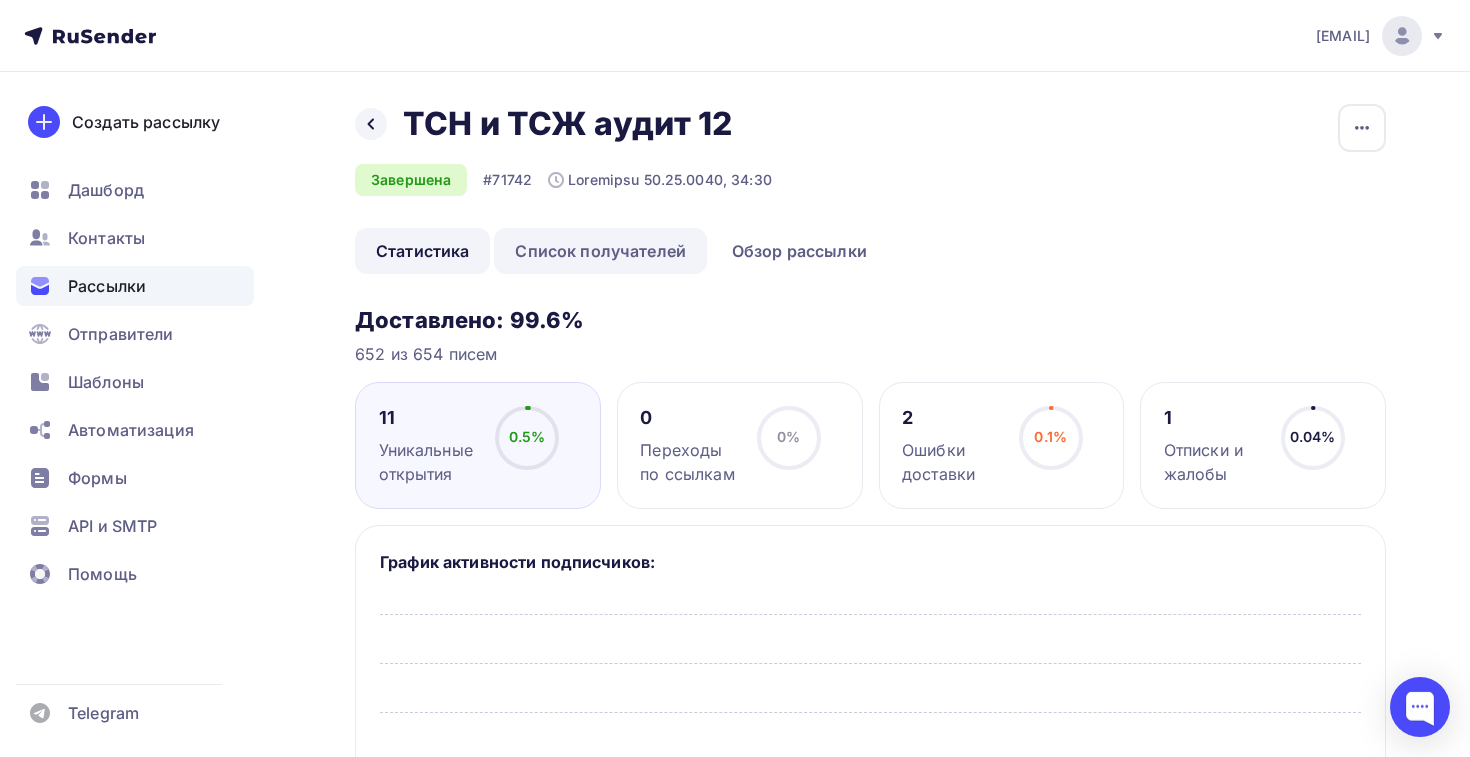 click on "Список получателей" at bounding box center (600, 251) 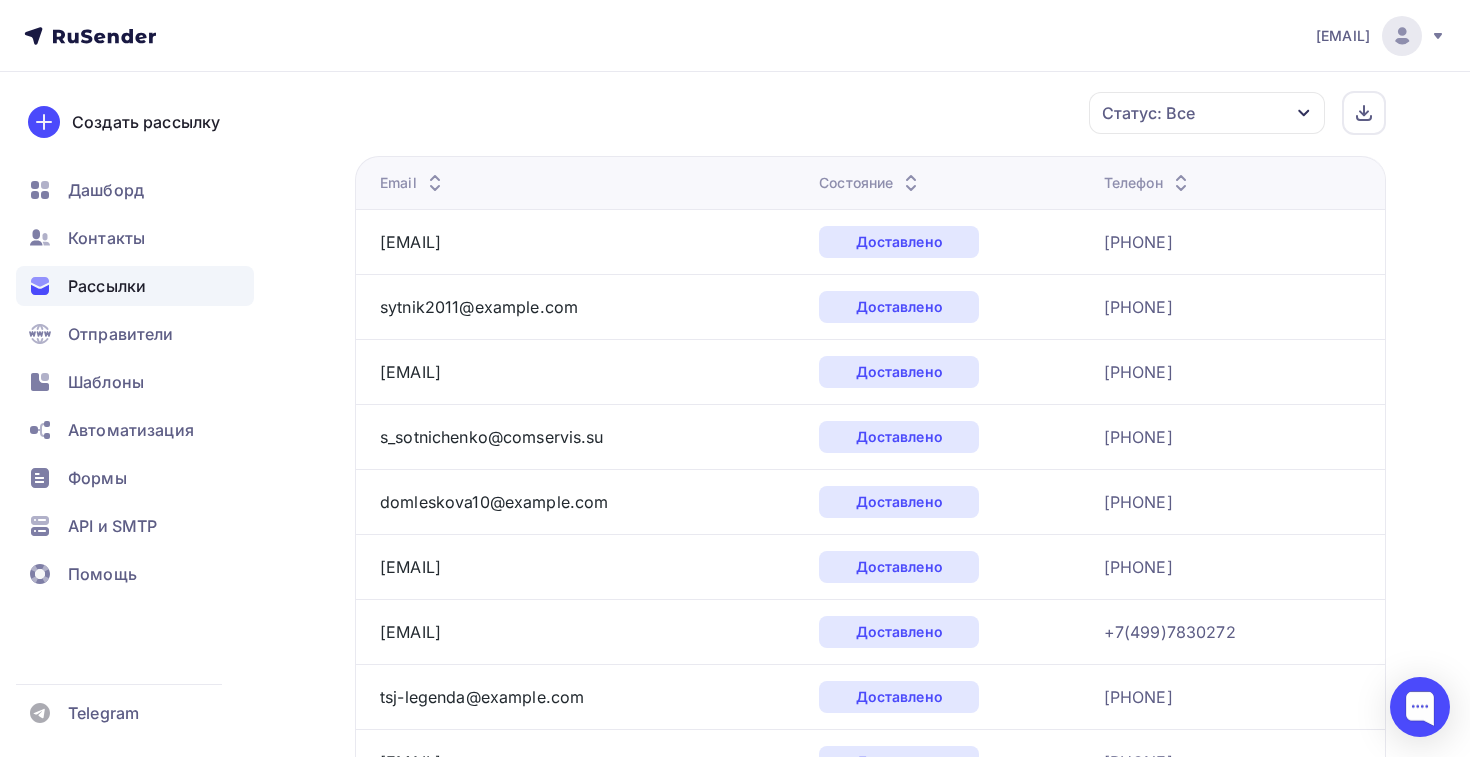 scroll, scrollTop: 219, scrollLeft: 0, axis: vertical 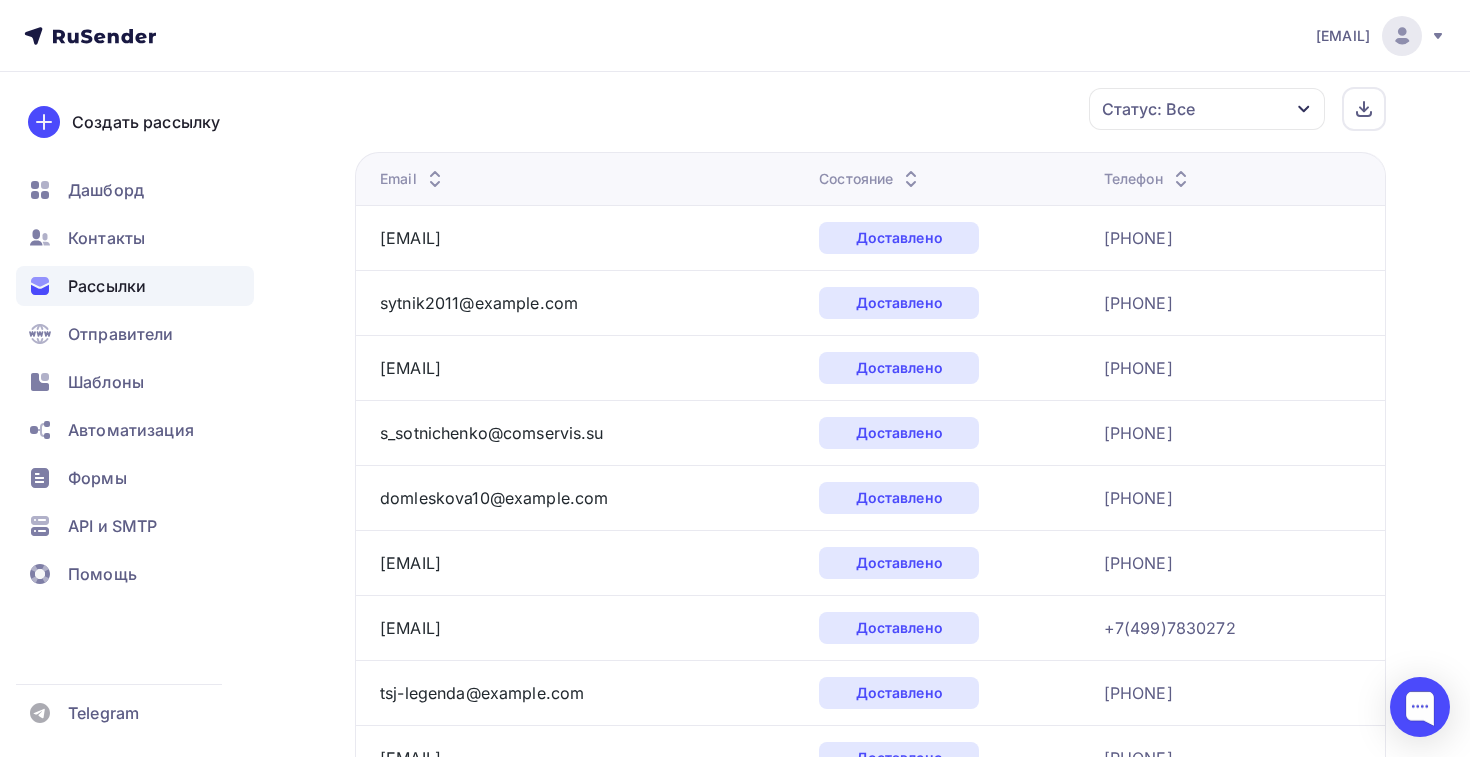 click on "Состояние" at bounding box center [413, 179] 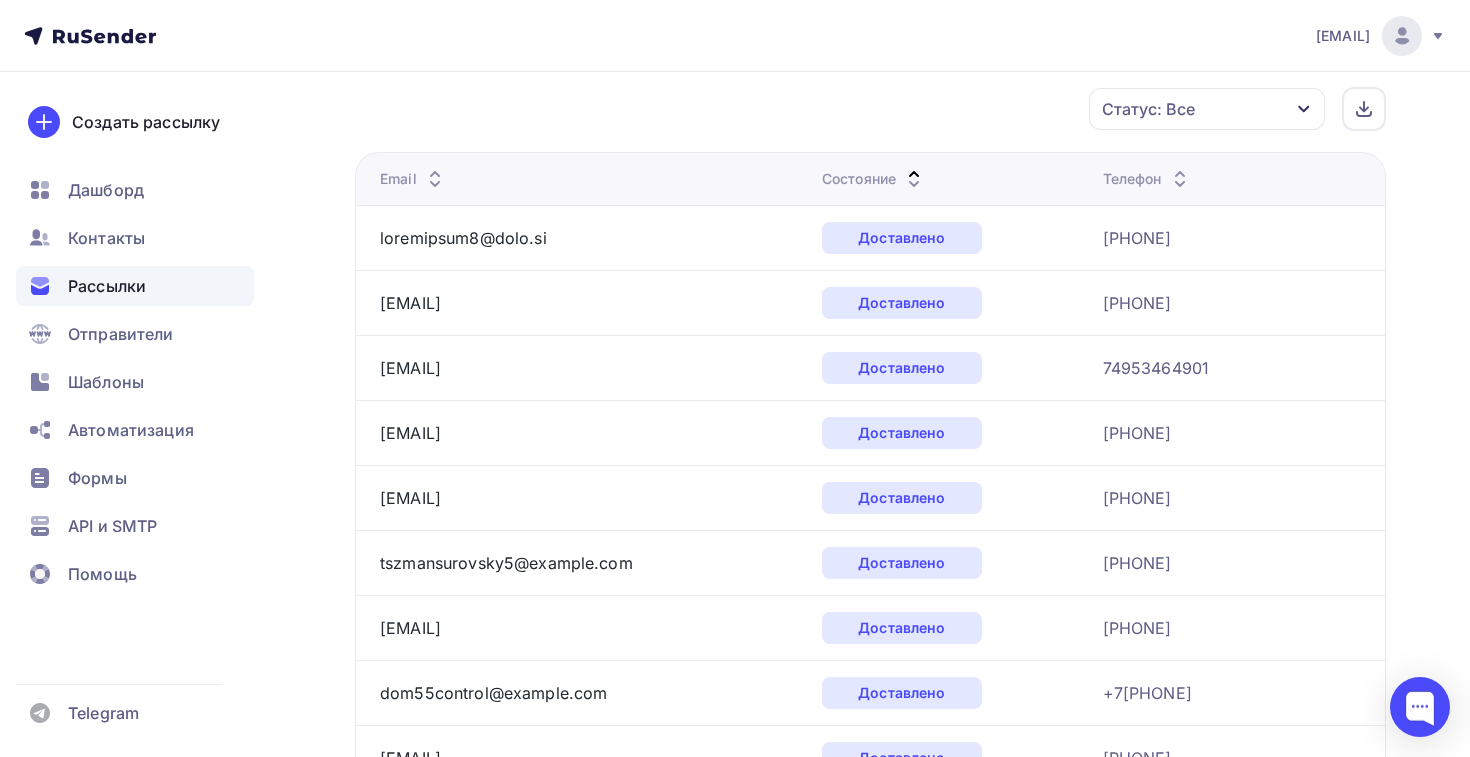 click on "Состояние" at bounding box center [413, 179] 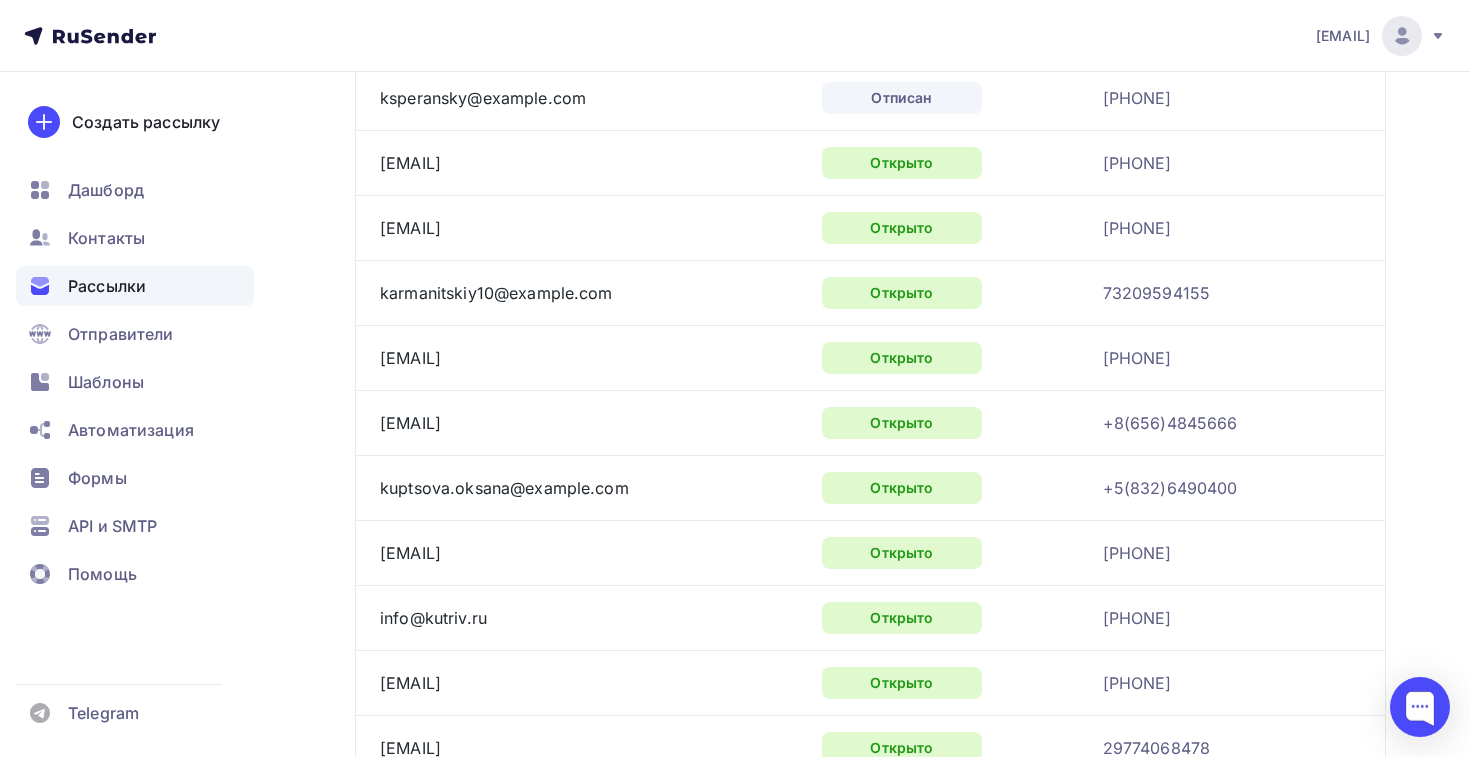 scroll, scrollTop: 362, scrollLeft: 0, axis: vertical 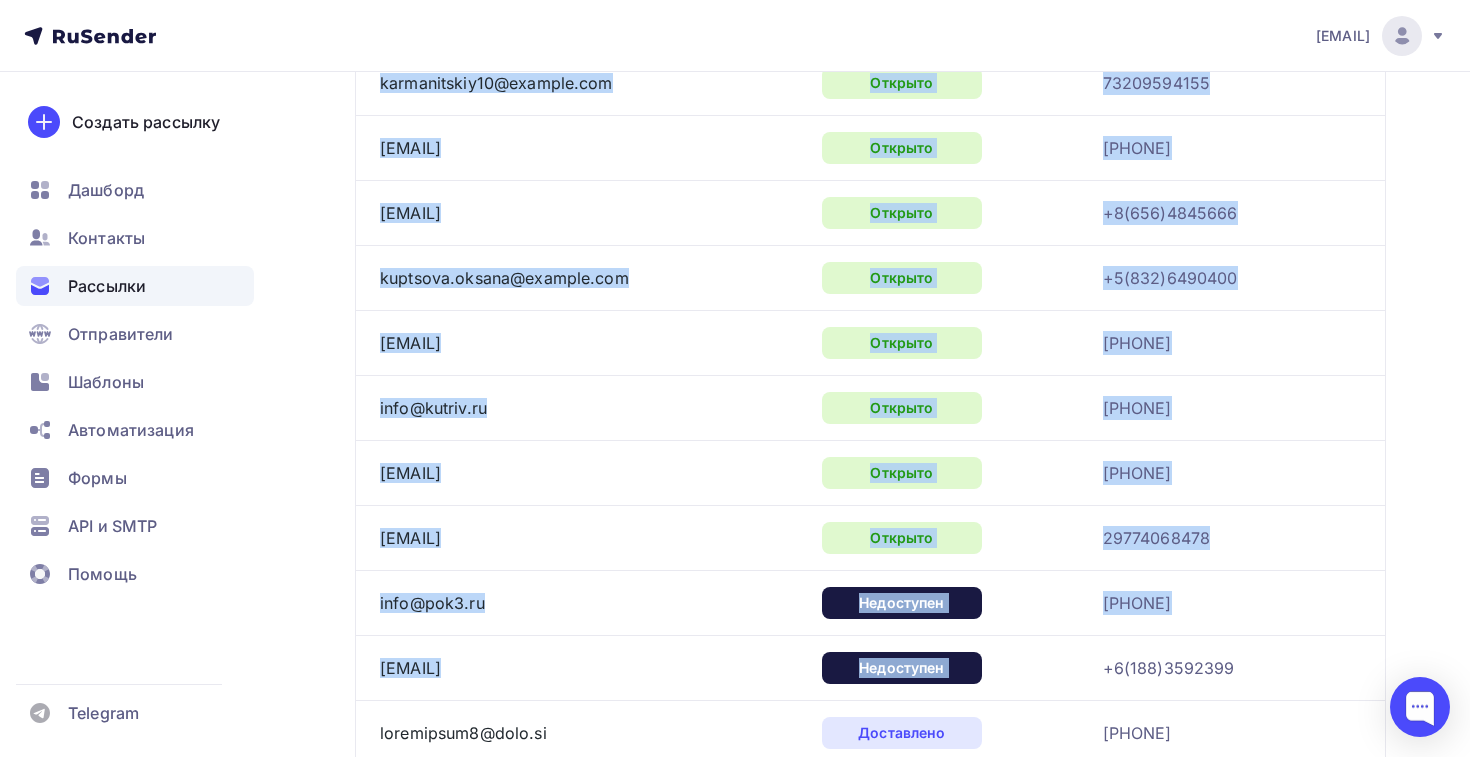 drag, startPoint x: 374, startPoint y: 160, endPoint x: 1259, endPoint y: 547, distance: 965.91614 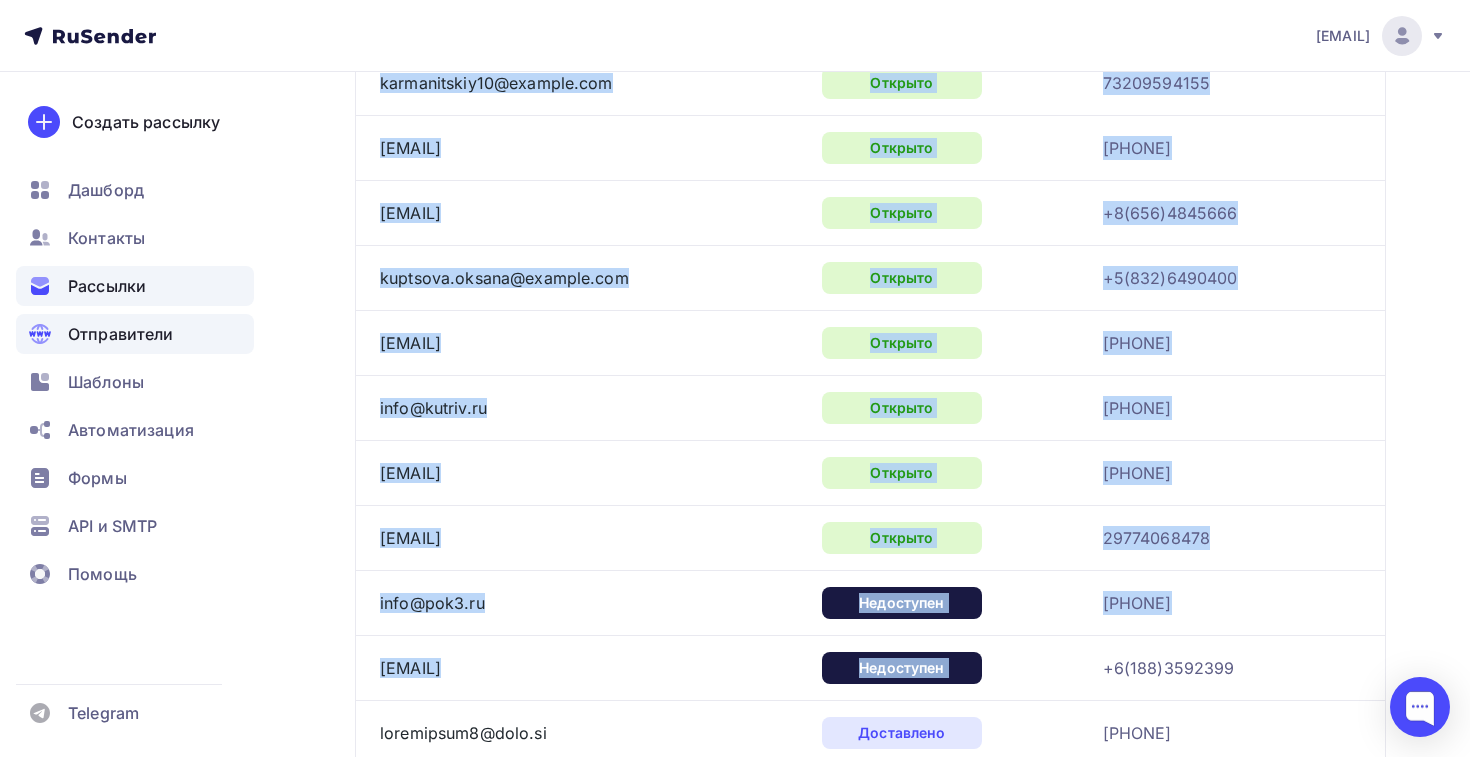 scroll, scrollTop: 0, scrollLeft: 0, axis: both 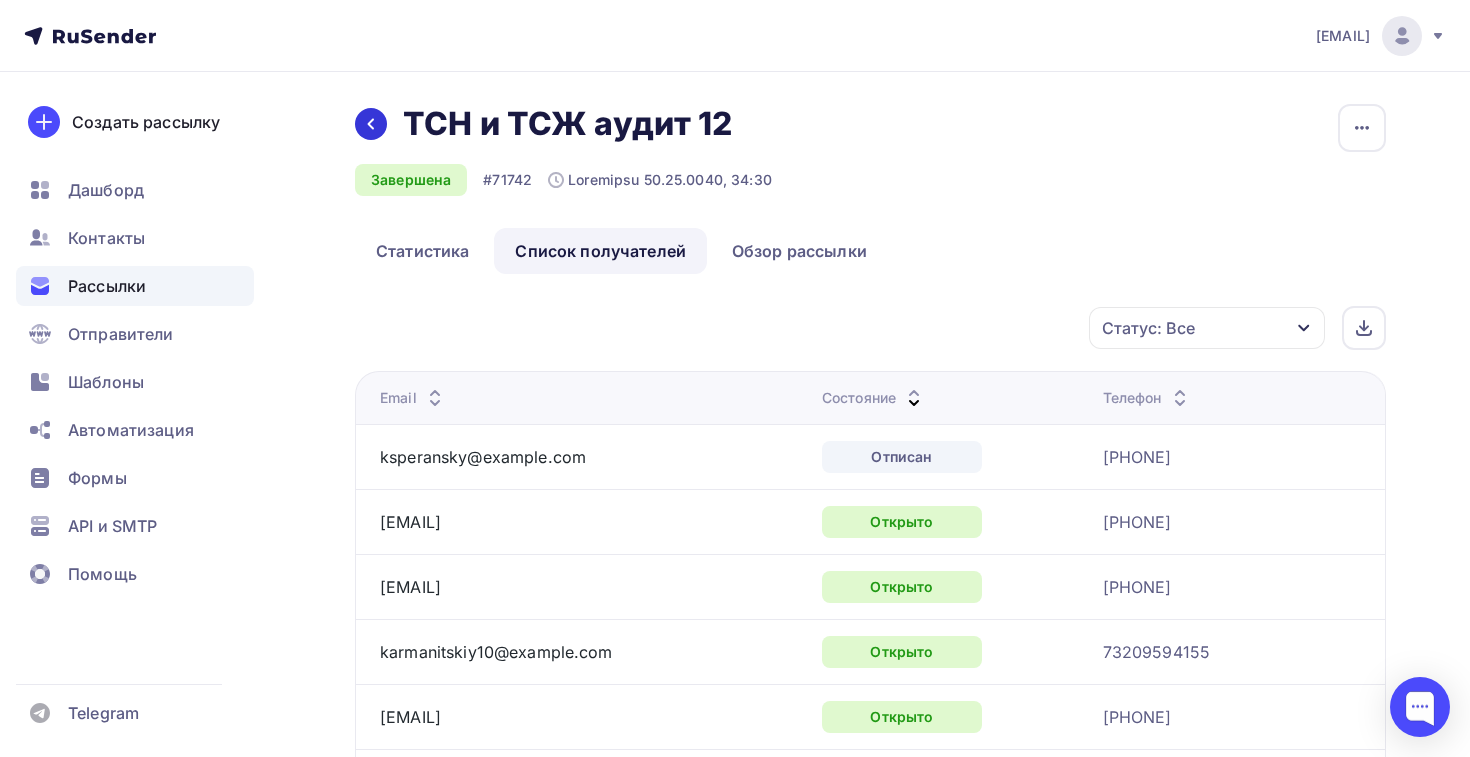 click at bounding box center [371, 124] 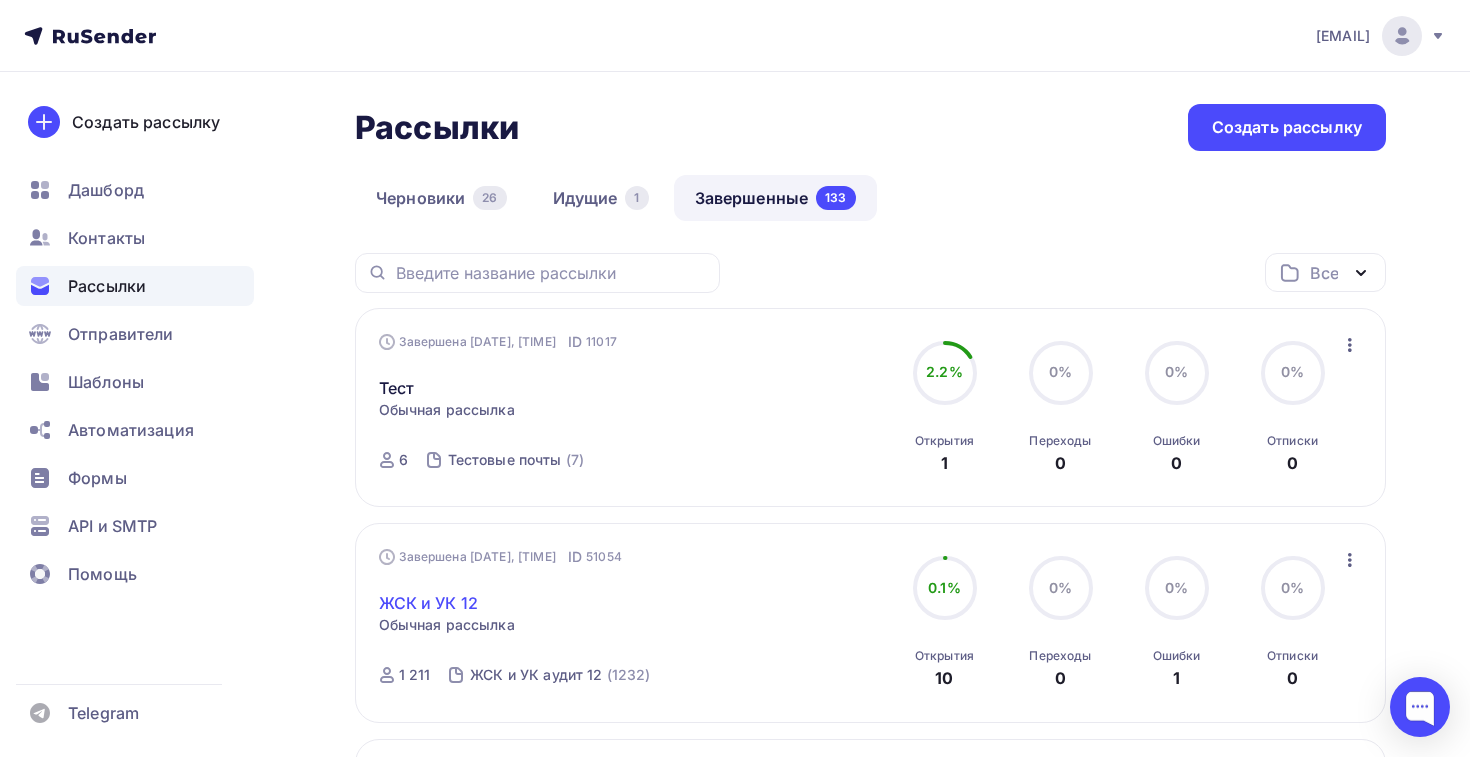 click on "ЖСК и УК 12" at bounding box center [429, 603] 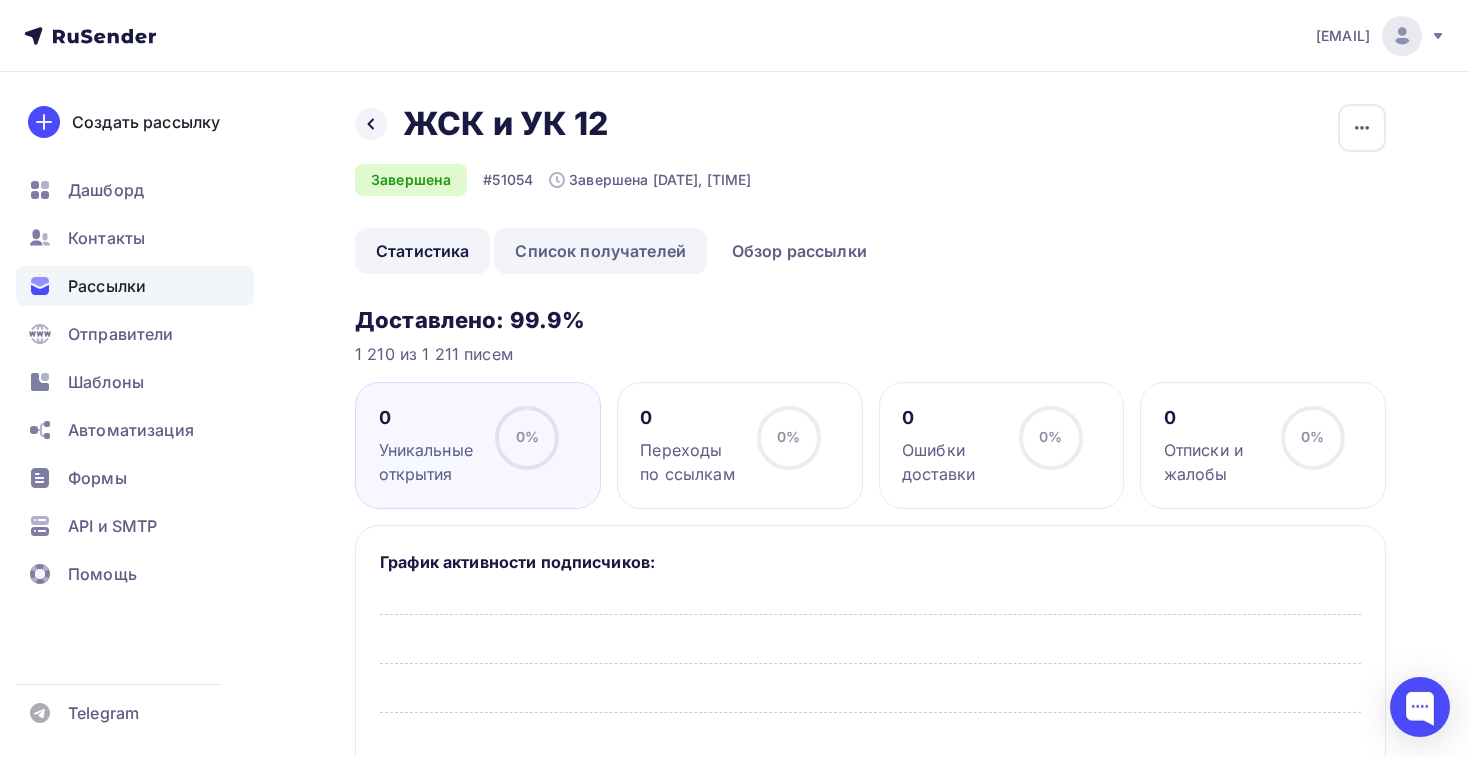 click on "Список получателей" at bounding box center (600, 251) 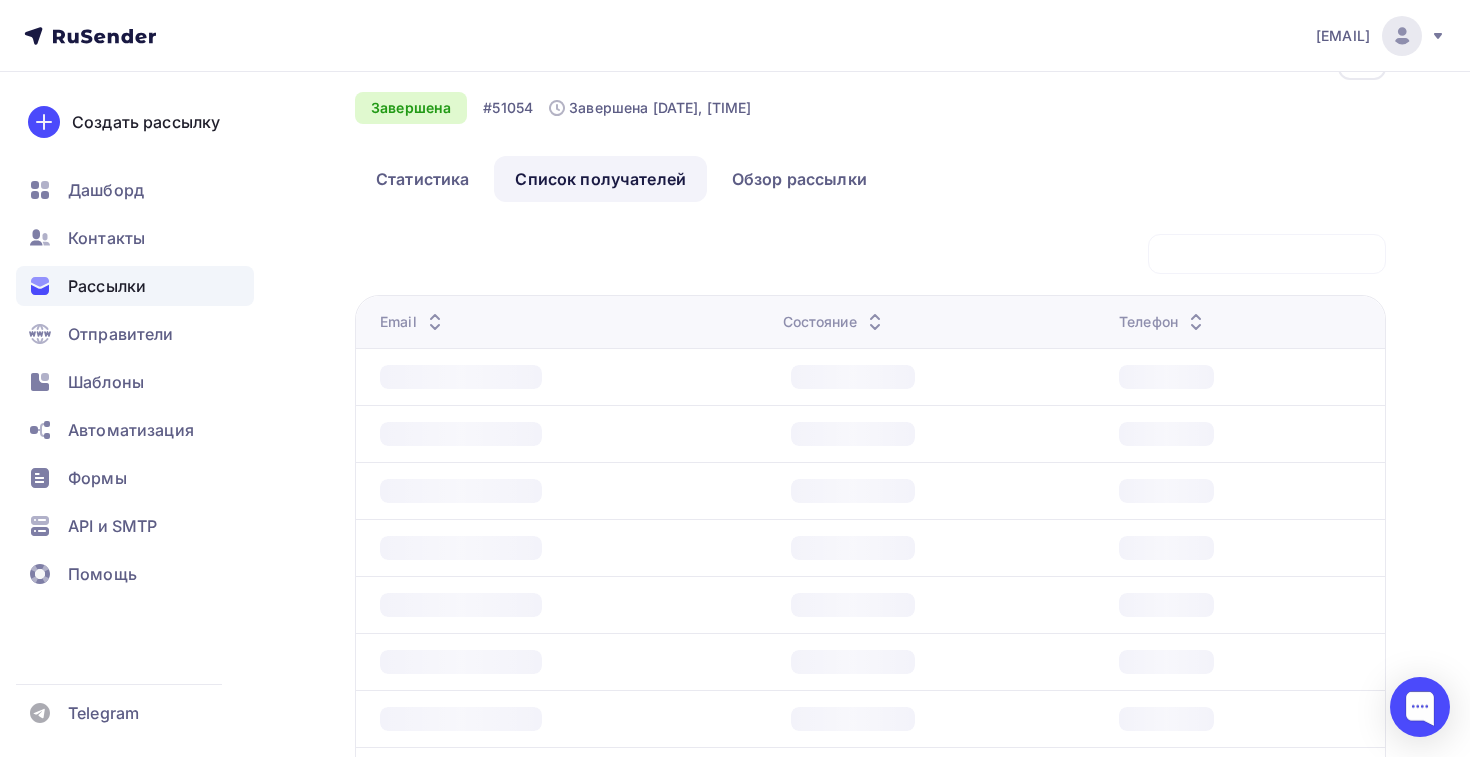 scroll, scrollTop: 74, scrollLeft: 0, axis: vertical 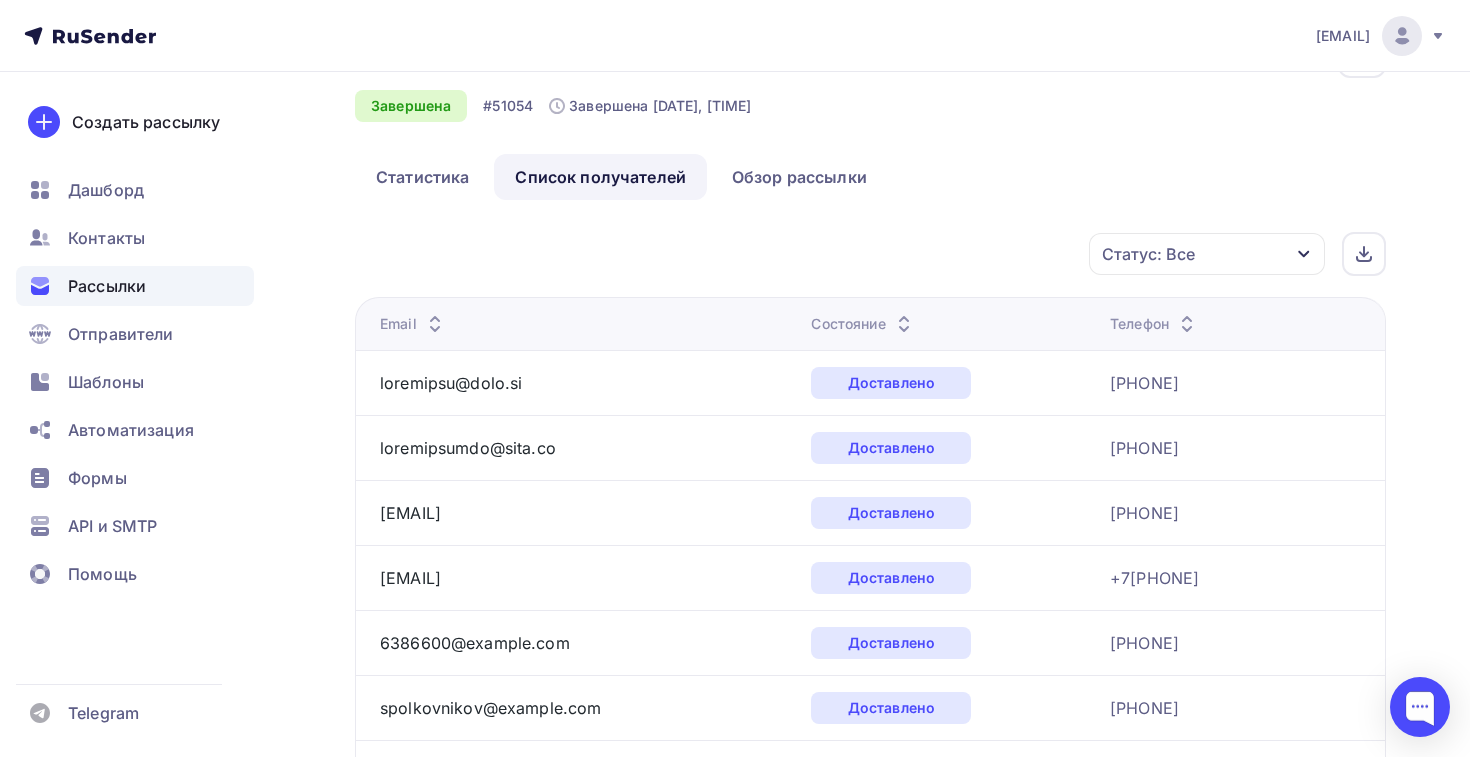 click on "Состояние" at bounding box center (413, 324) 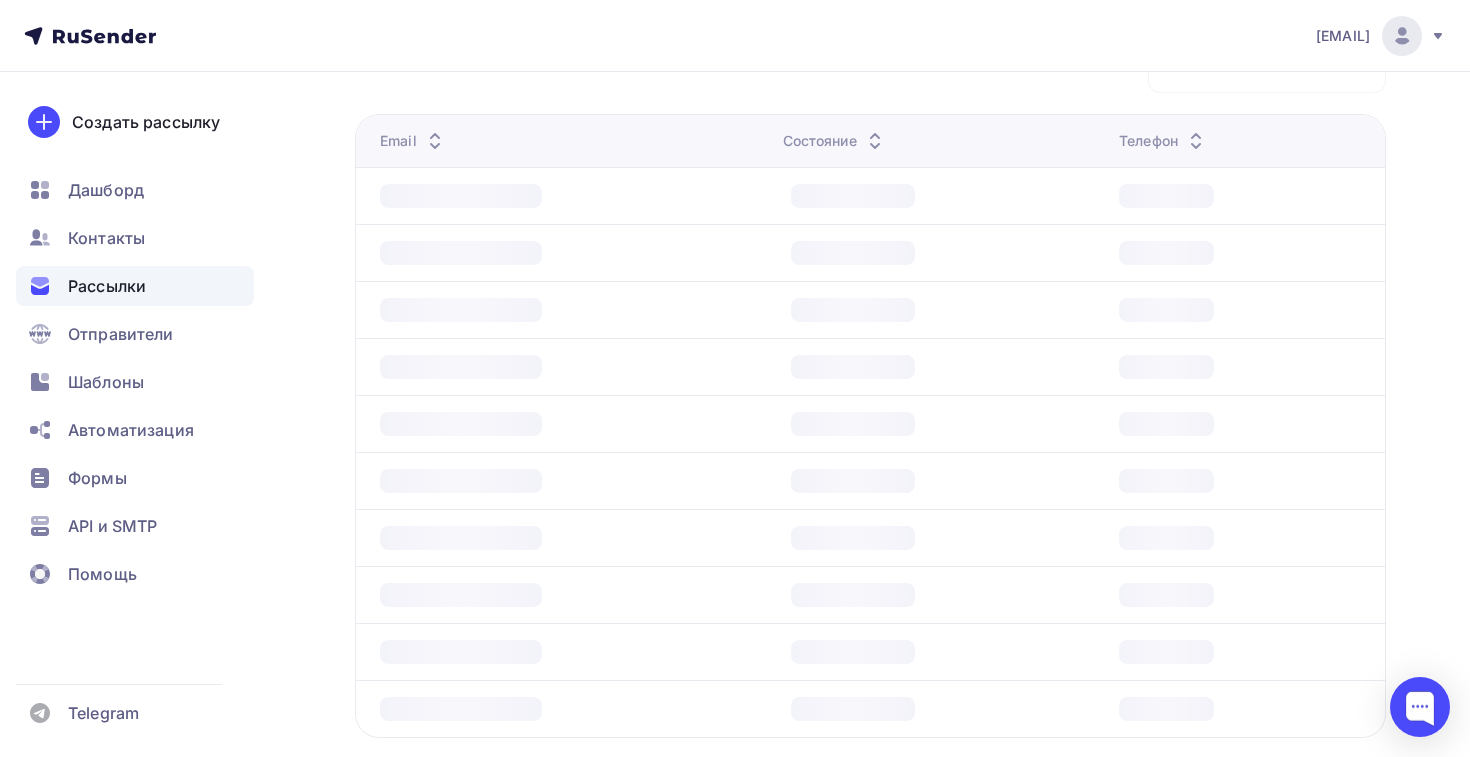 scroll, scrollTop: 254, scrollLeft: 0, axis: vertical 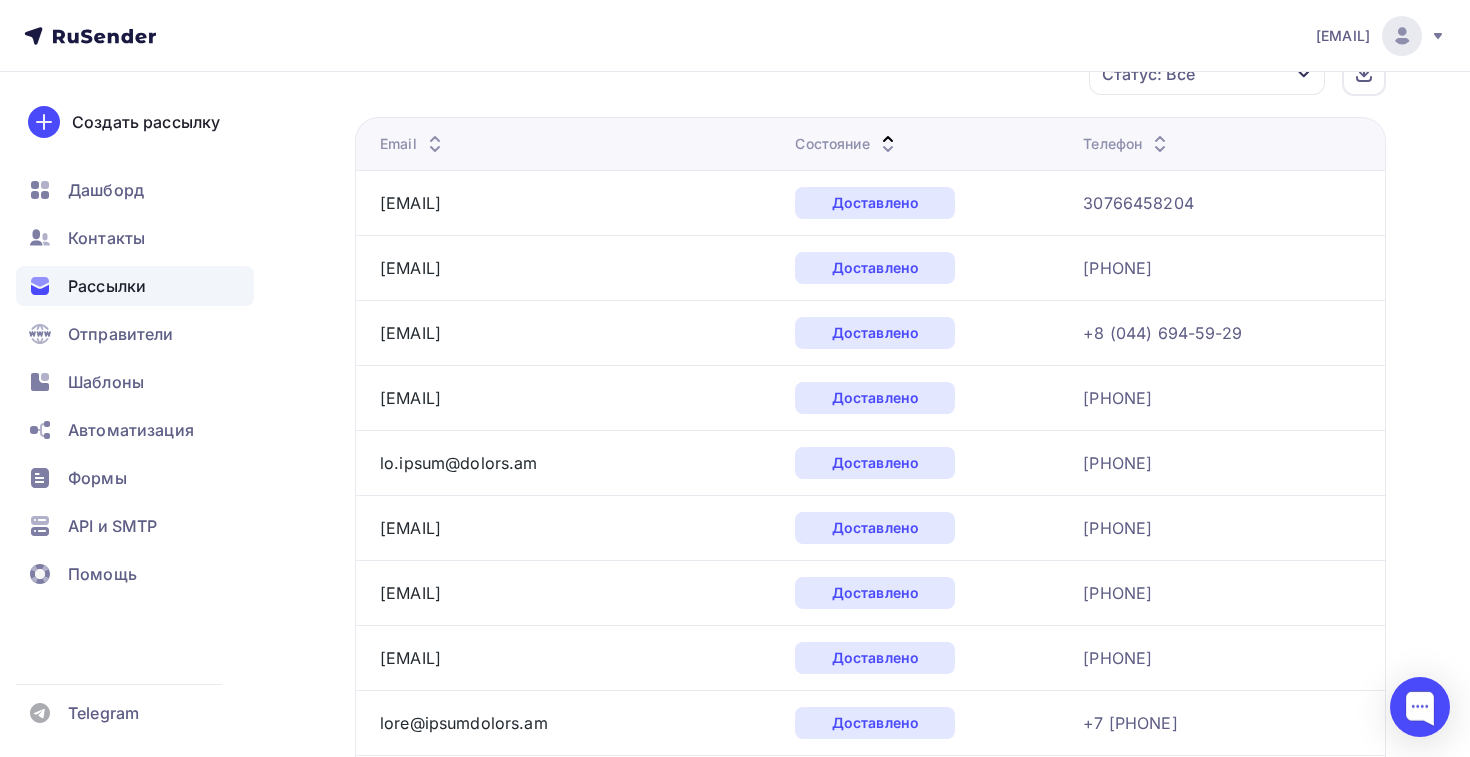 click at bounding box center (435, 149) 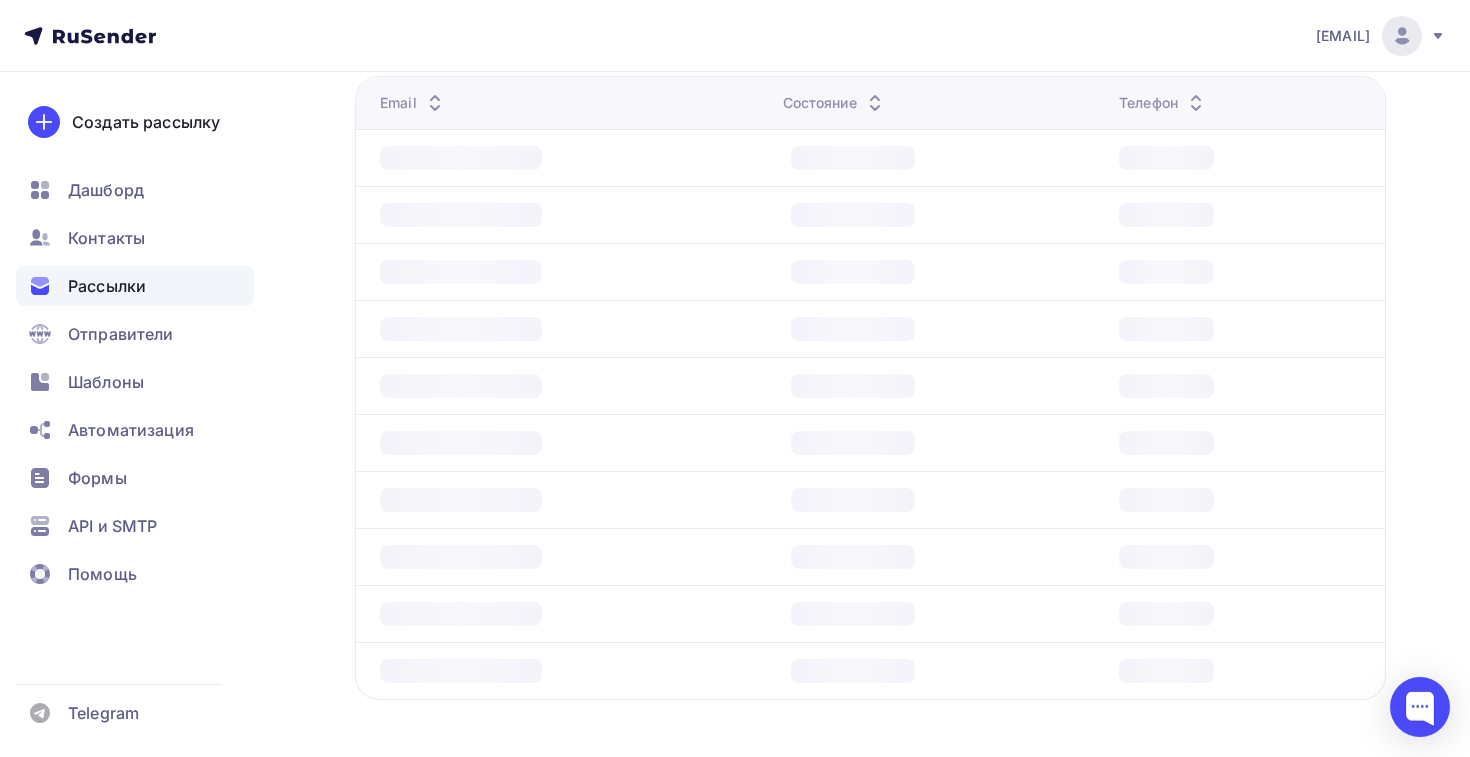 scroll, scrollTop: 292, scrollLeft: 0, axis: vertical 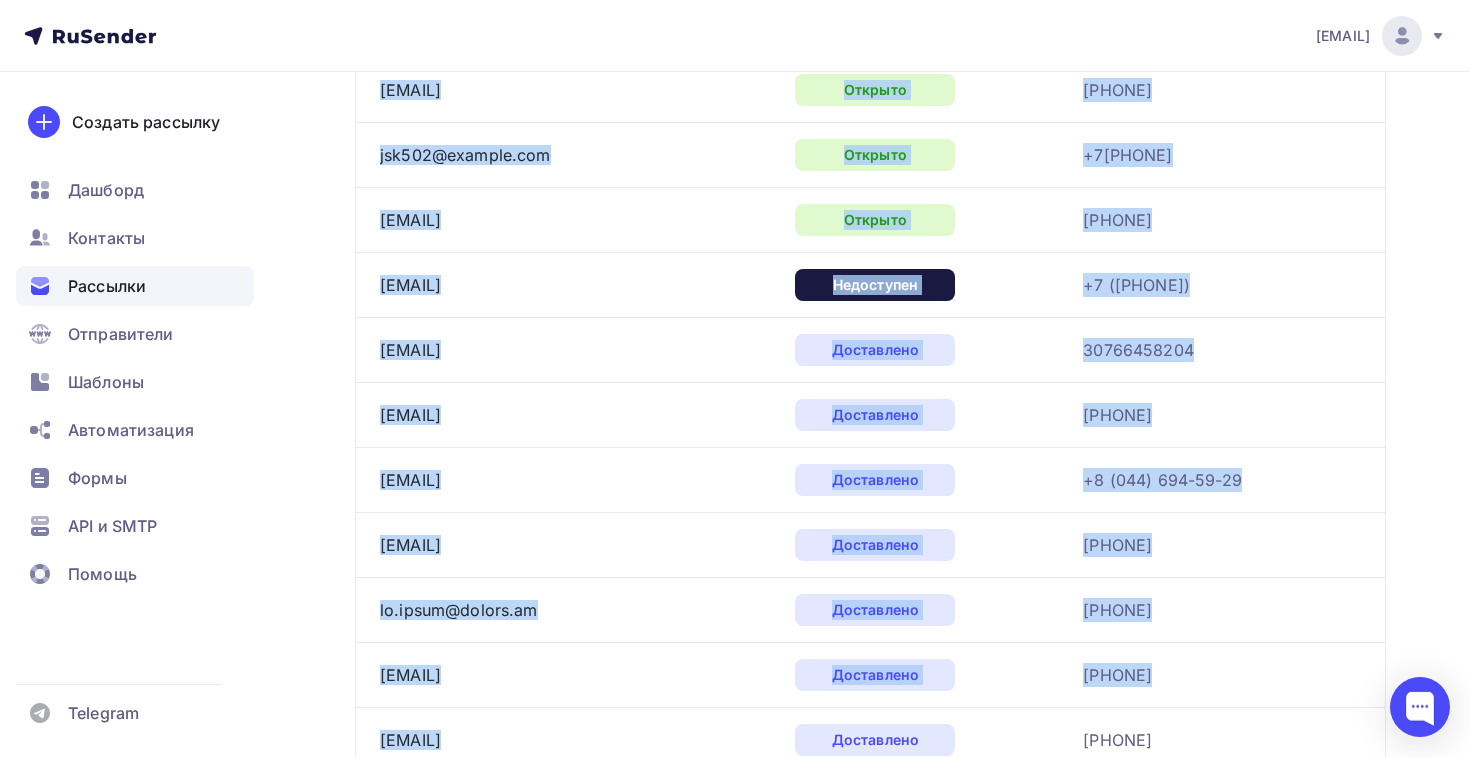 drag, startPoint x: 374, startPoint y: 171, endPoint x: 1240, endPoint y: 221, distance: 867.4422 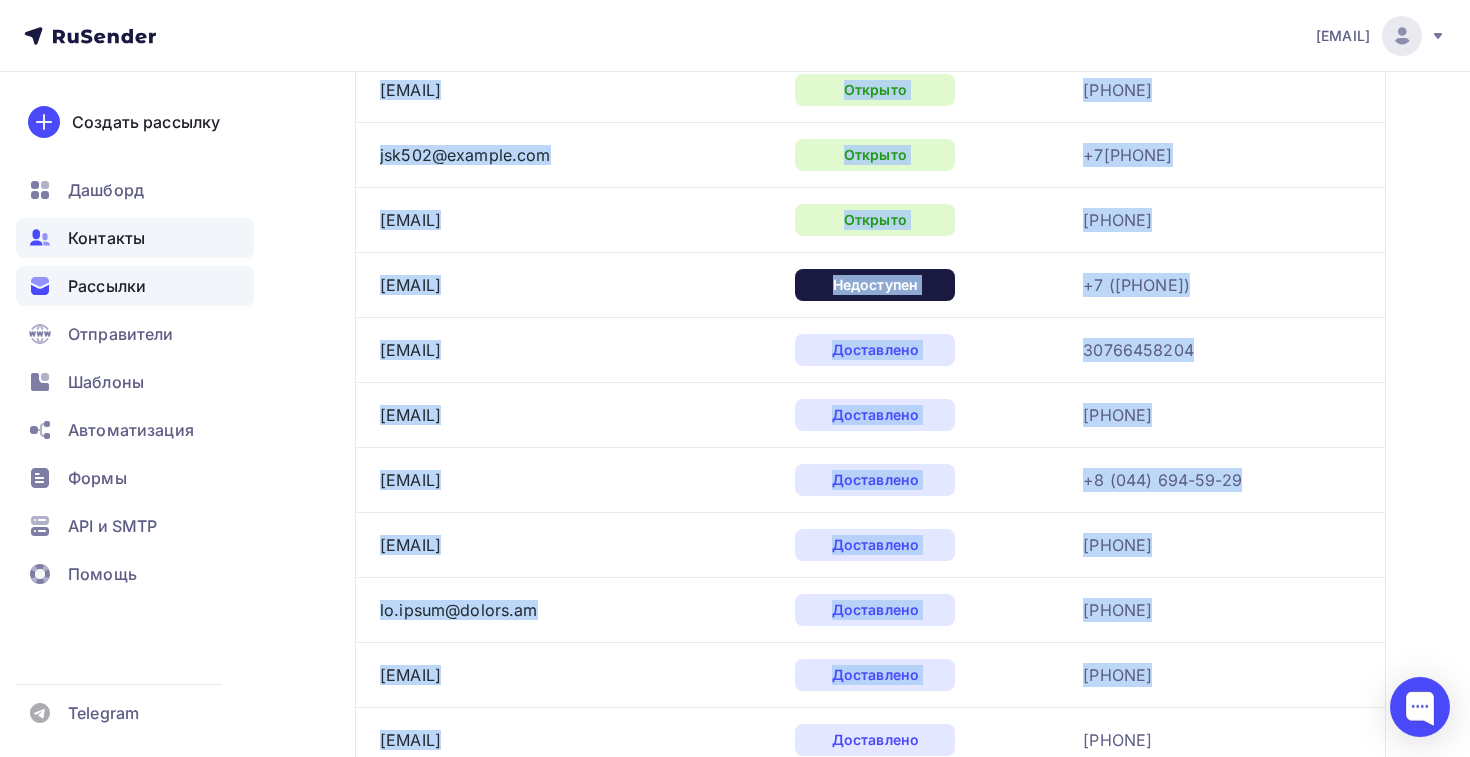 click on "Контакты" at bounding box center (106, 238) 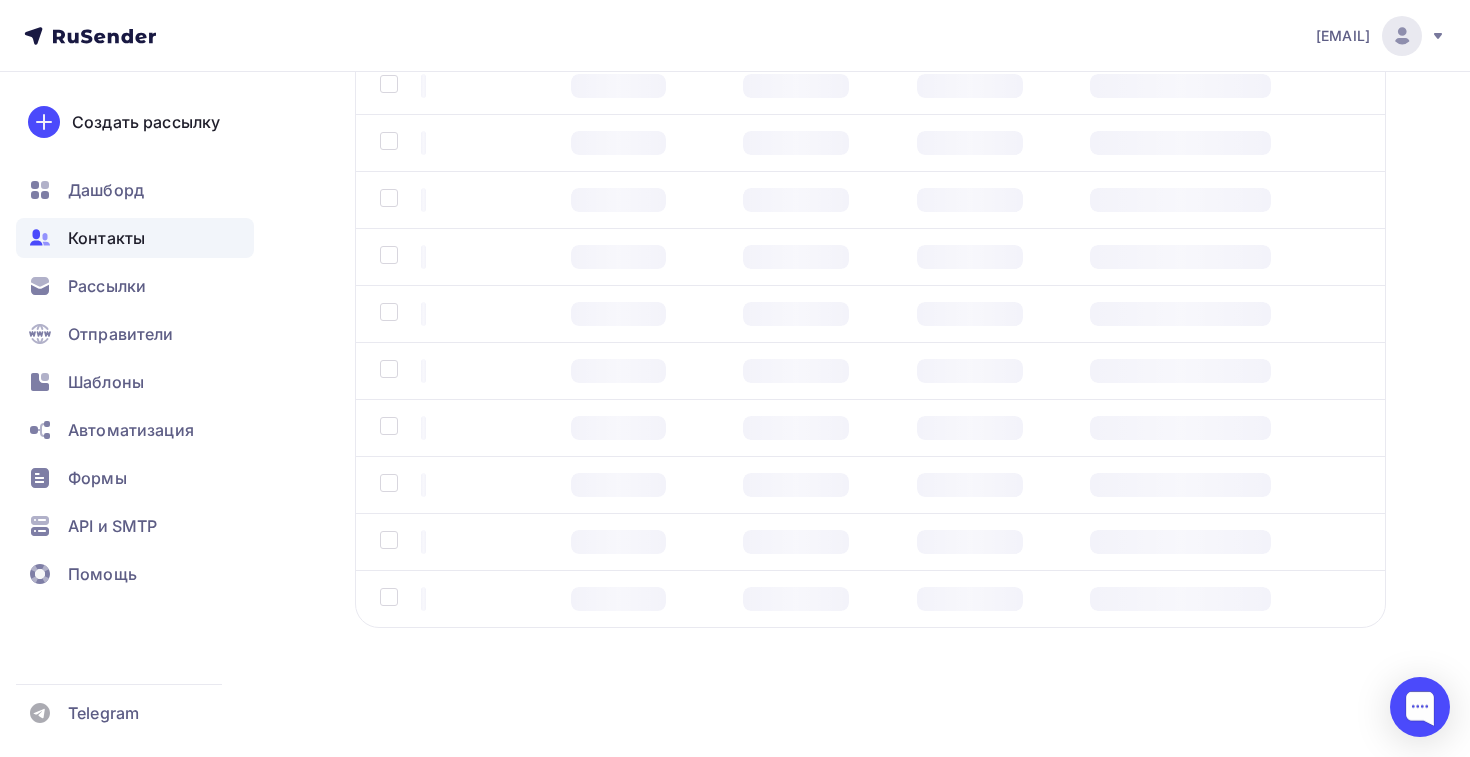 scroll, scrollTop: 0, scrollLeft: 0, axis: both 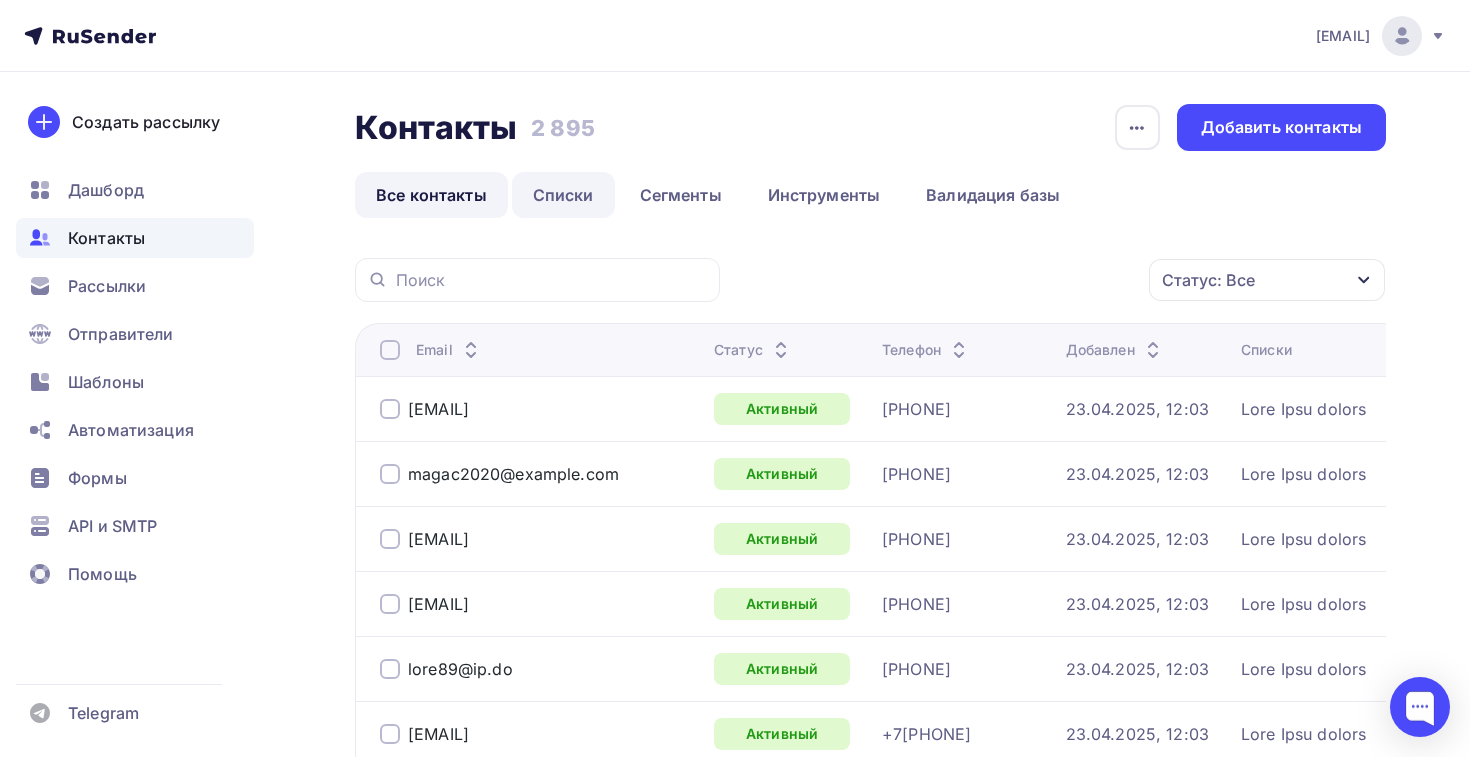 click on "Списки" at bounding box center [563, 195] 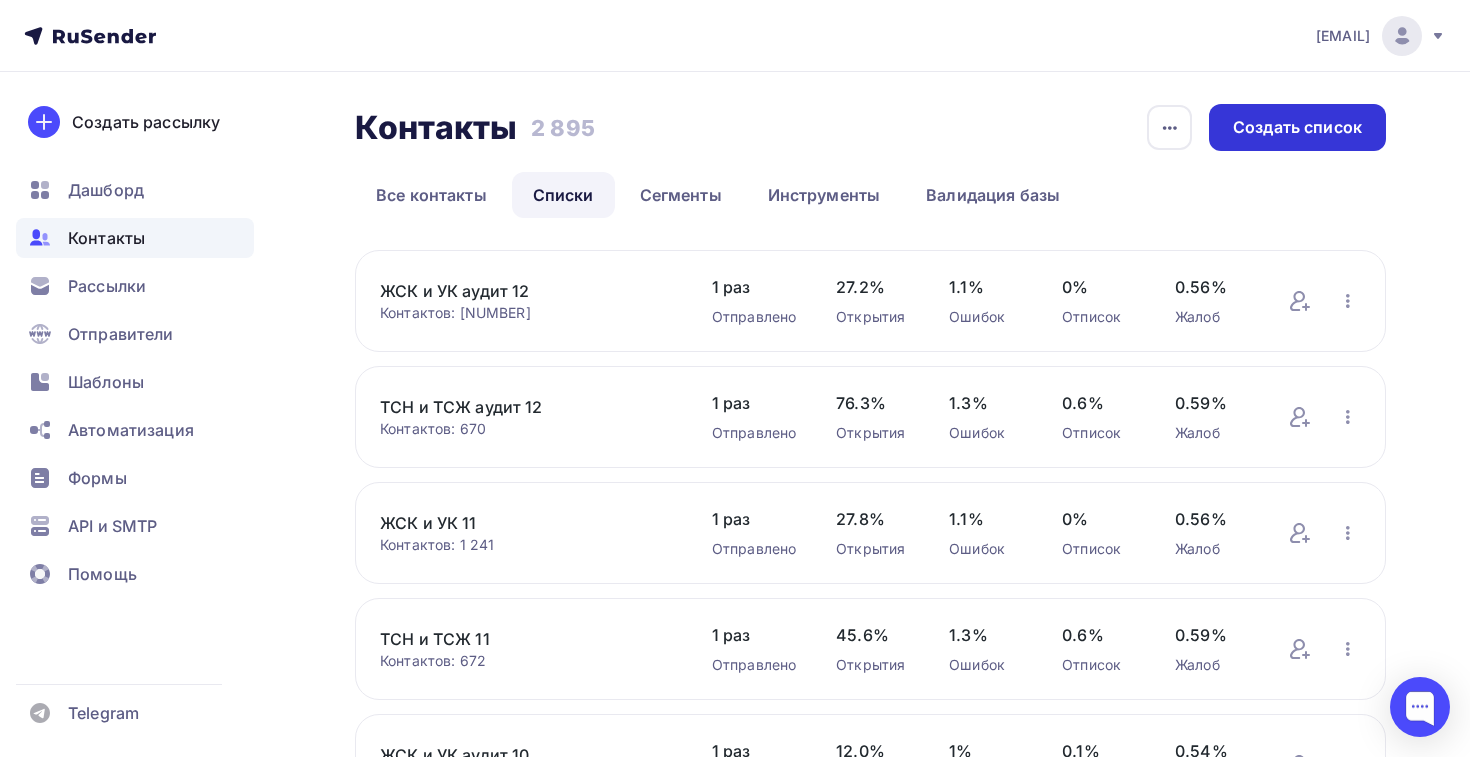 click on "Создать список" at bounding box center (1297, 127) 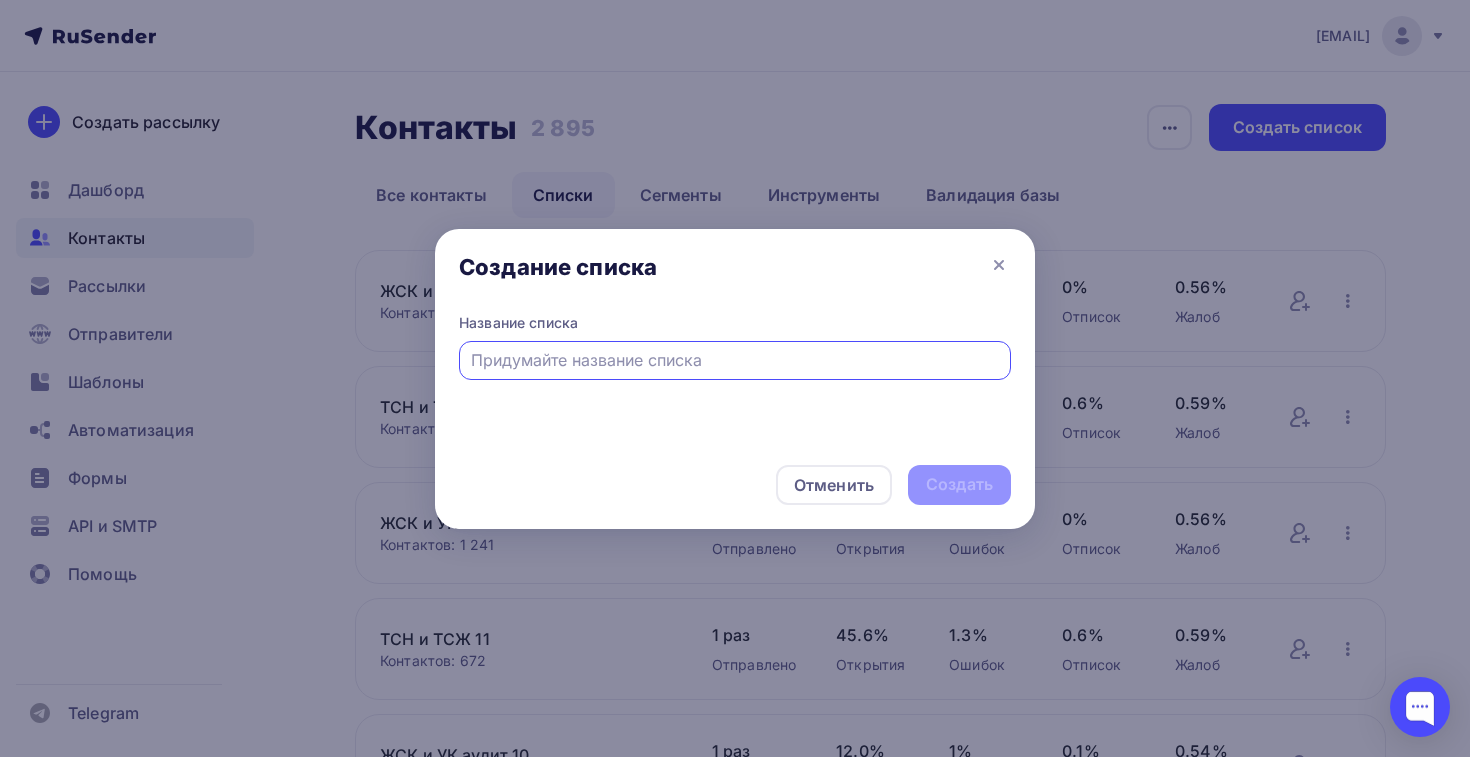 click at bounding box center [735, 360] 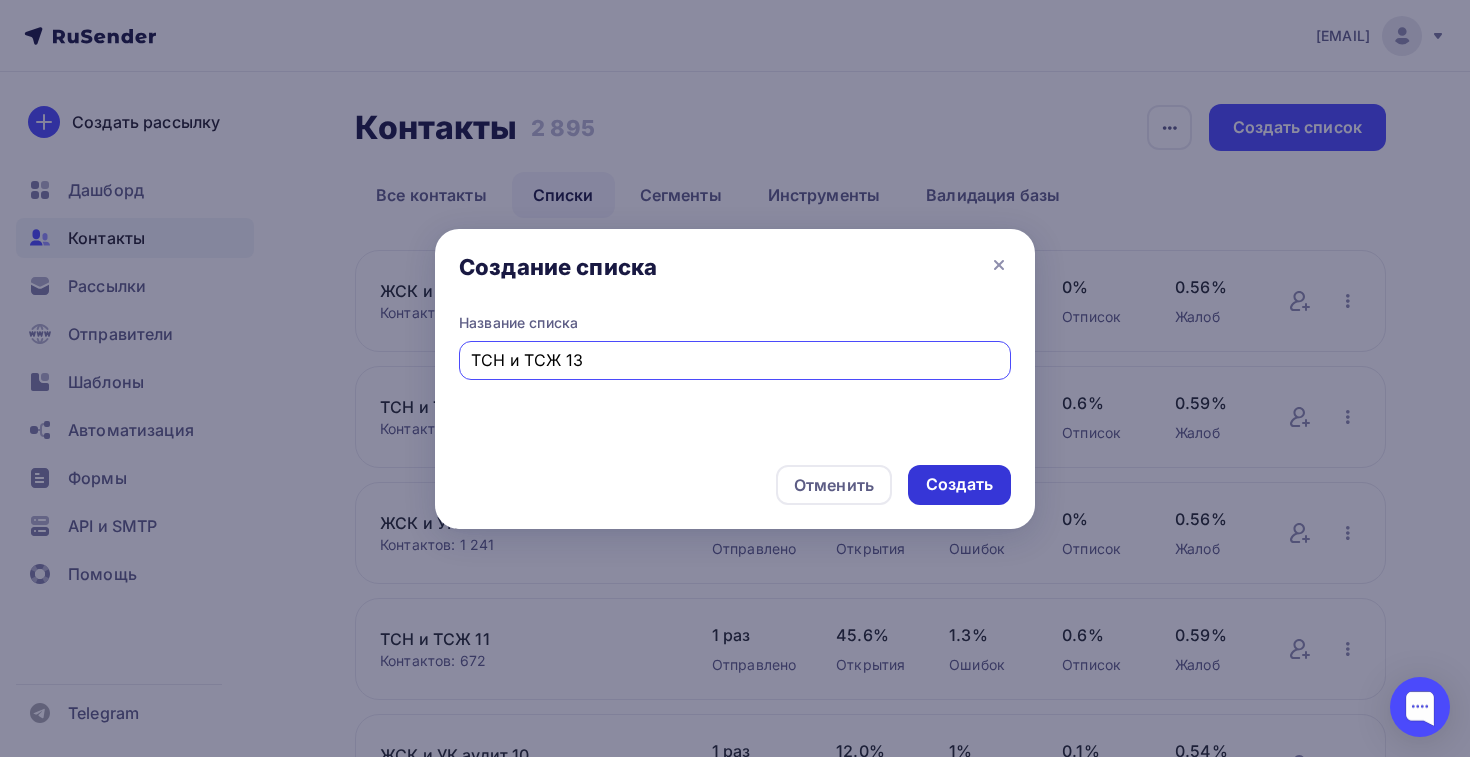 type on "ТСН и ТСЖ 13" 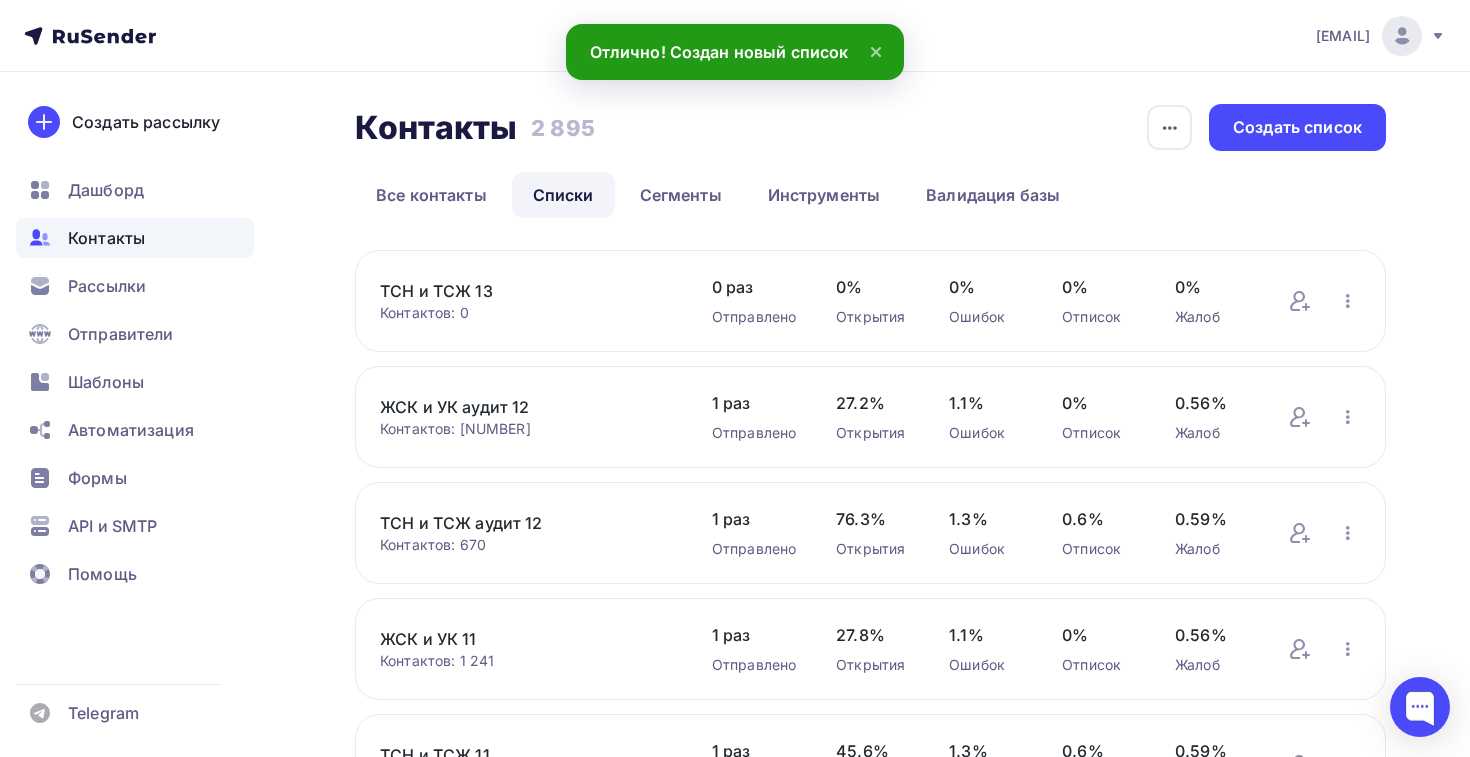 click on "ТСН и ТСЖ 13" at bounding box center [526, 291] 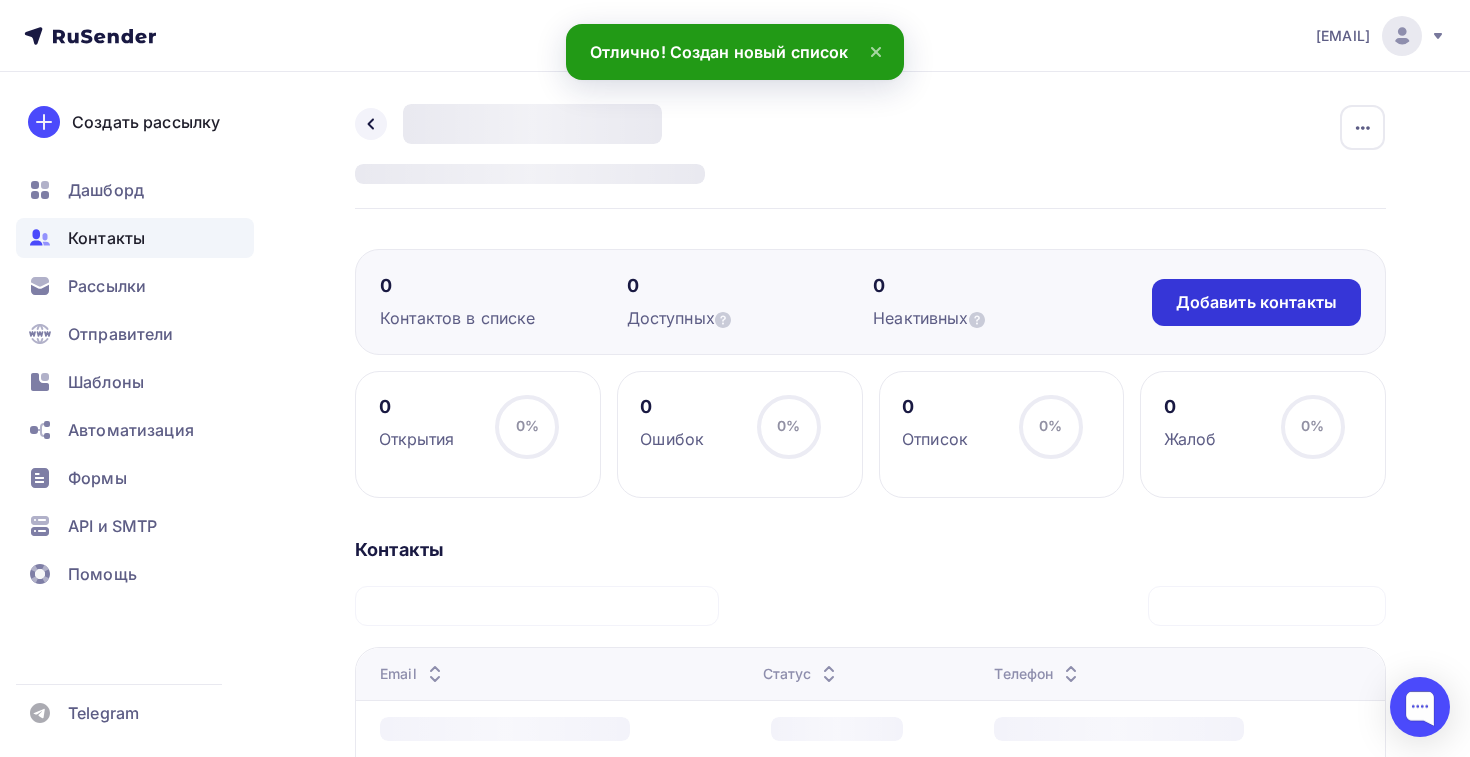 click on "Добавить контакты" at bounding box center (1256, 302) 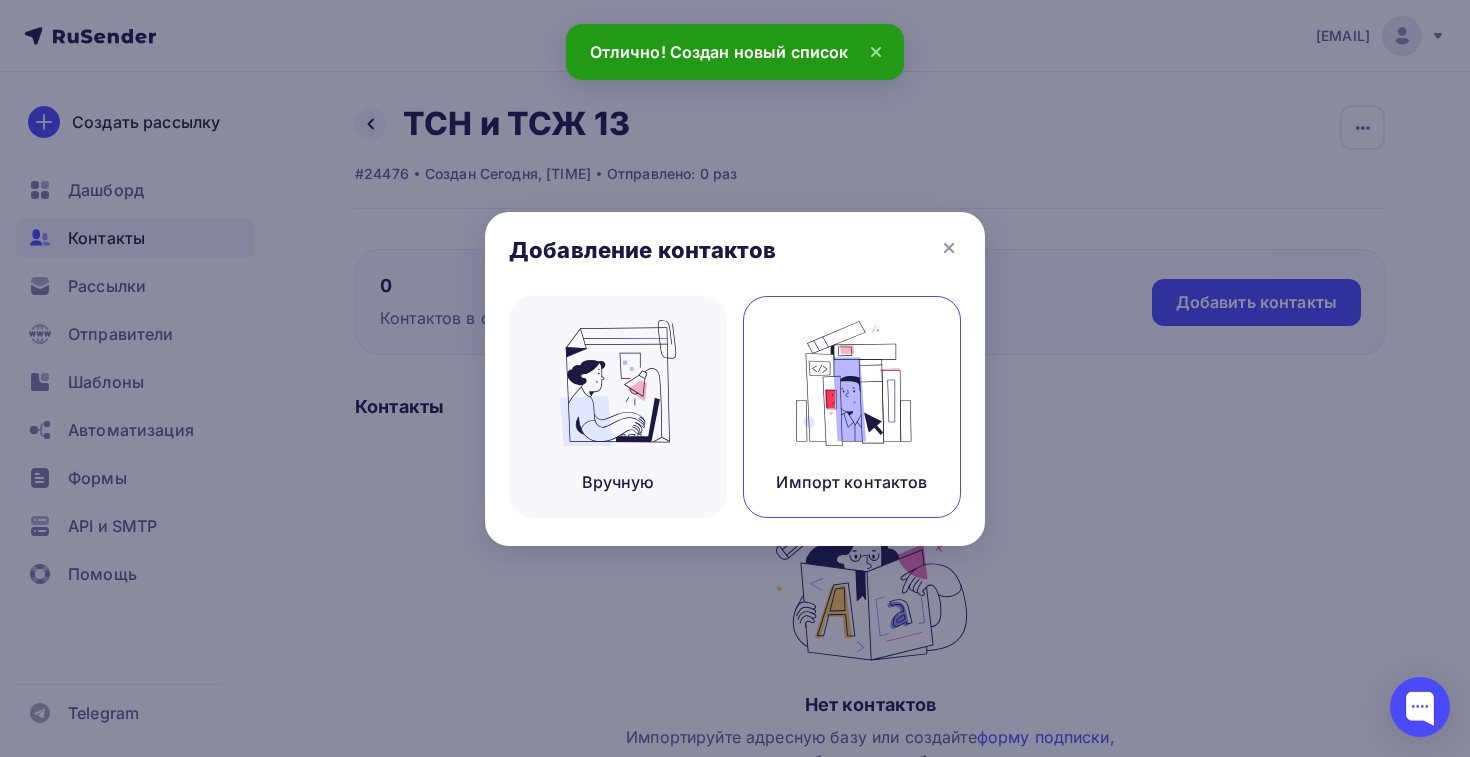 click at bounding box center (618, 383) 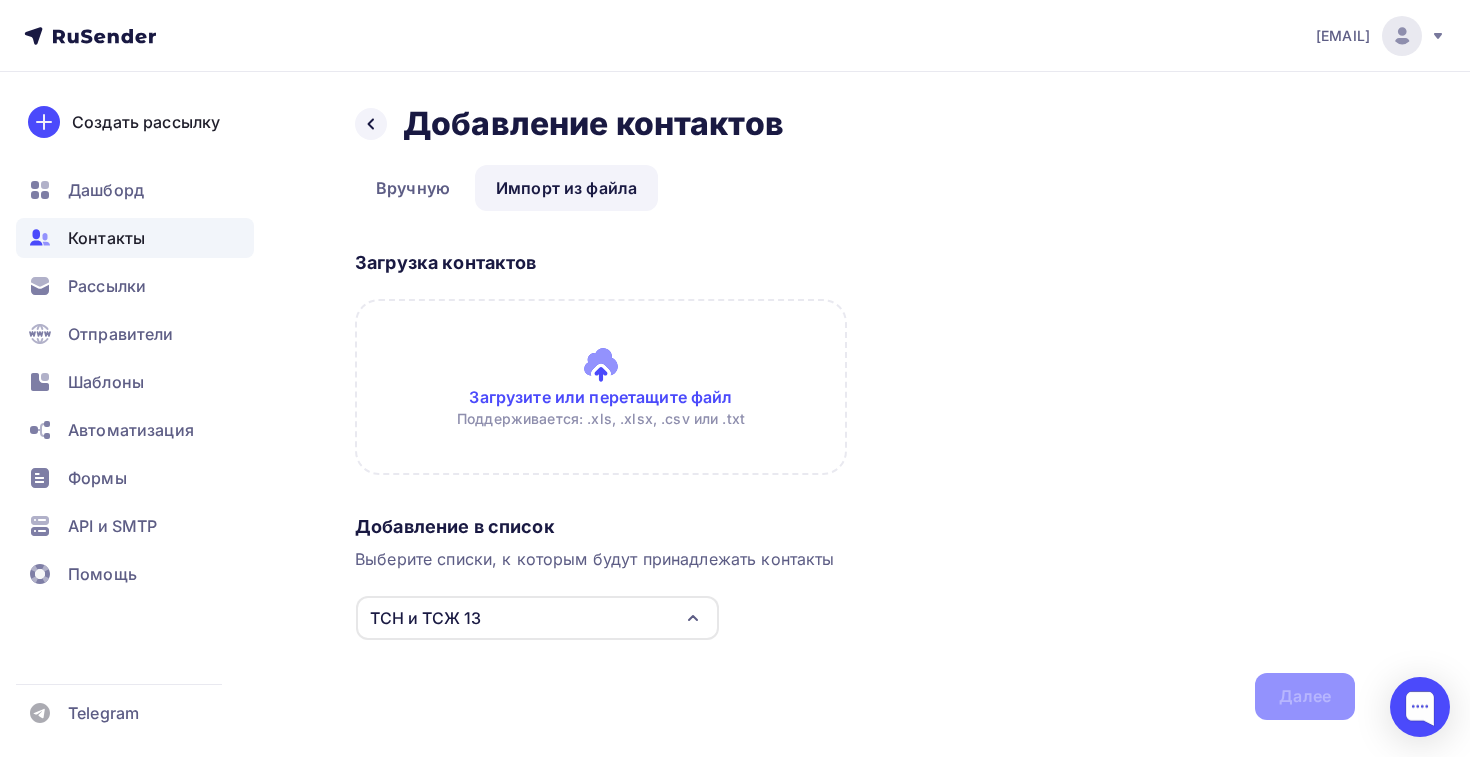 click at bounding box center (601, 387) 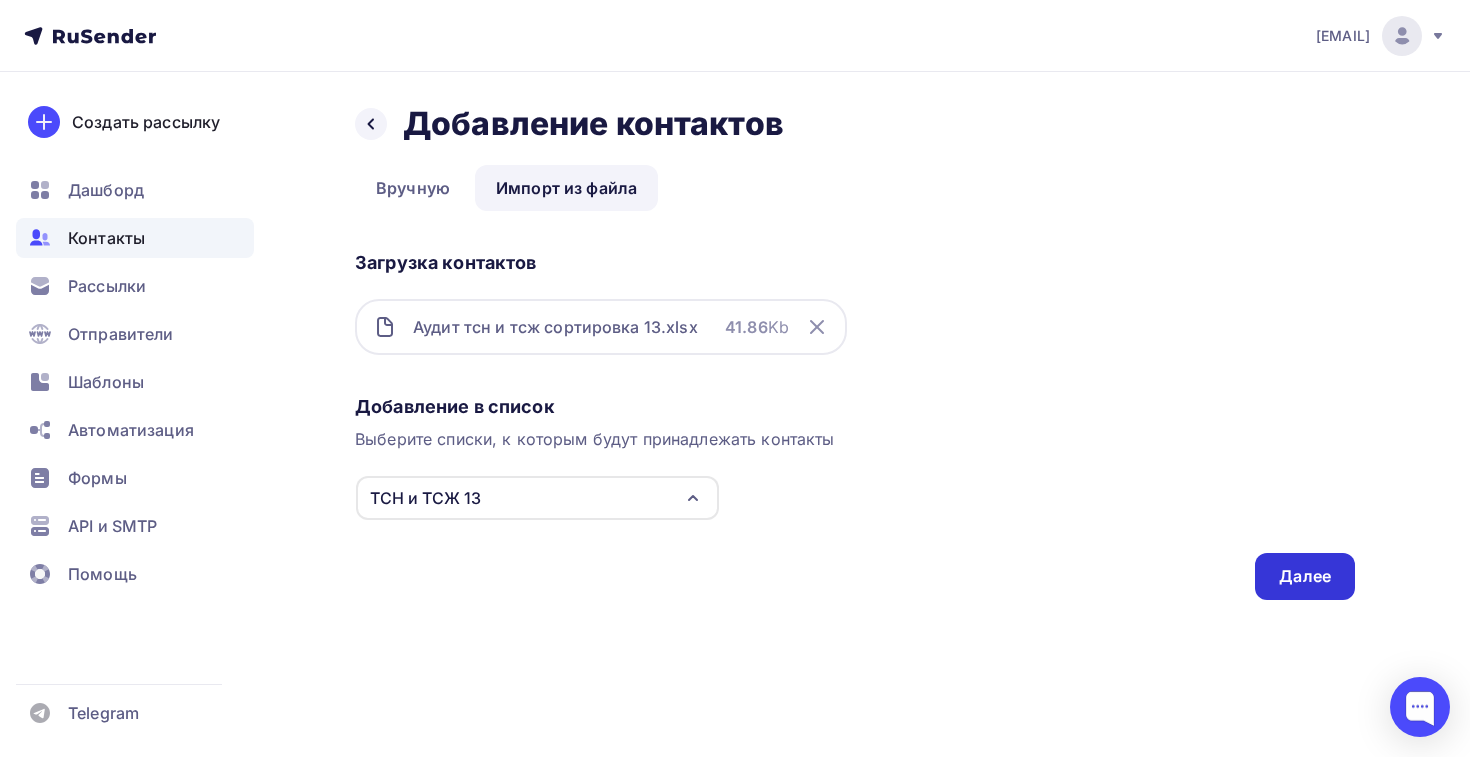 click on "Далее" at bounding box center [1305, 576] 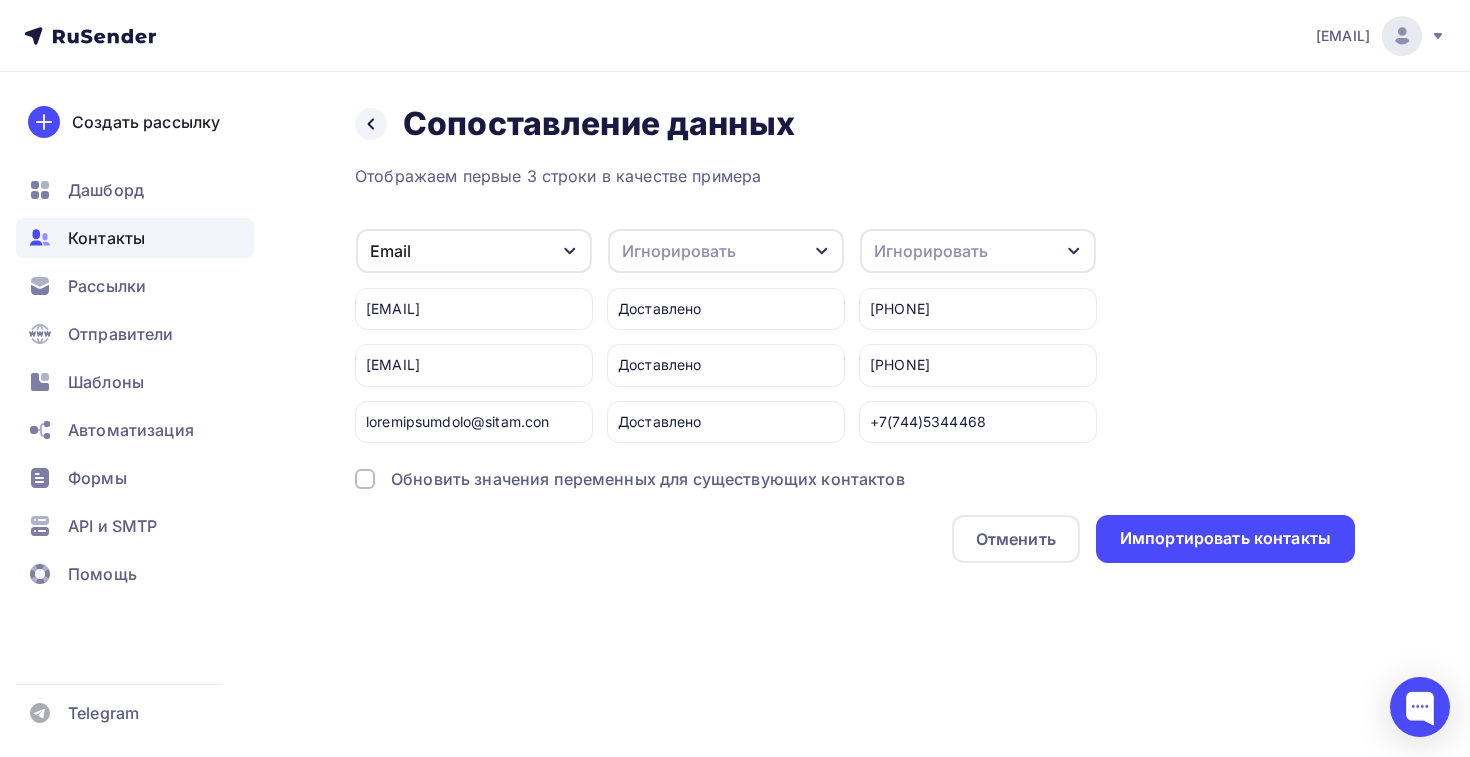 click on "Игнорировать" at bounding box center [978, 251] 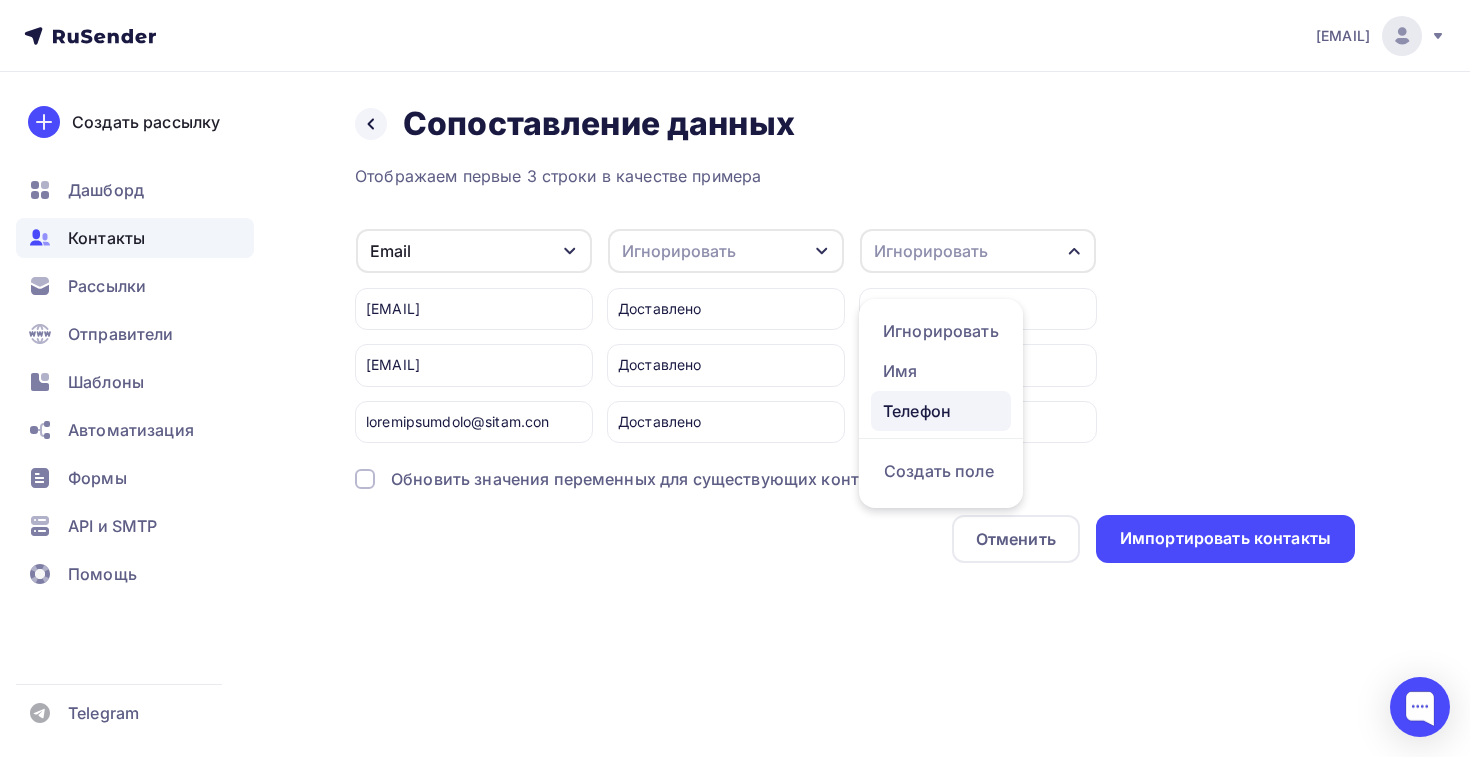 click on "Телефон" at bounding box center (941, 331) 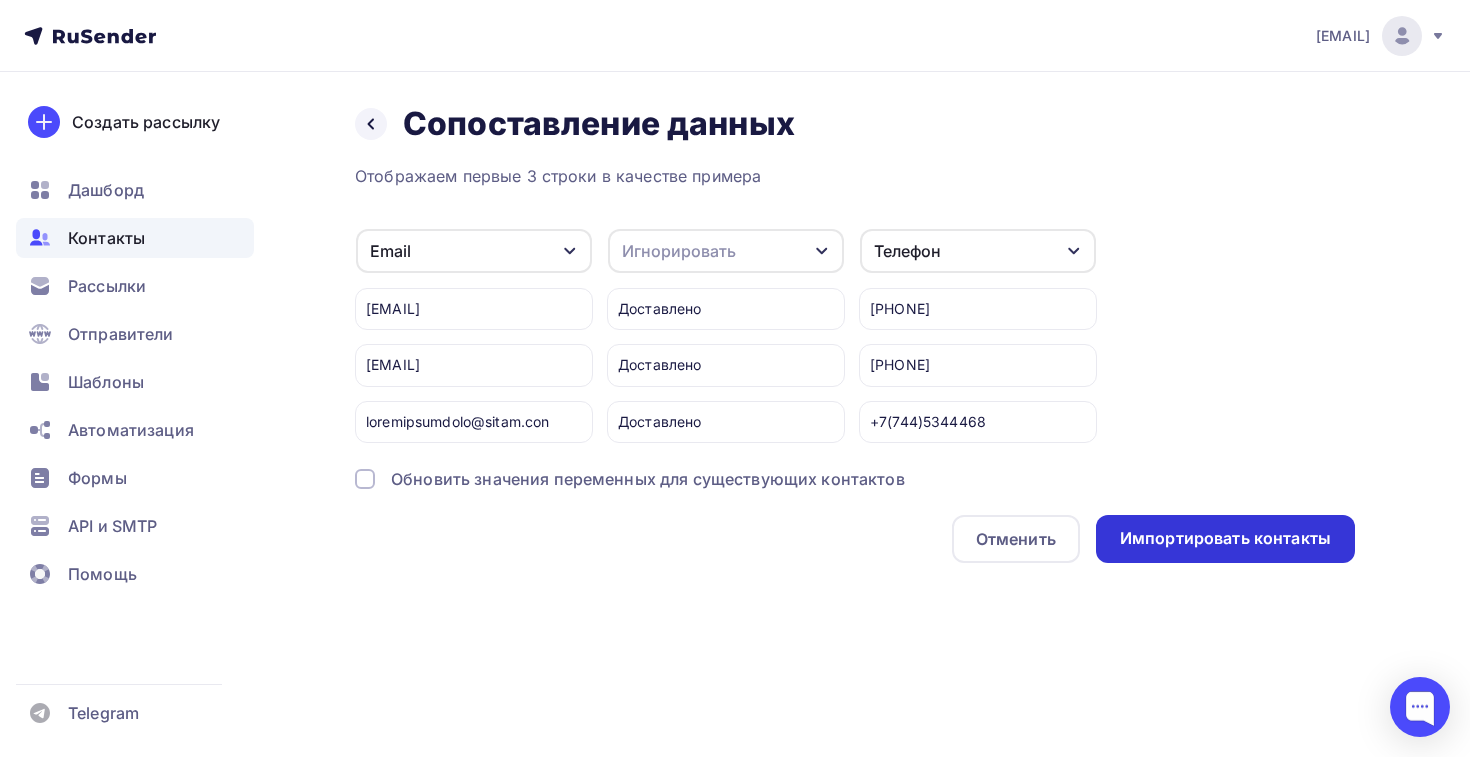 click on "Импортировать контакты" at bounding box center [1225, 538] 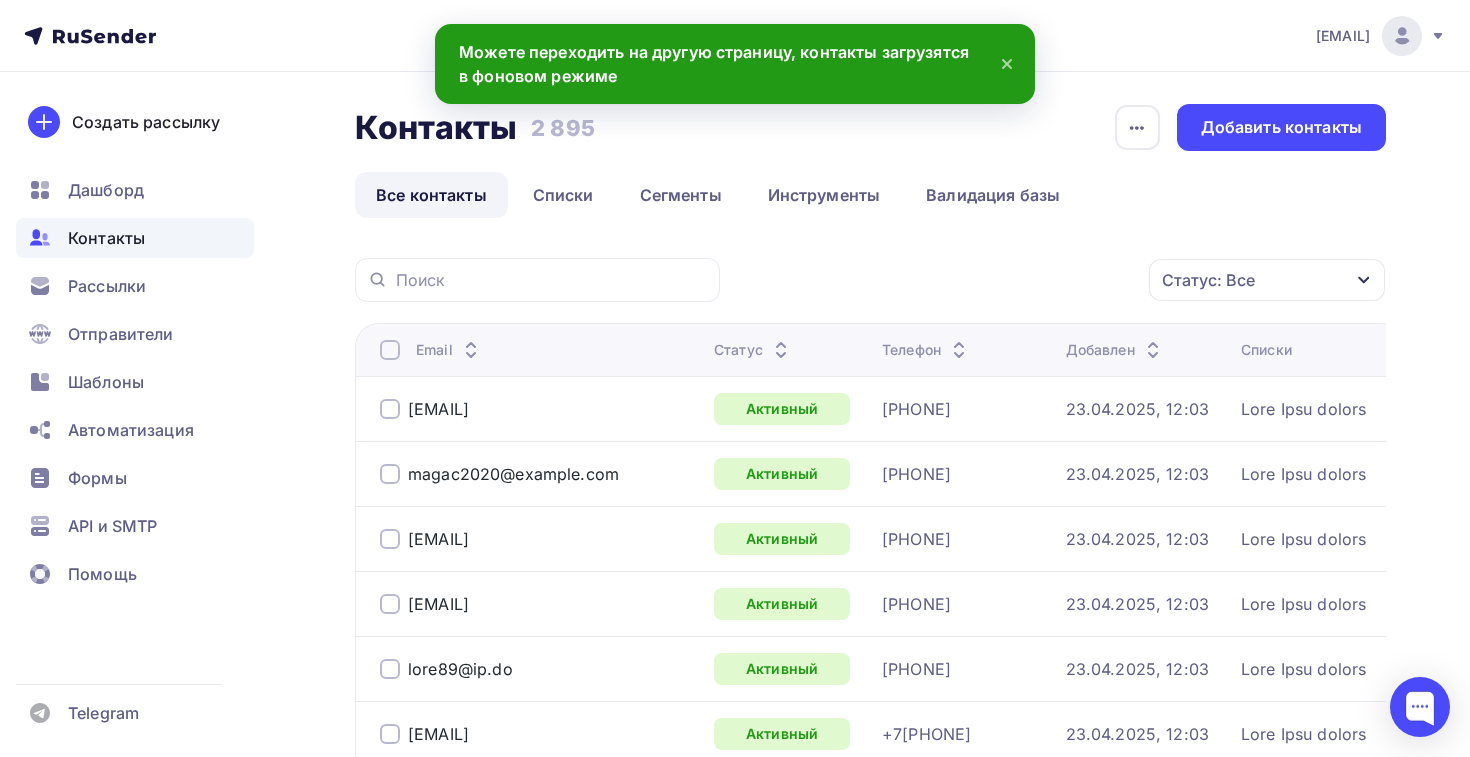 click on "Контакты" at bounding box center (106, 238) 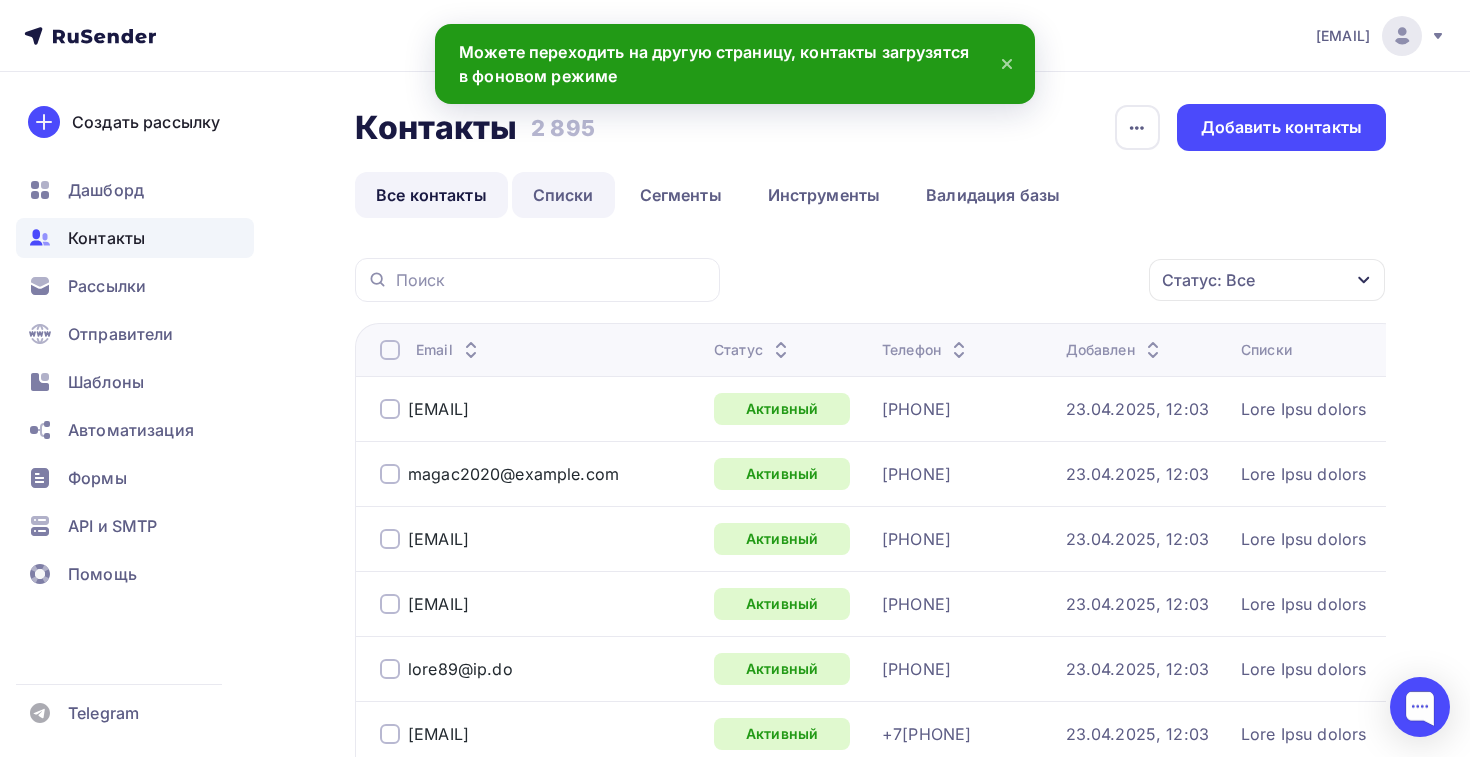 click on "Списки" at bounding box center [563, 195] 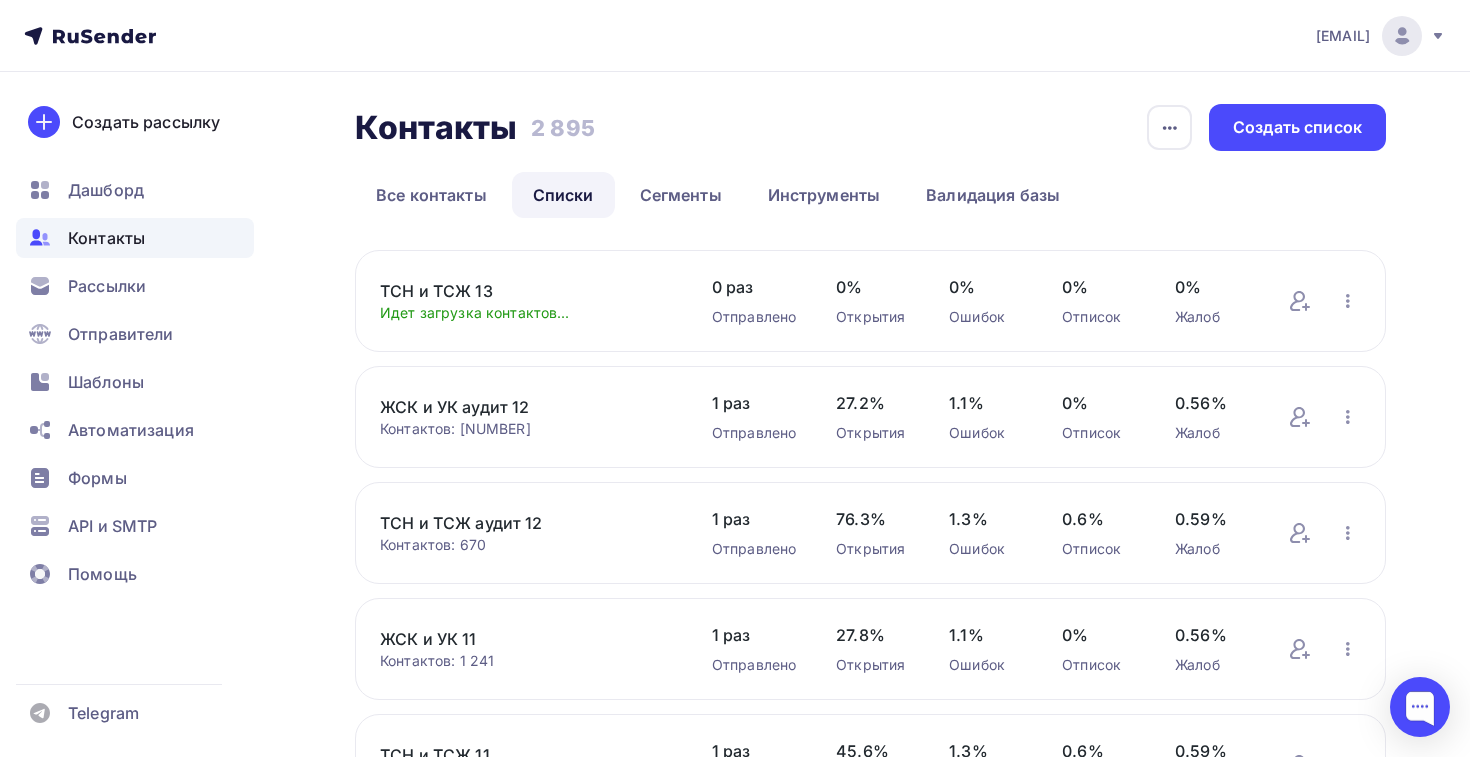 click on "Контакты   Контакты
2 895
2 895
История импорта
Создать список
Все контакты
Списки
Сегменты
Инструменты
Валидация базы
Все контакты
Списки
Сегменты
Инструменты
Валидация базы" at bounding box center [870, 161] 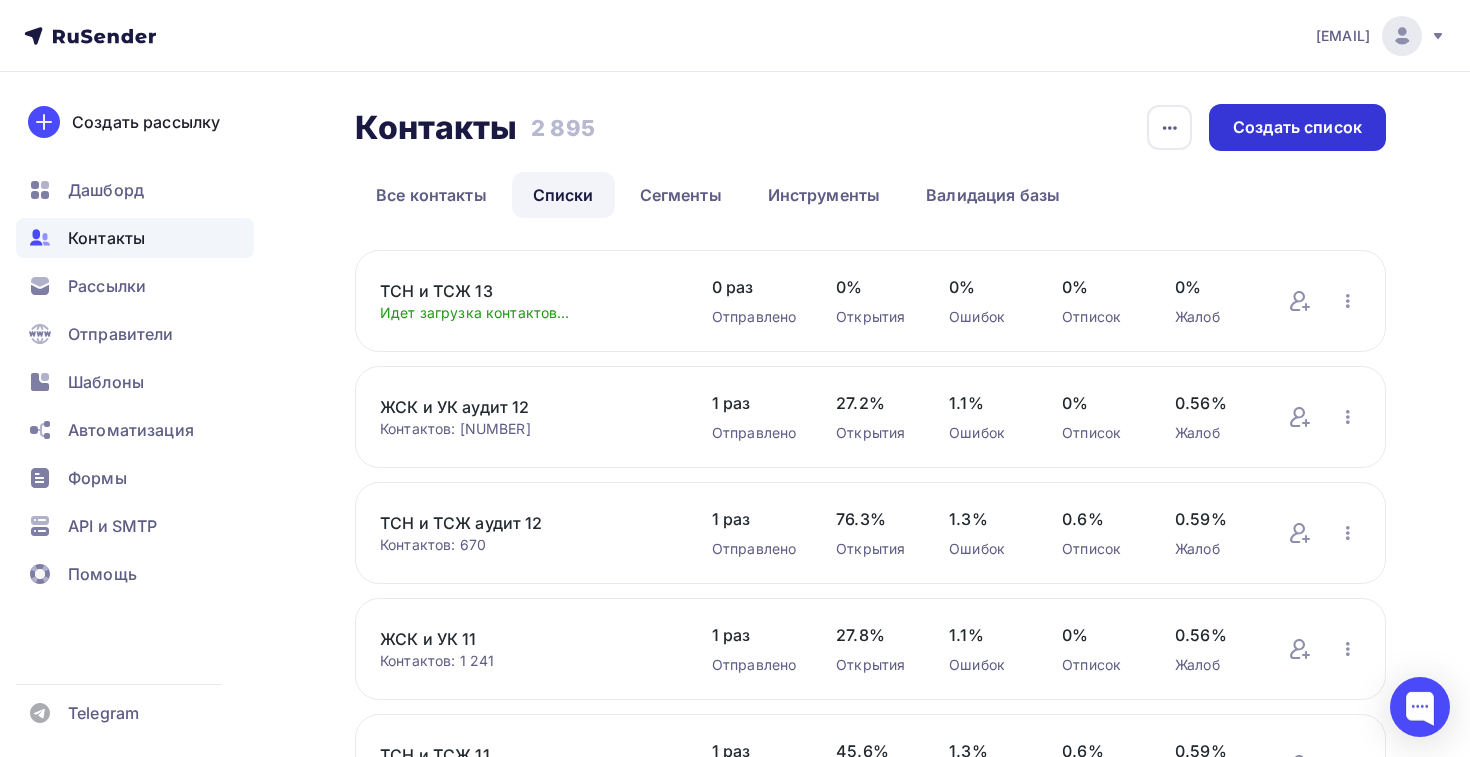 click on "Создать список" at bounding box center (1297, 127) 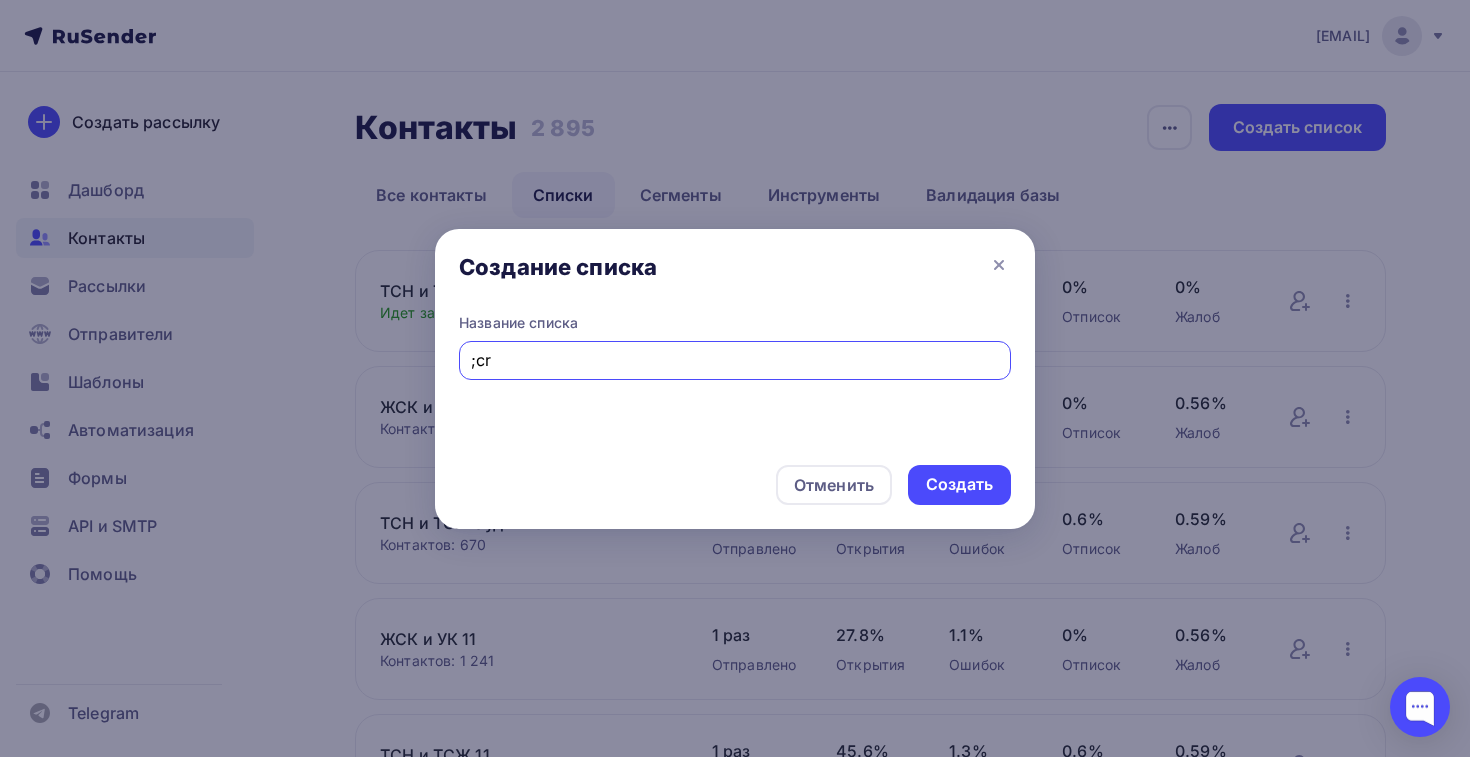 type on ";cr" 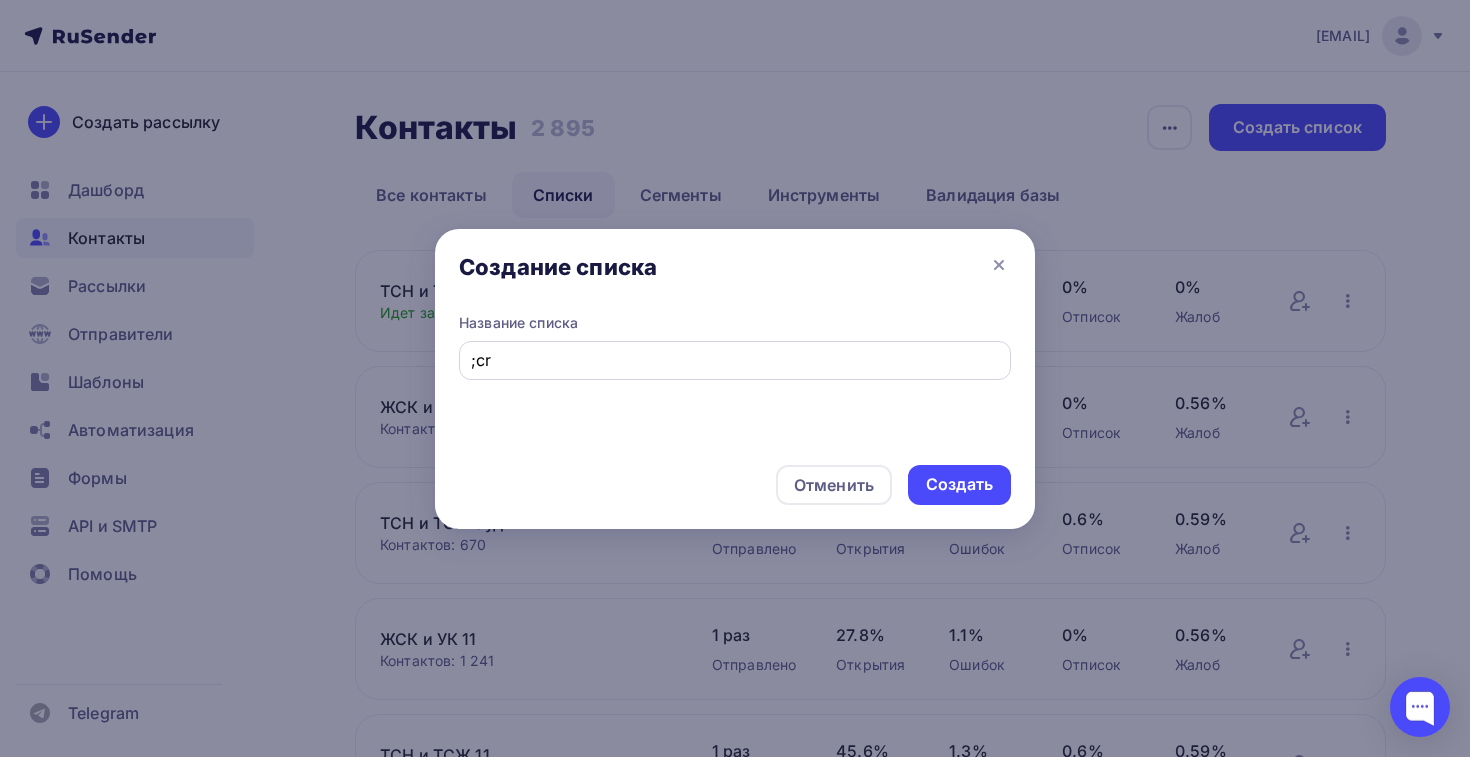 click on ";cr" at bounding box center [735, 360] 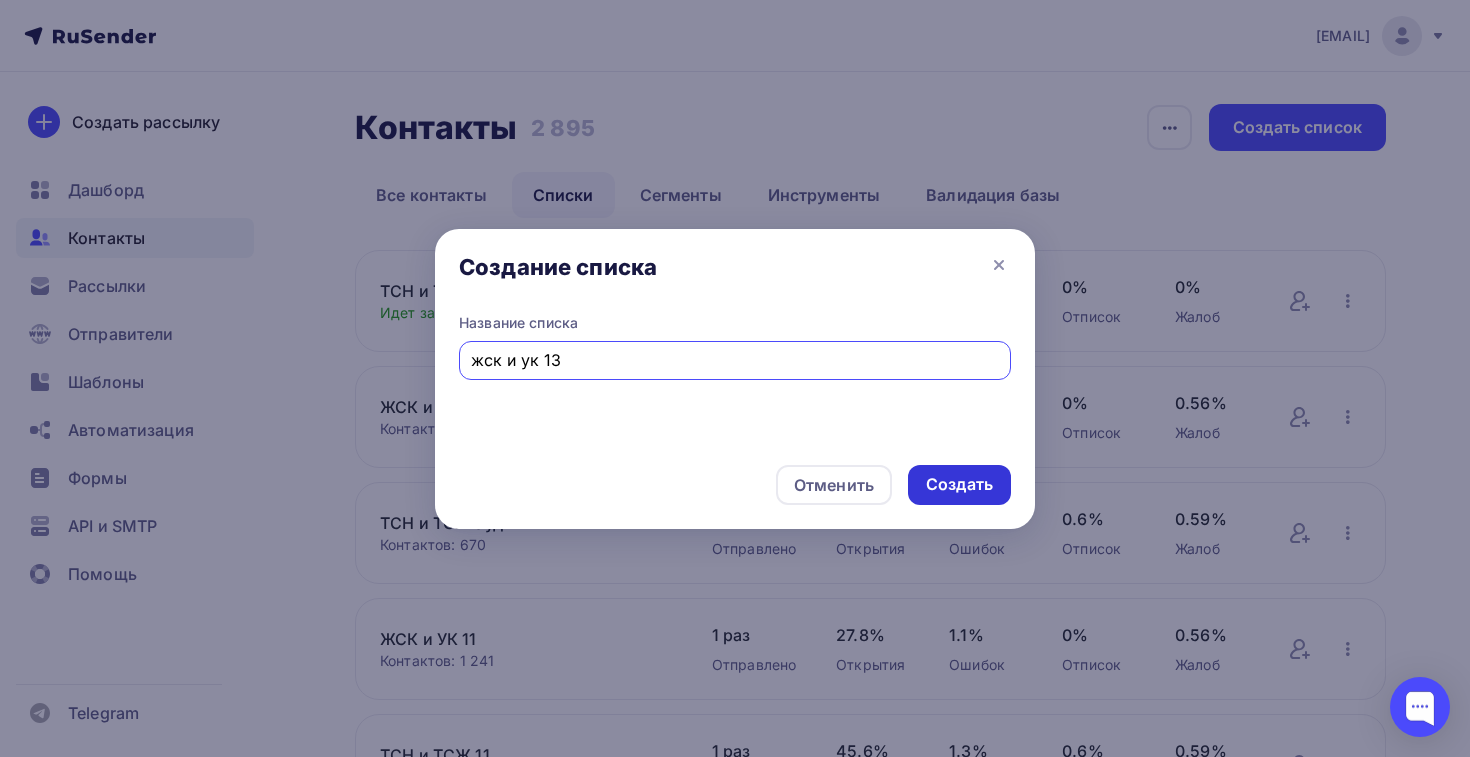 type on "жск и ук 13" 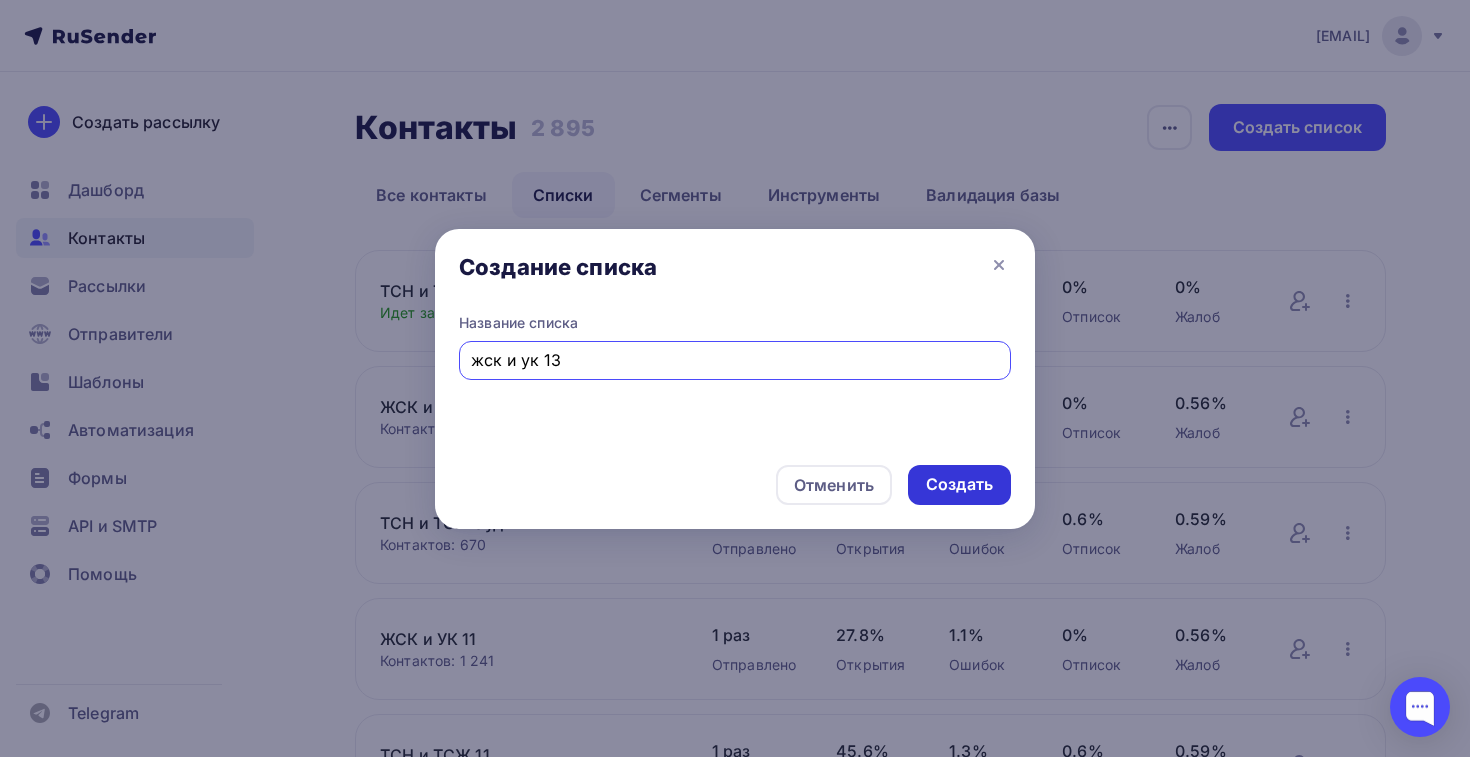 click on "Создать" at bounding box center [959, 484] 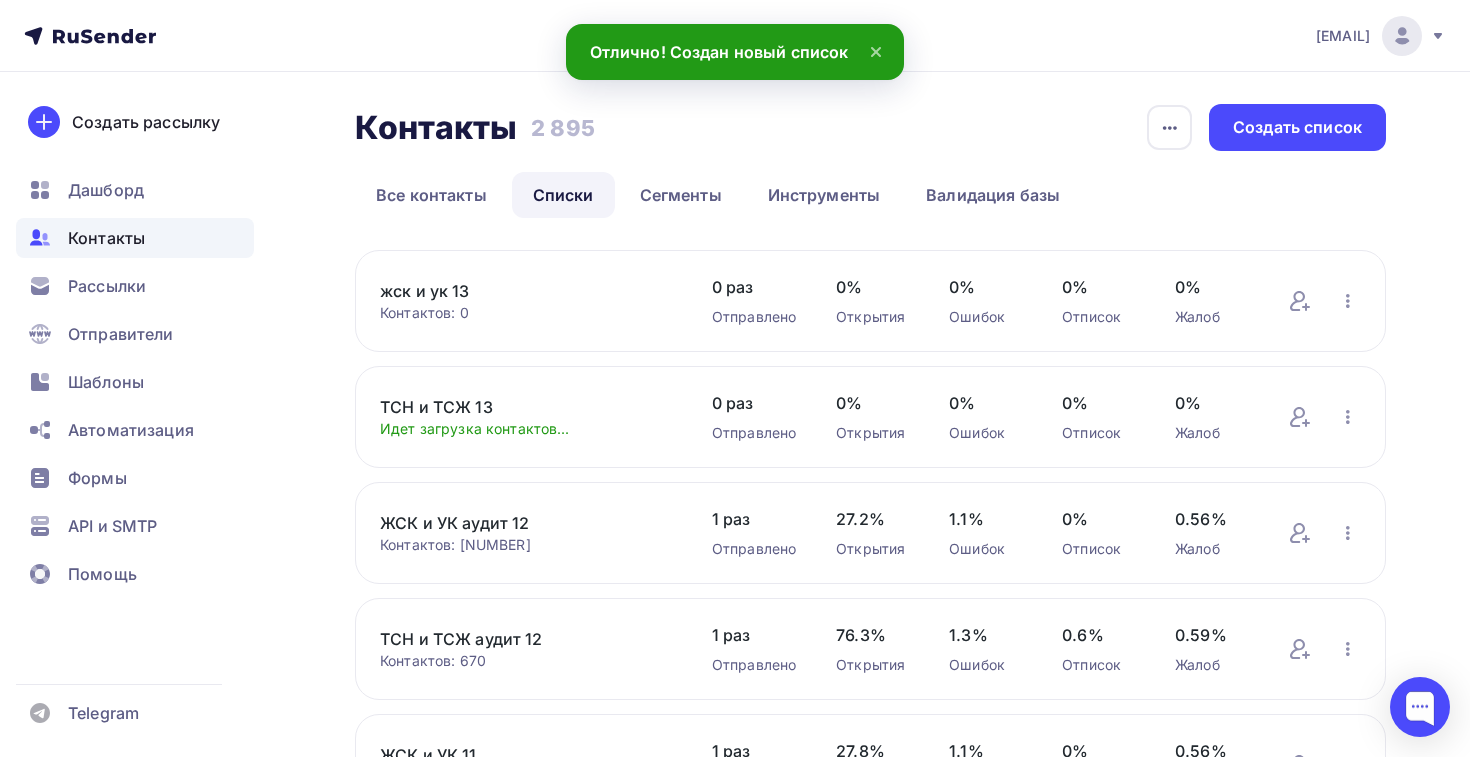 click on "Контактов: 0" at bounding box center [526, 313] 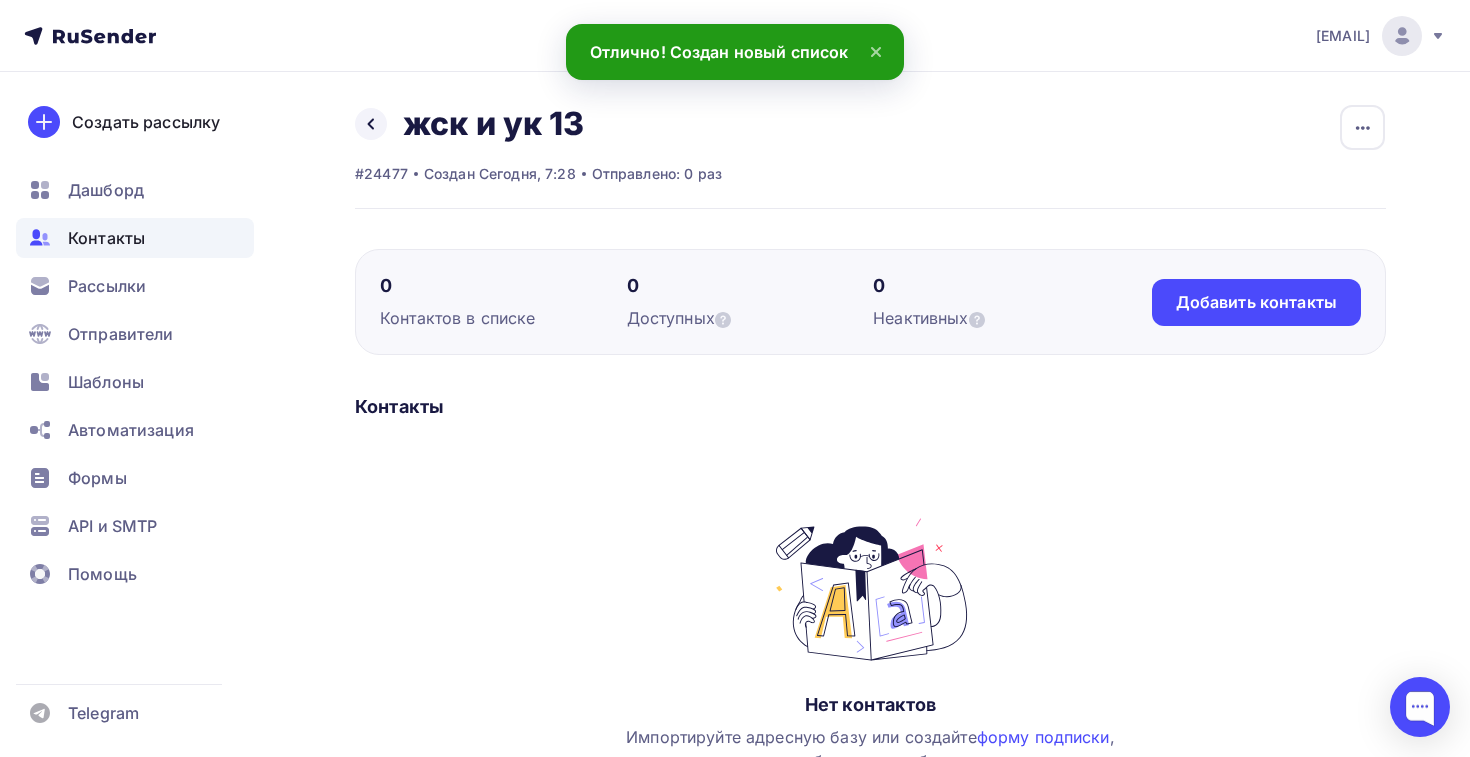 click on "0
Контактов в списке
0
Доступных
0
Неактивных
Добавить контакты
Добавить контакты" at bounding box center [870, 302] 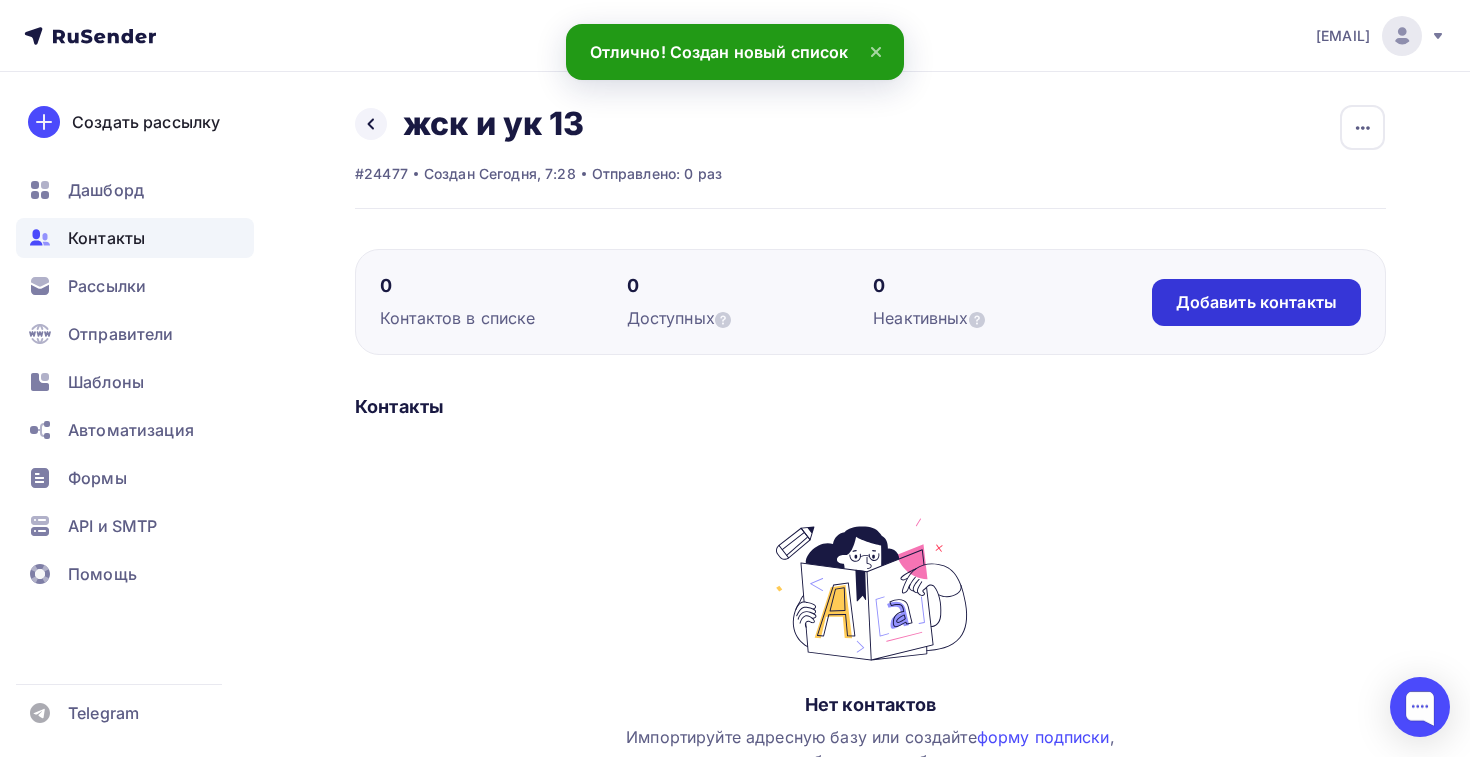 click on "Добавить контакты" at bounding box center [1256, 302] 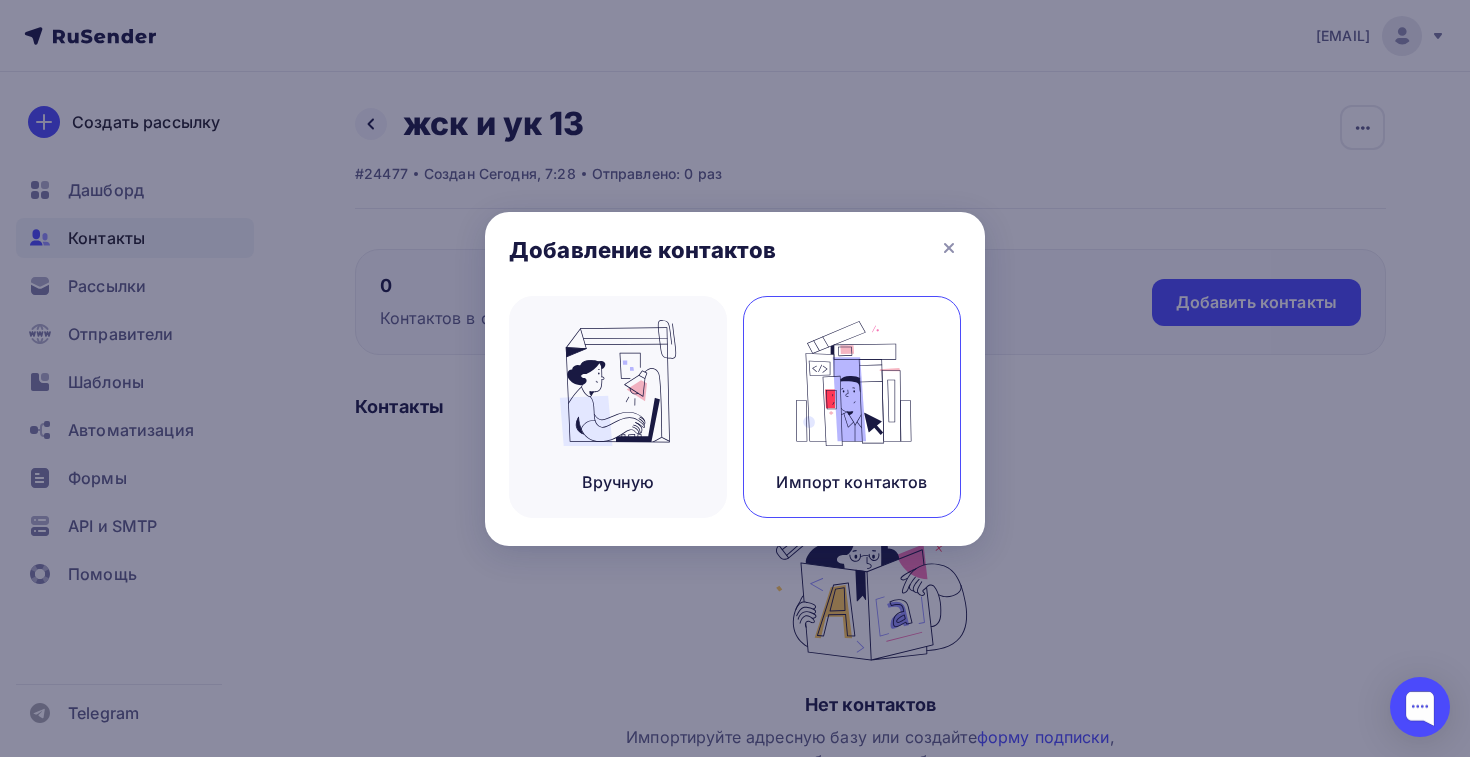click at bounding box center (618, 383) 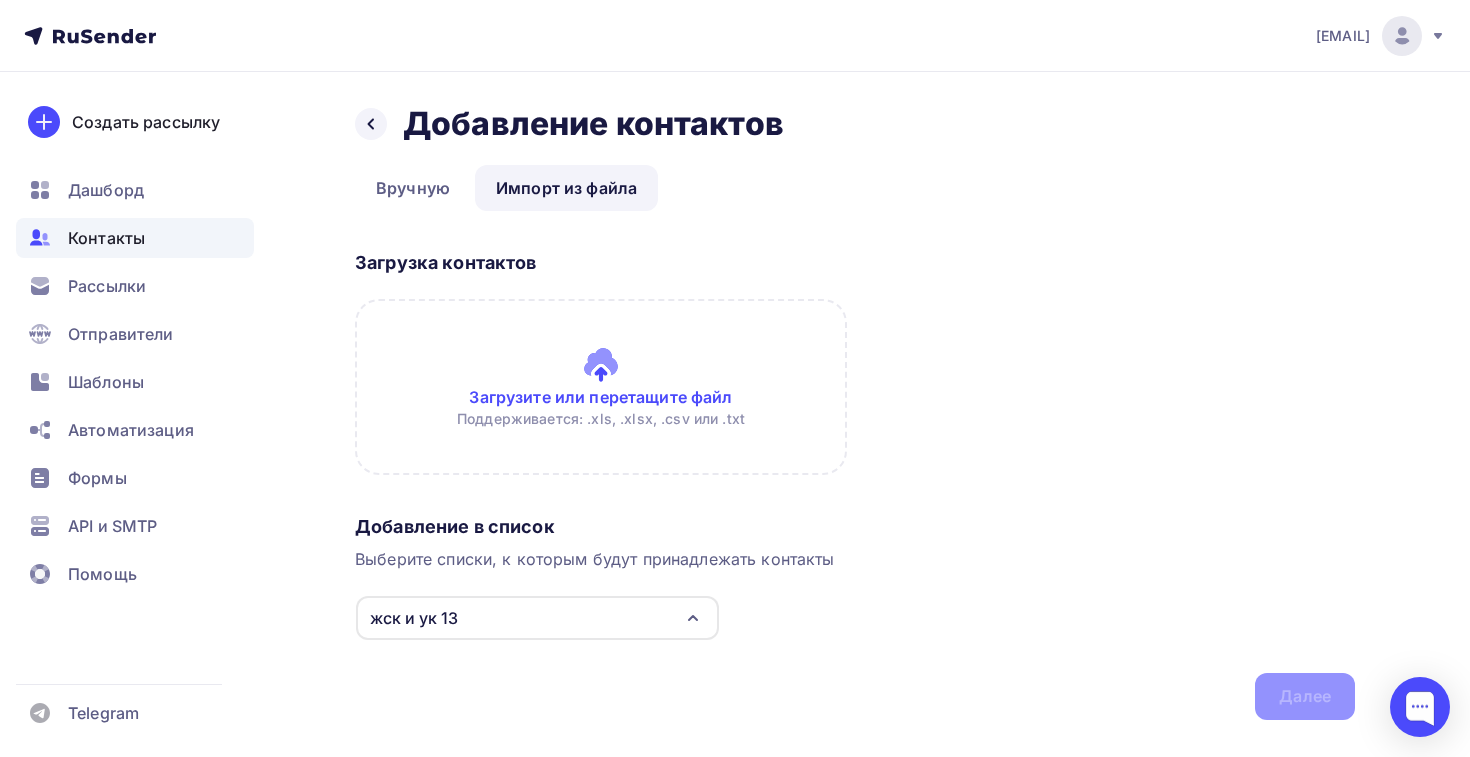 click at bounding box center (601, 387) 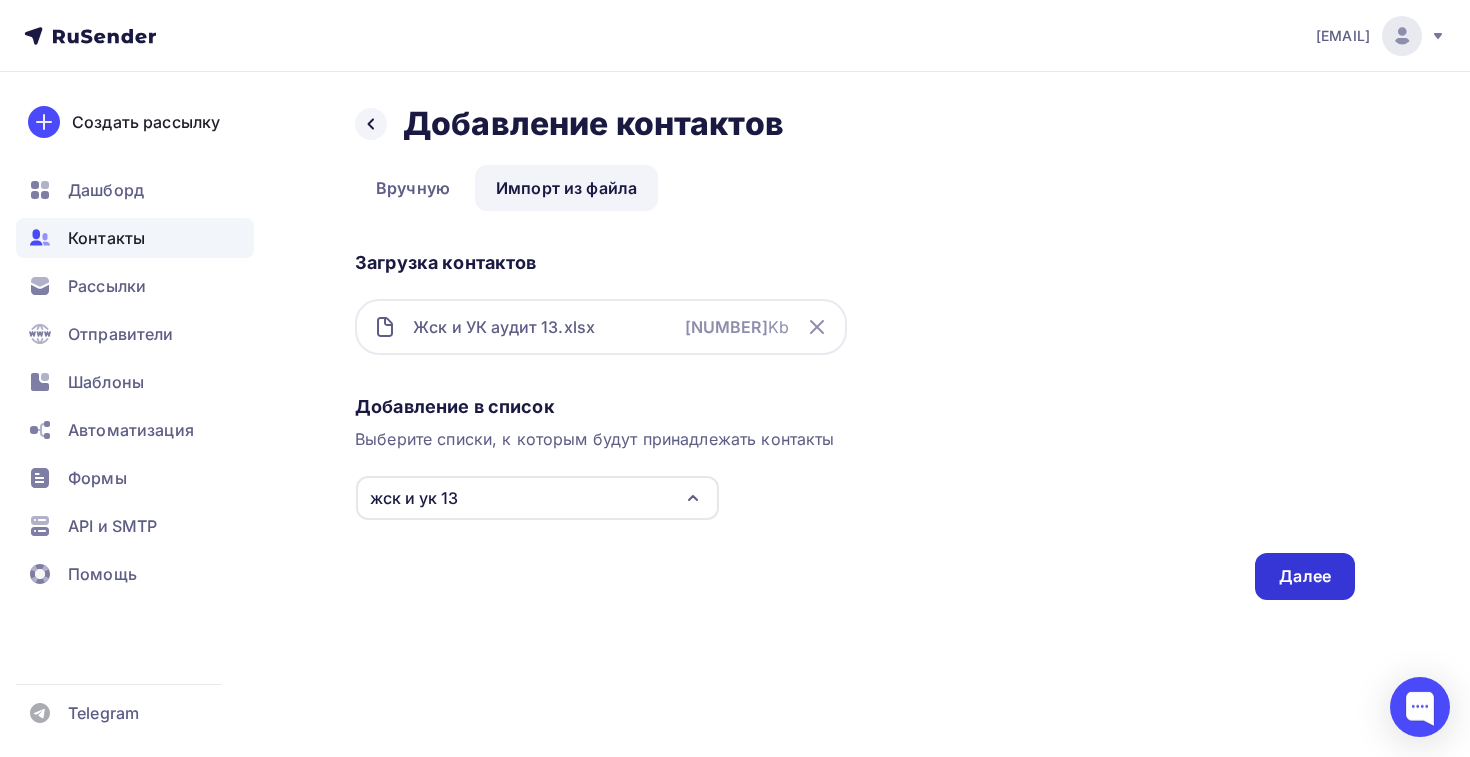 click on "Далее" at bounding box center [1305, 576] 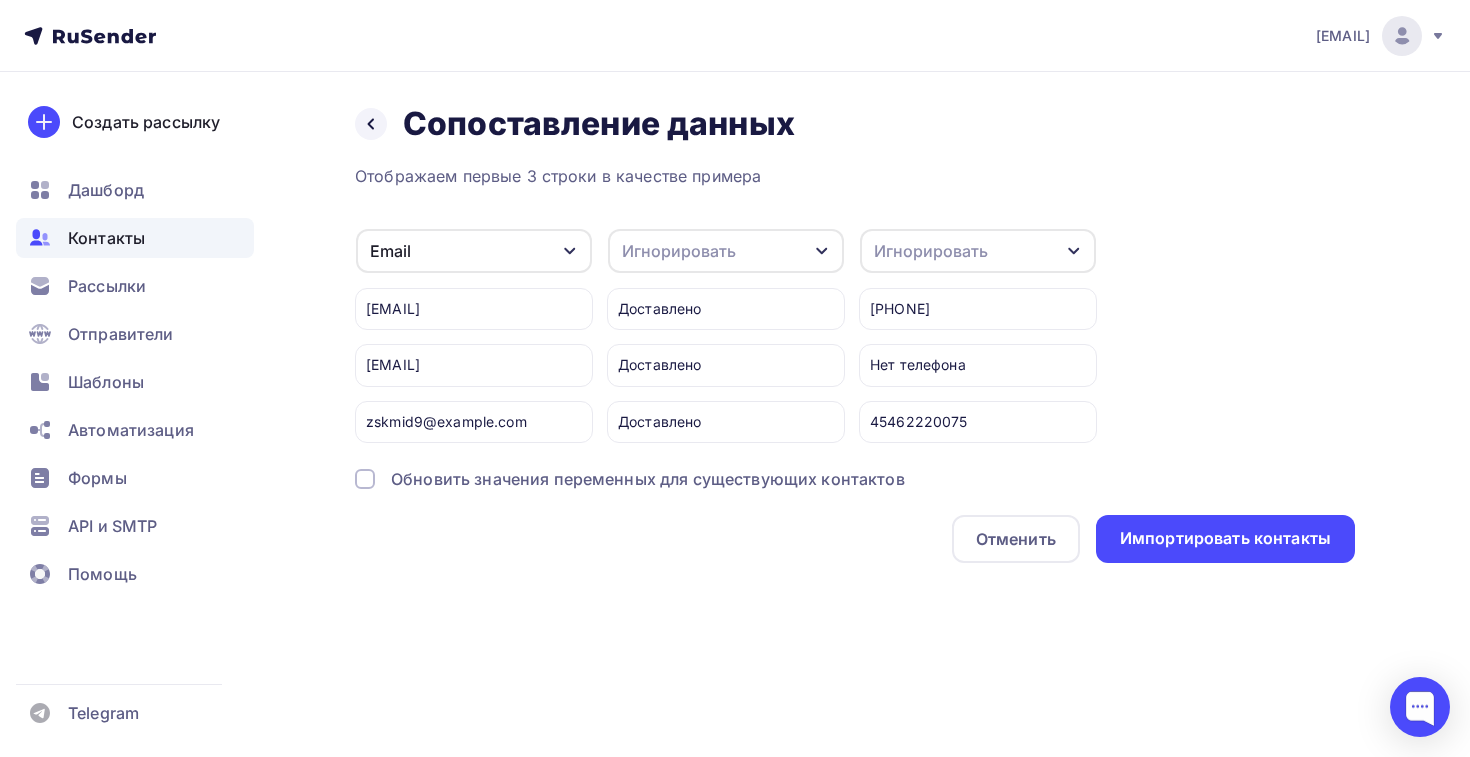 click on "Игнорировать" at bounding box center [978, 251] 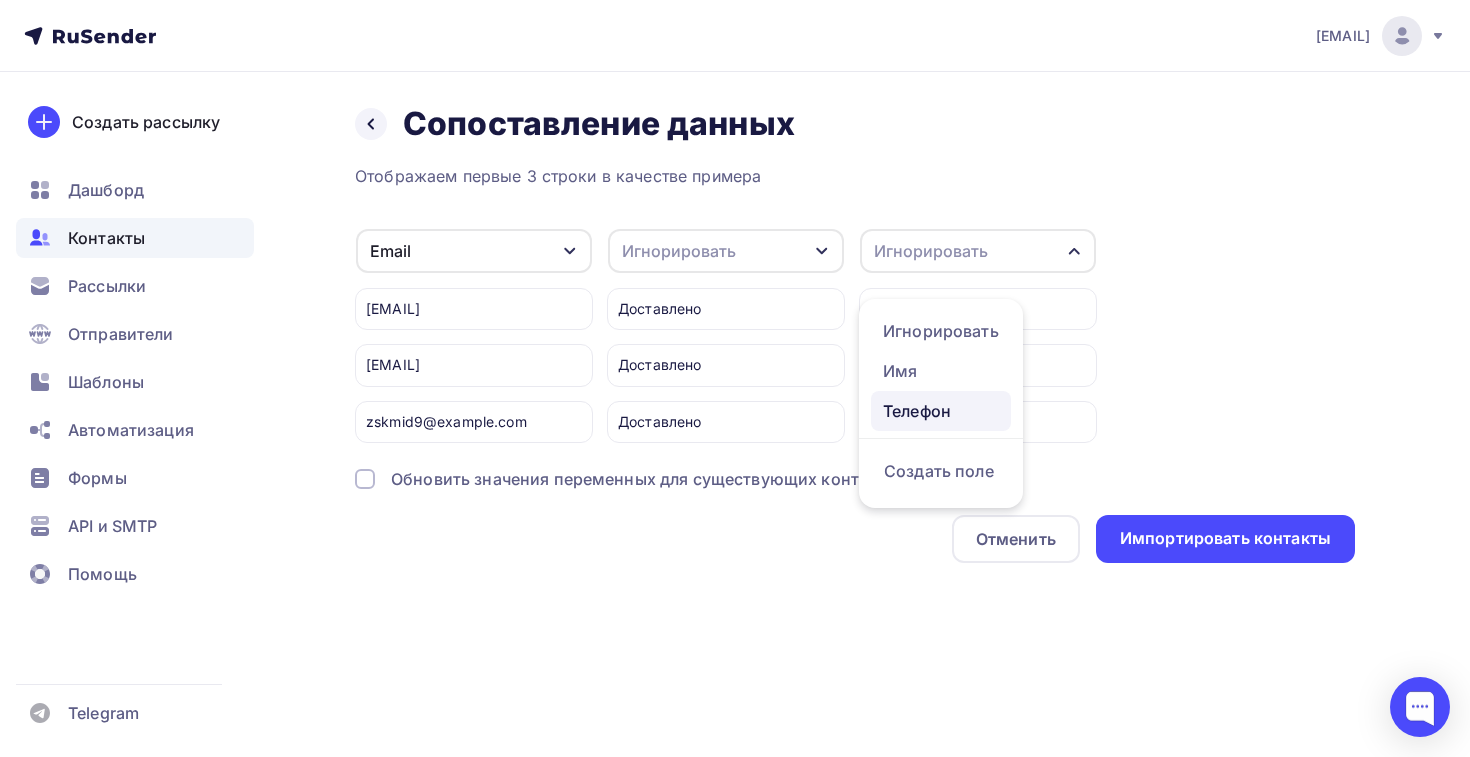click on "Телефон" at bounding box center (941, 331) 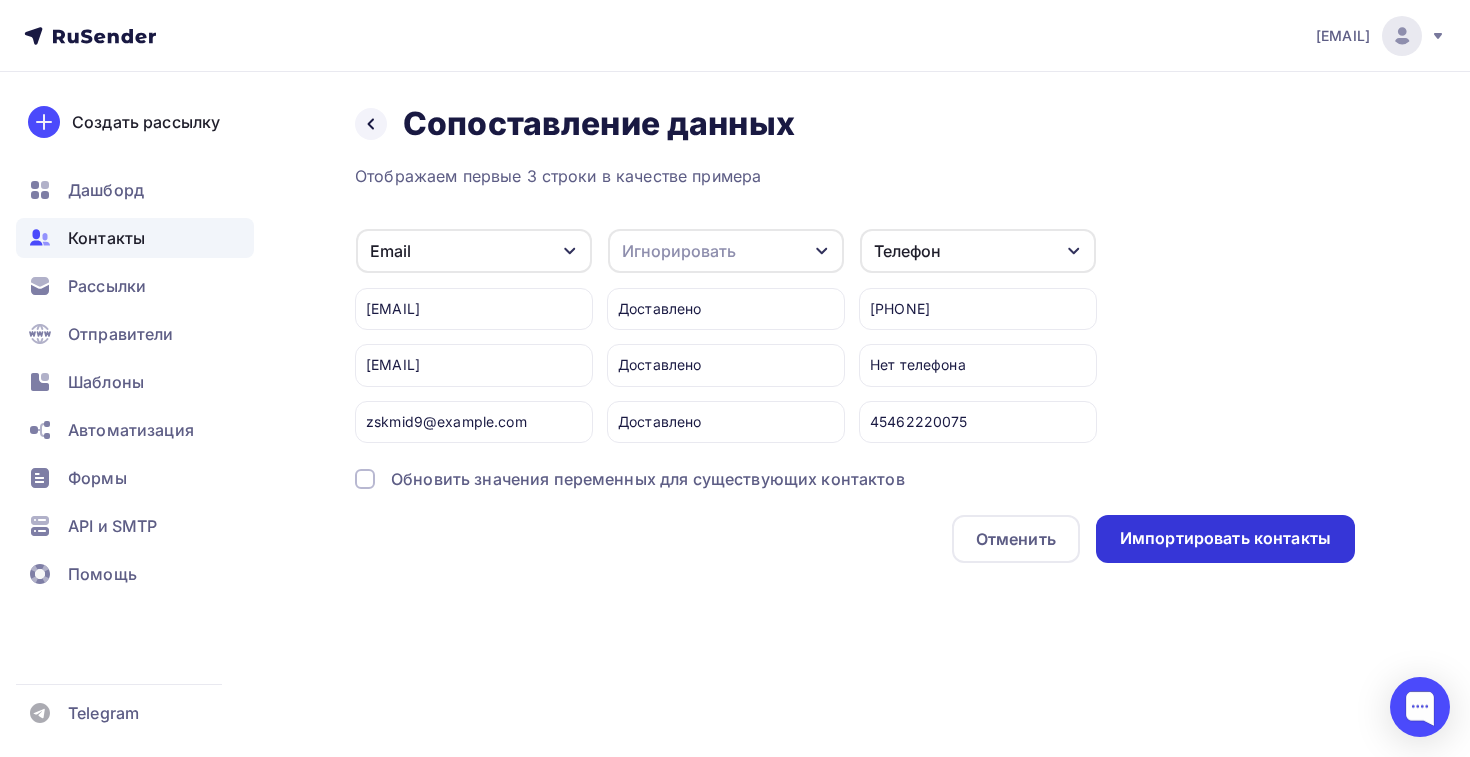 click on "Импортировать контакты" at bounding box center (1225, 538) 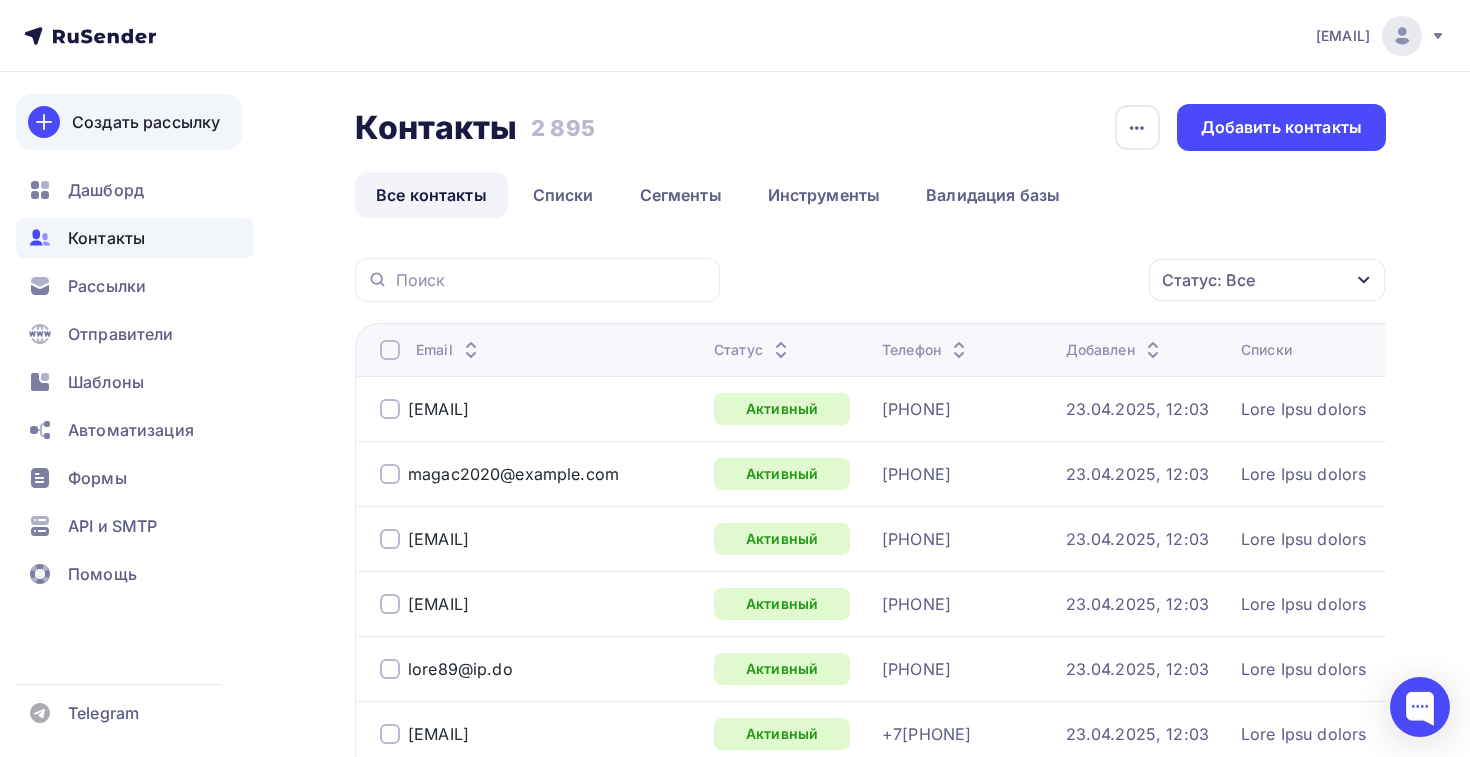 click on "Создать рассылку" at bounding box center (146, 122) 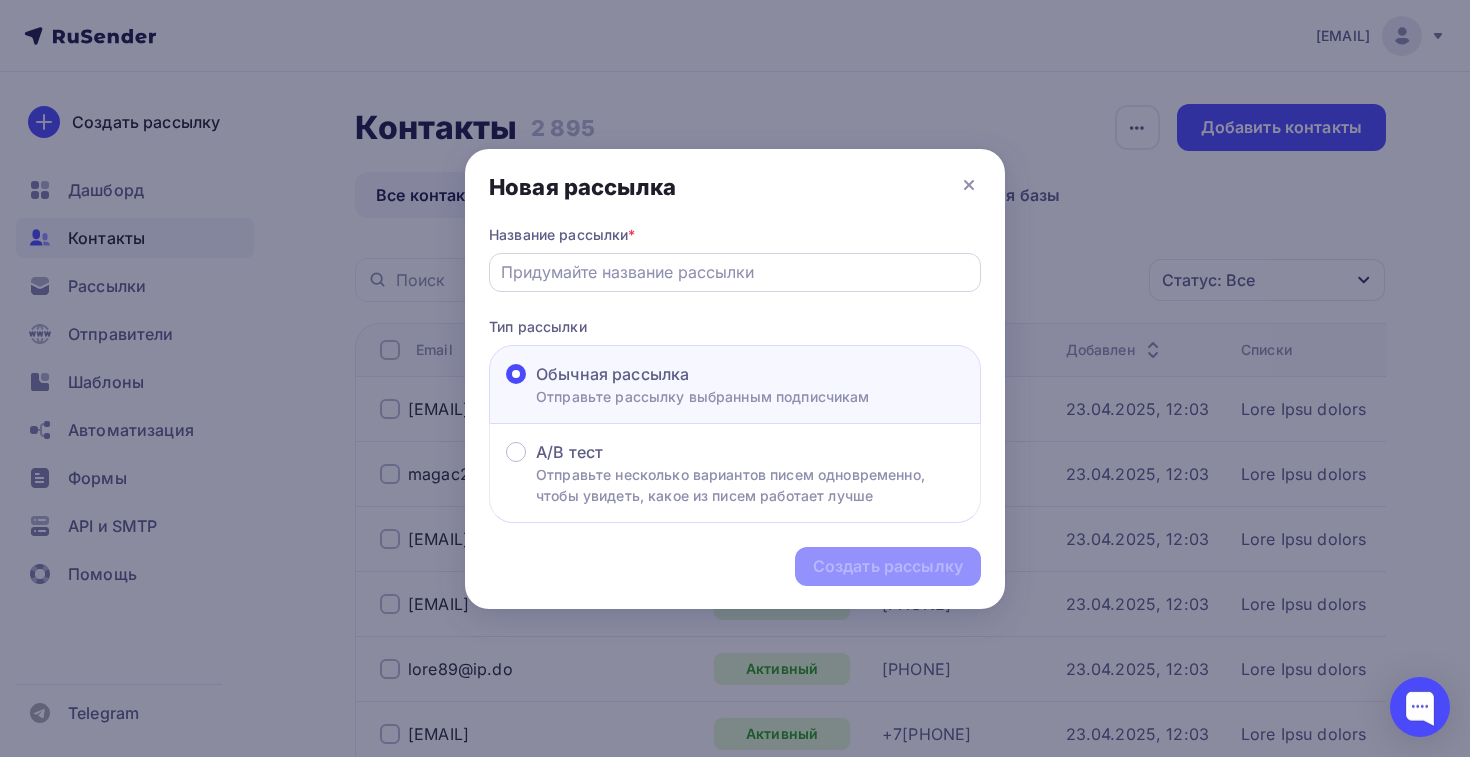 click at bounding box center [735, 272] 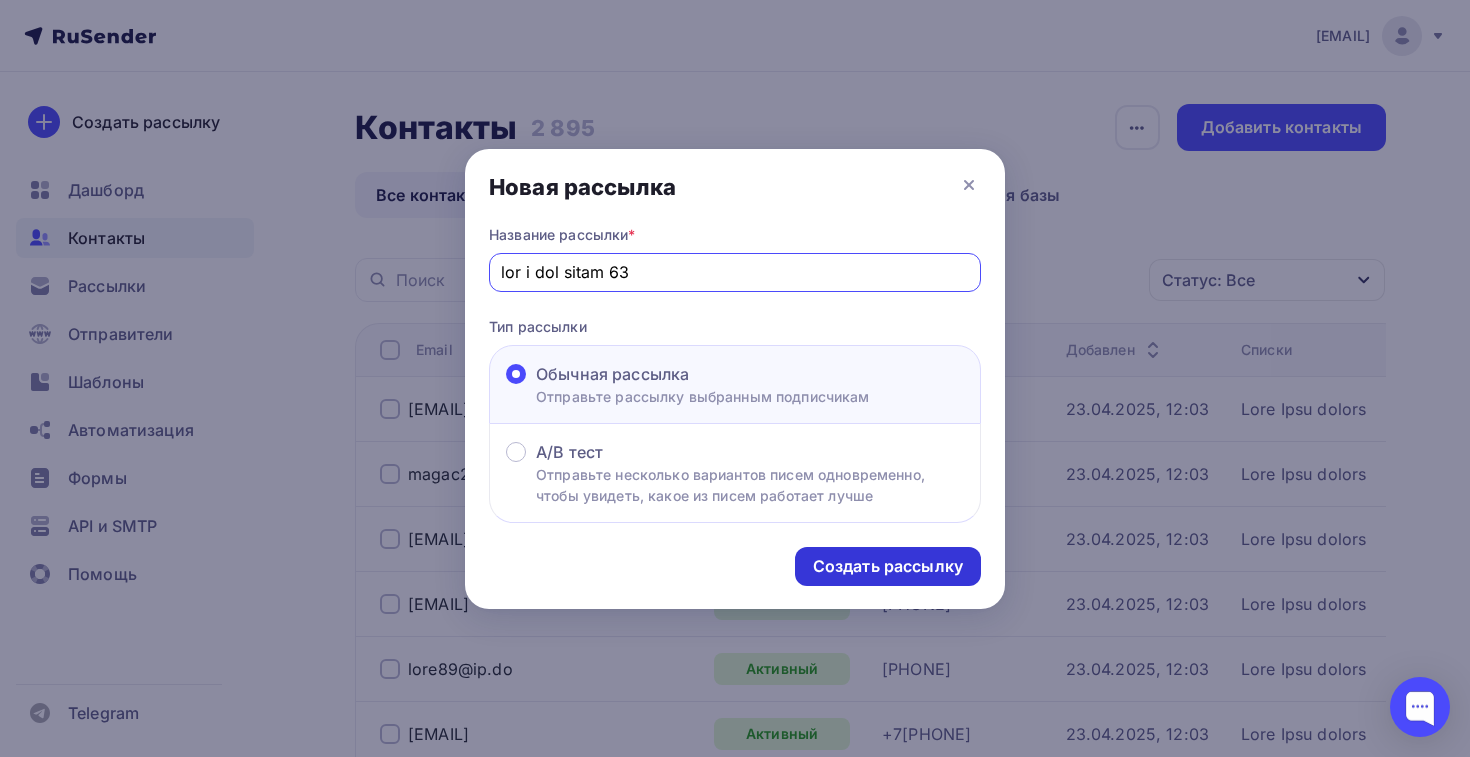 type on "lor i dol sitam 63" 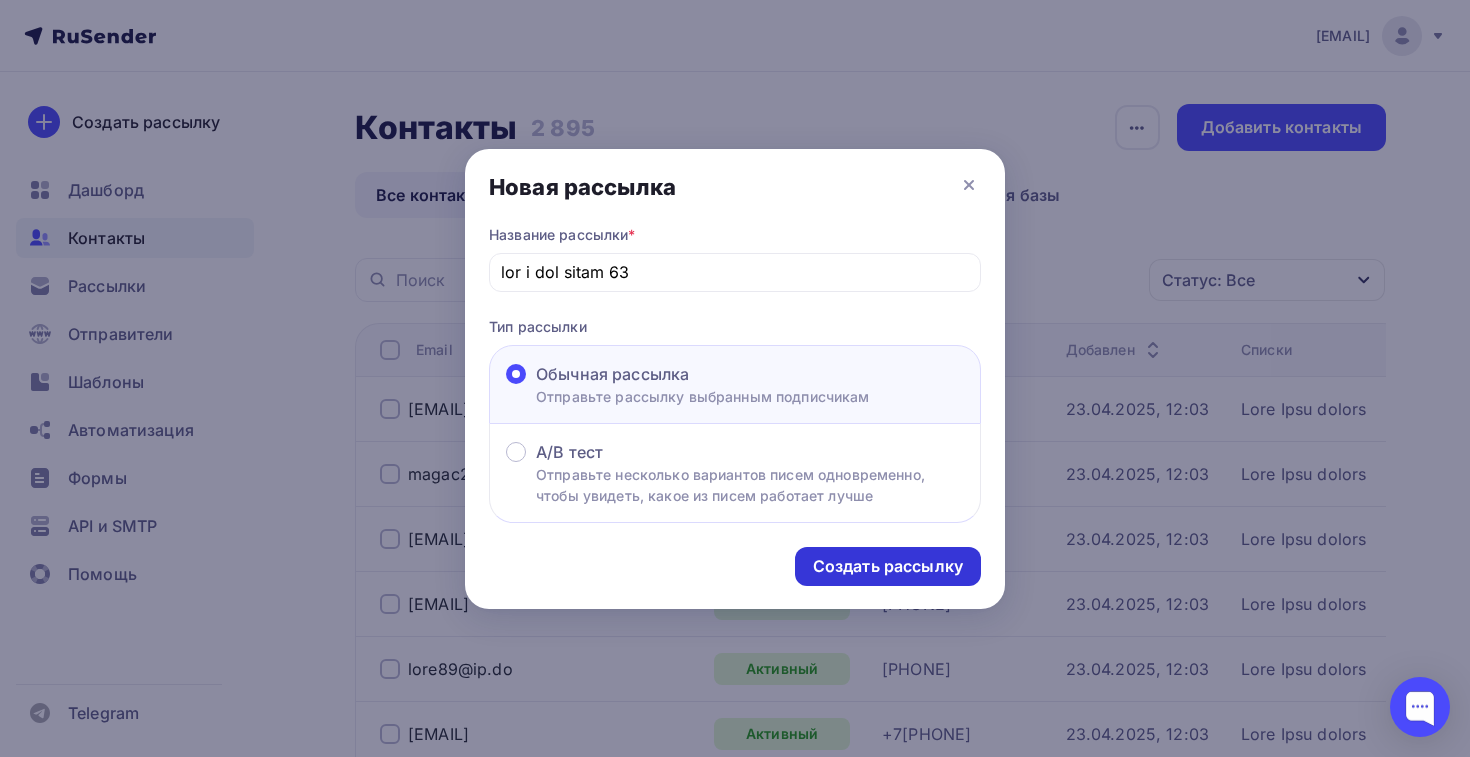 click on "Создать рассылку" at bounding box center (888, 566) 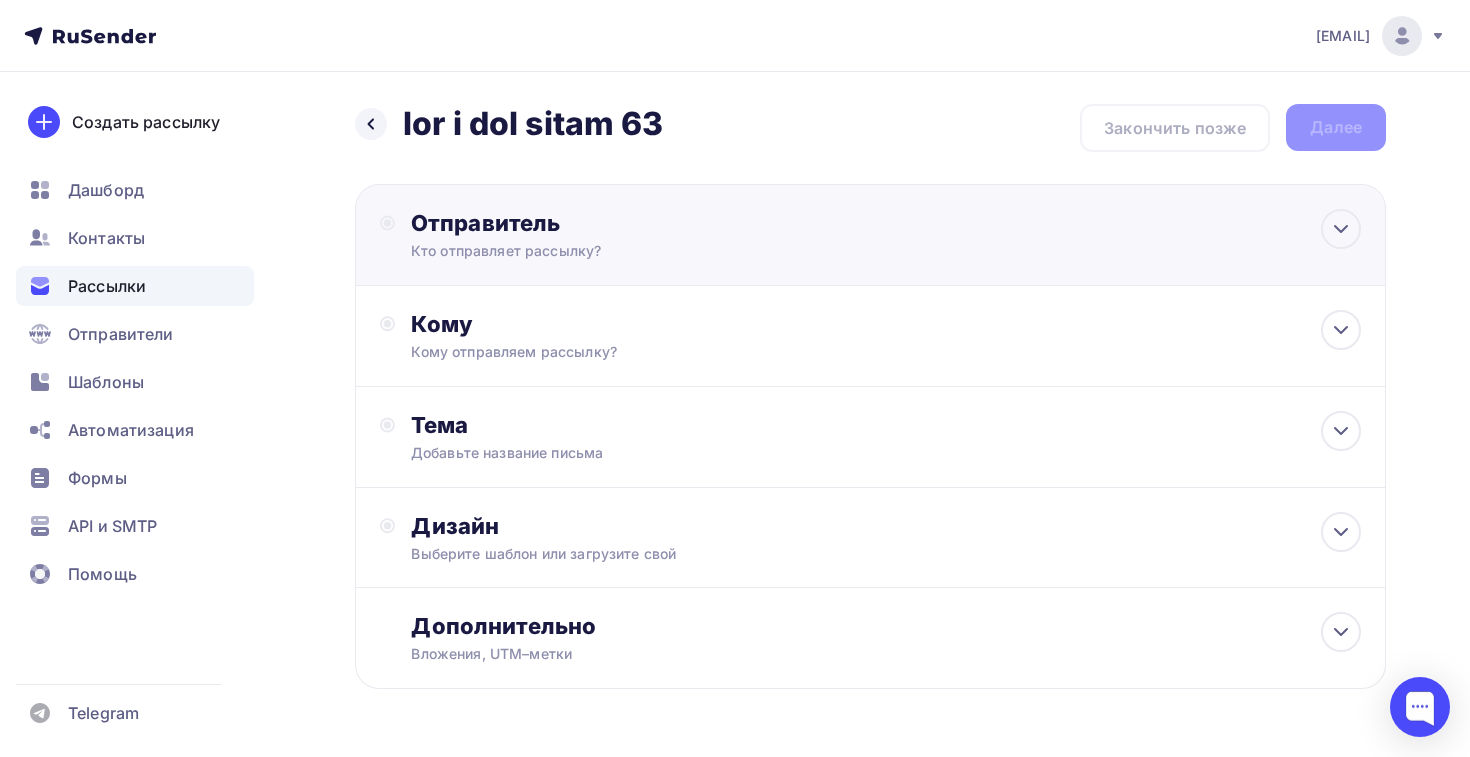 click on "Отправитель" at bounding box center [627, 223] 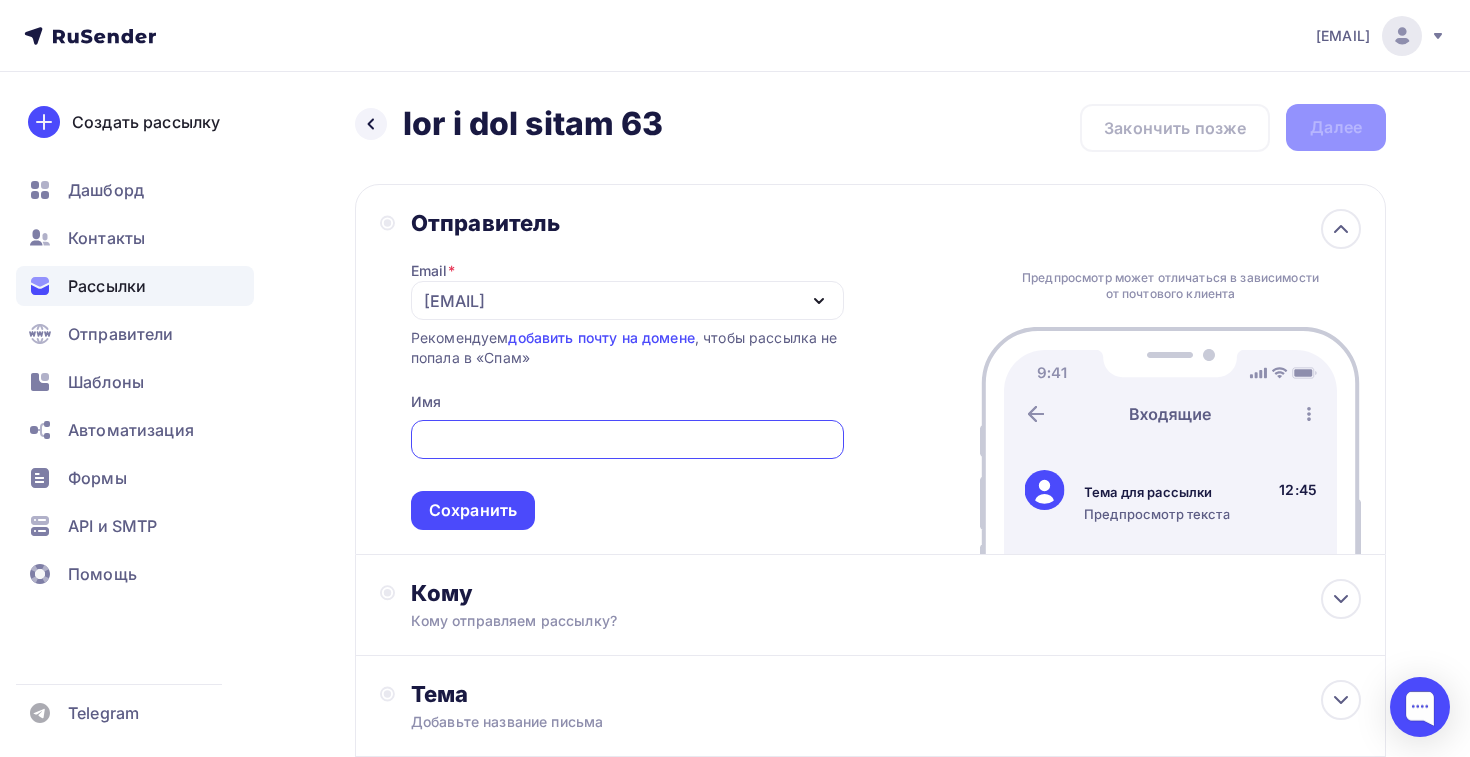 scroll, scrollTop: 0, scrollLeft: 0, axis: both 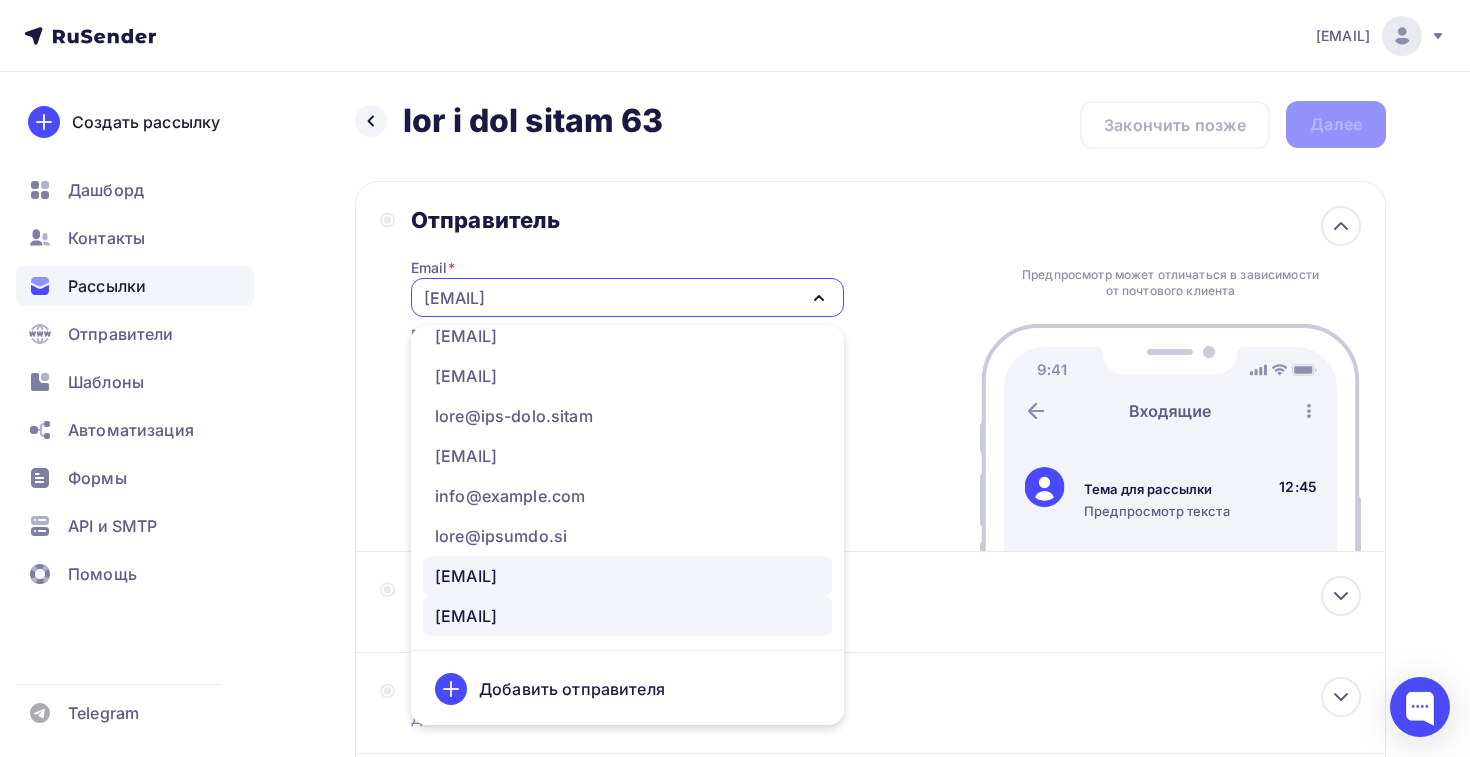 click on "[EMAIL]" at bounding box center (466, 576) 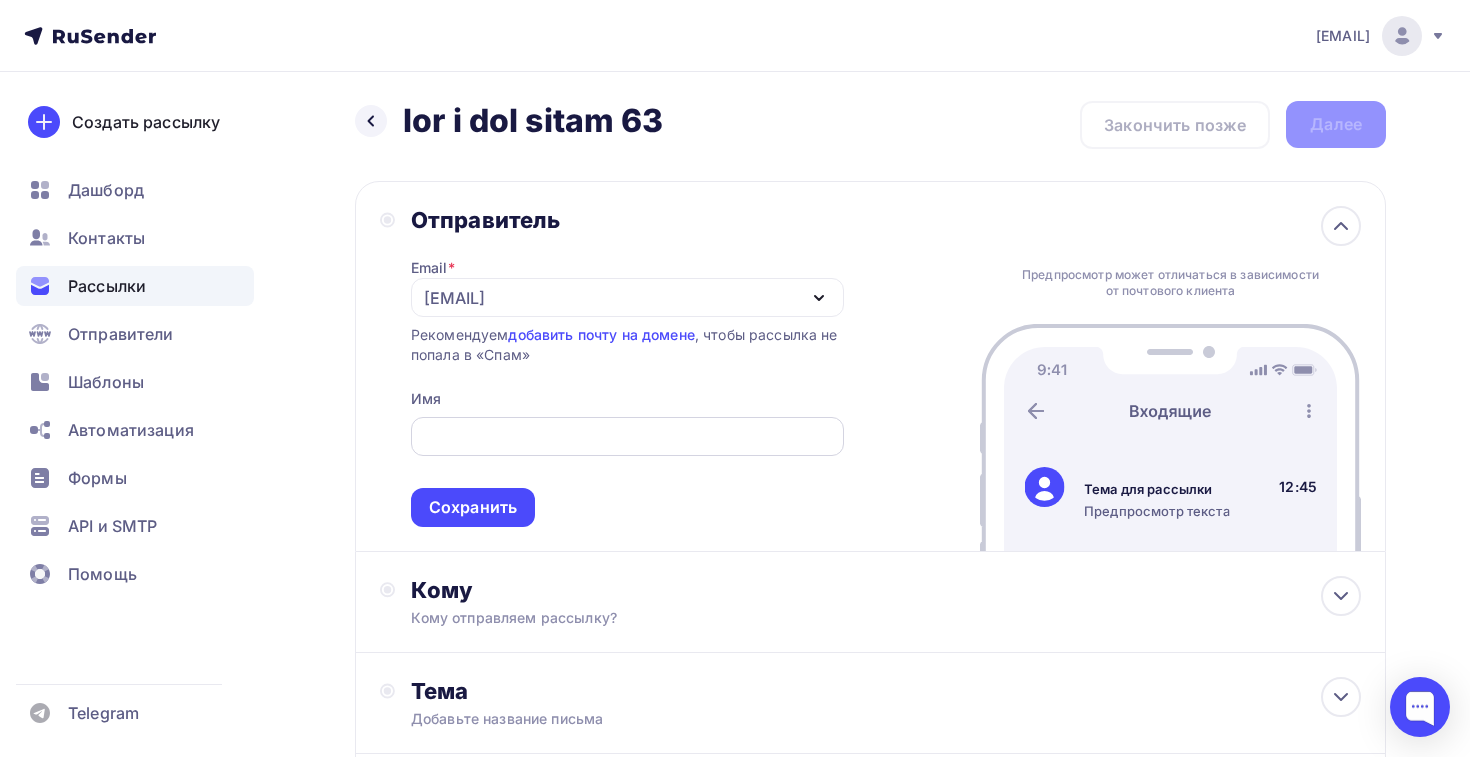 click at bounding box center [627, 437] 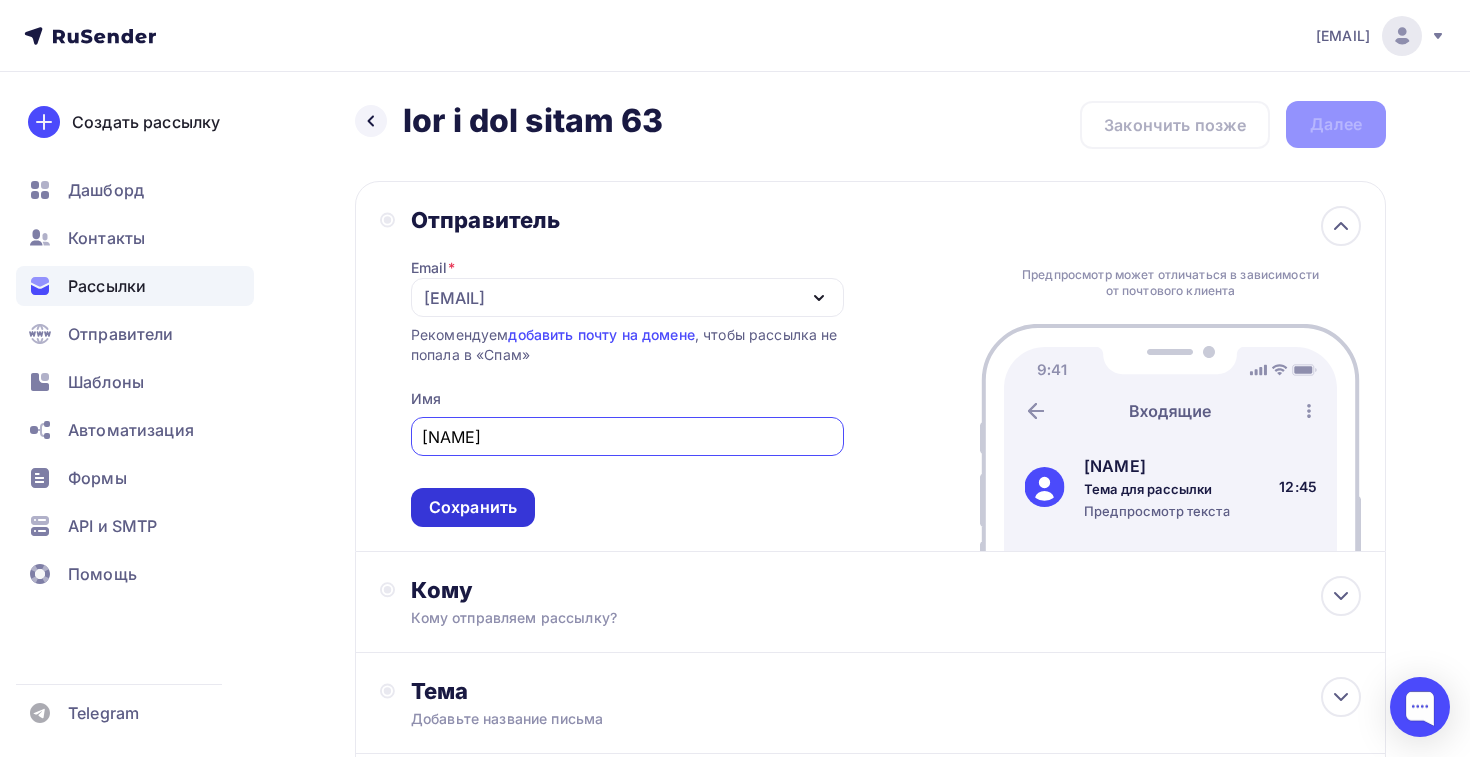 type on "[NAME]" 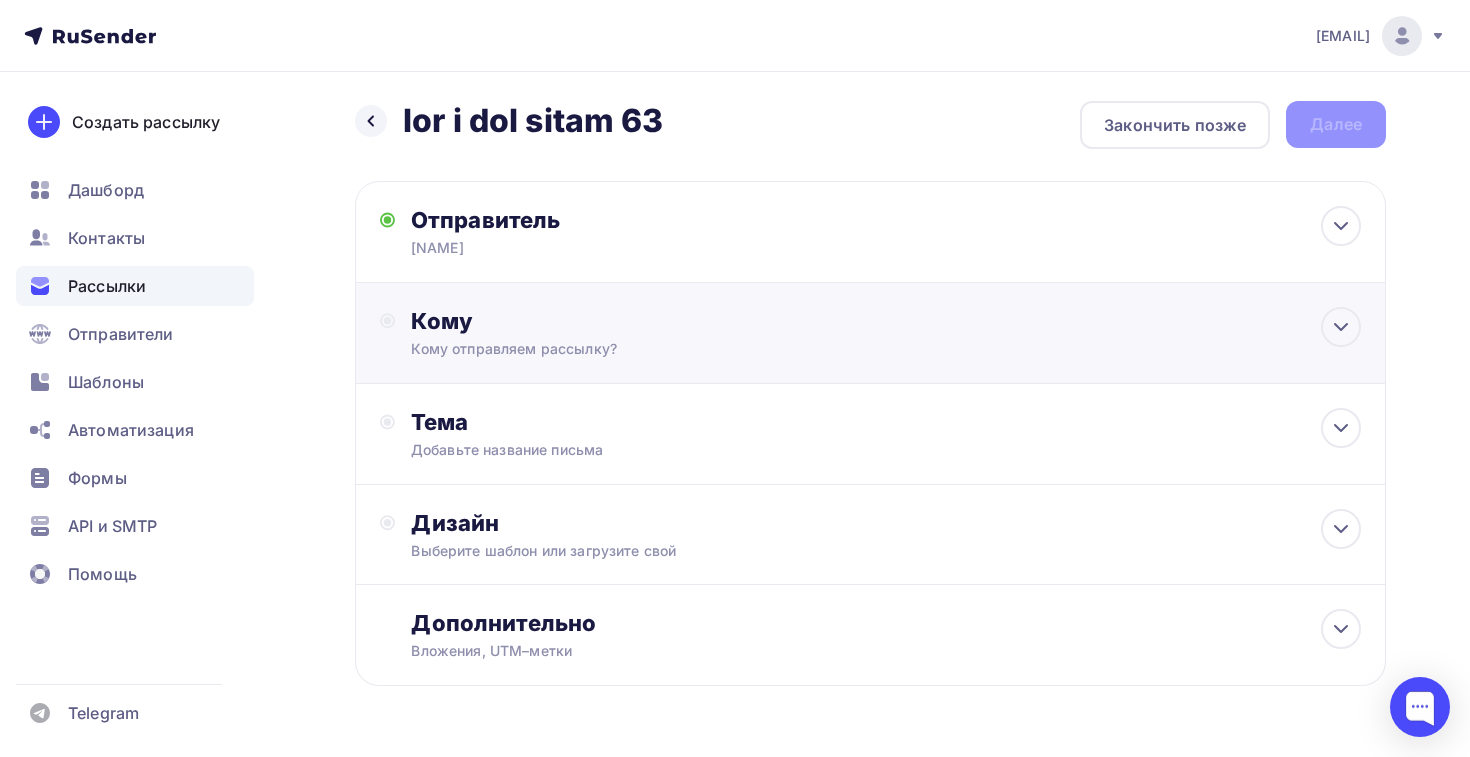click on "Кому
Кому отправляем рассылку?
Выберите список
Все списки
id
жск и ук 13
(1 201)
#24477
ТСН и ТСЖ 13
(643)
#24476
ЖСК и УК аудит 12
(1 211)
#24417
ТСН и ТСЖ аудит 12
(653)
#24416
ЖСК и УК 11
(1 220)
#24395
ТСН и ТСЖ 11
(655)
#24394
(1 263)" at bounding box center [627, 232] 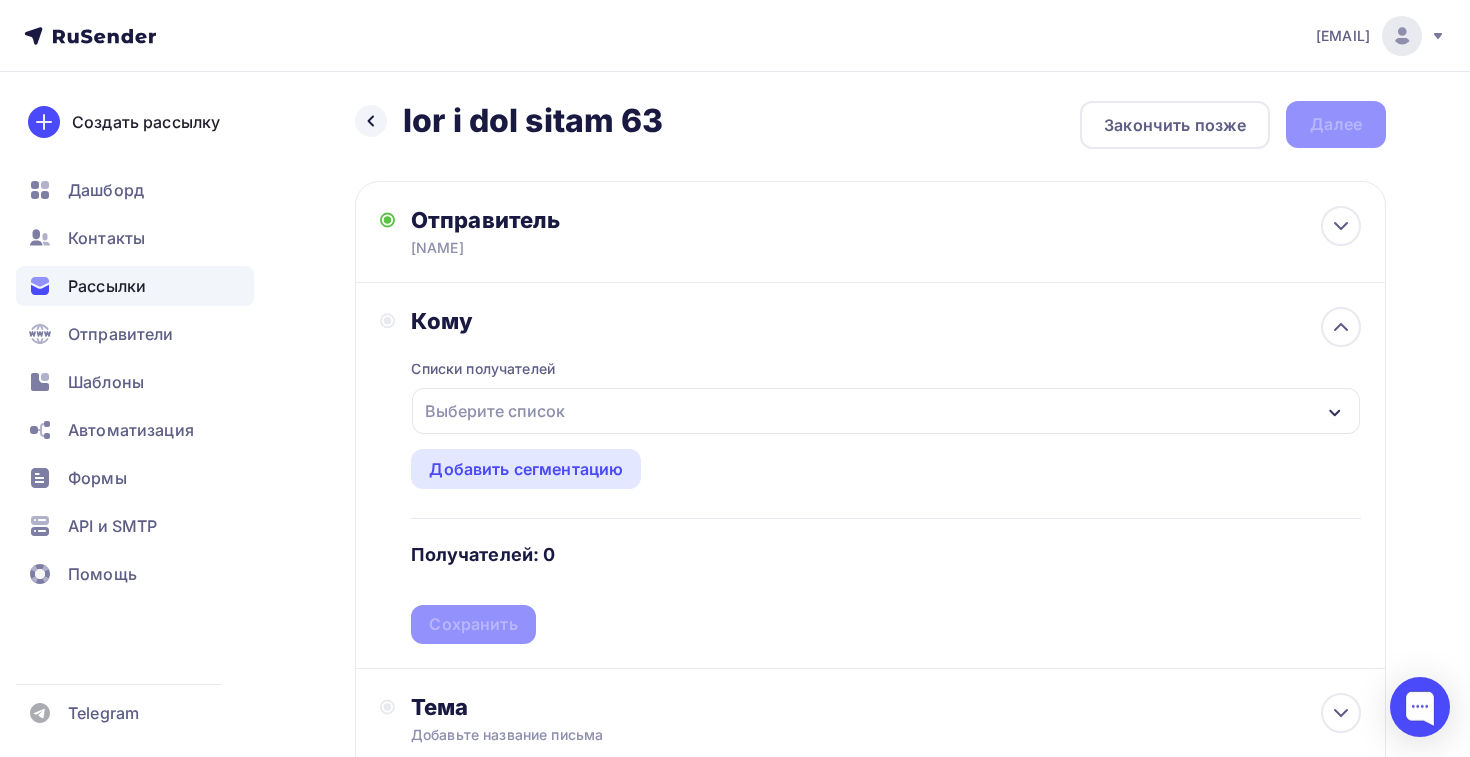 click on "Выберите список" at bounding box center [495, 411] 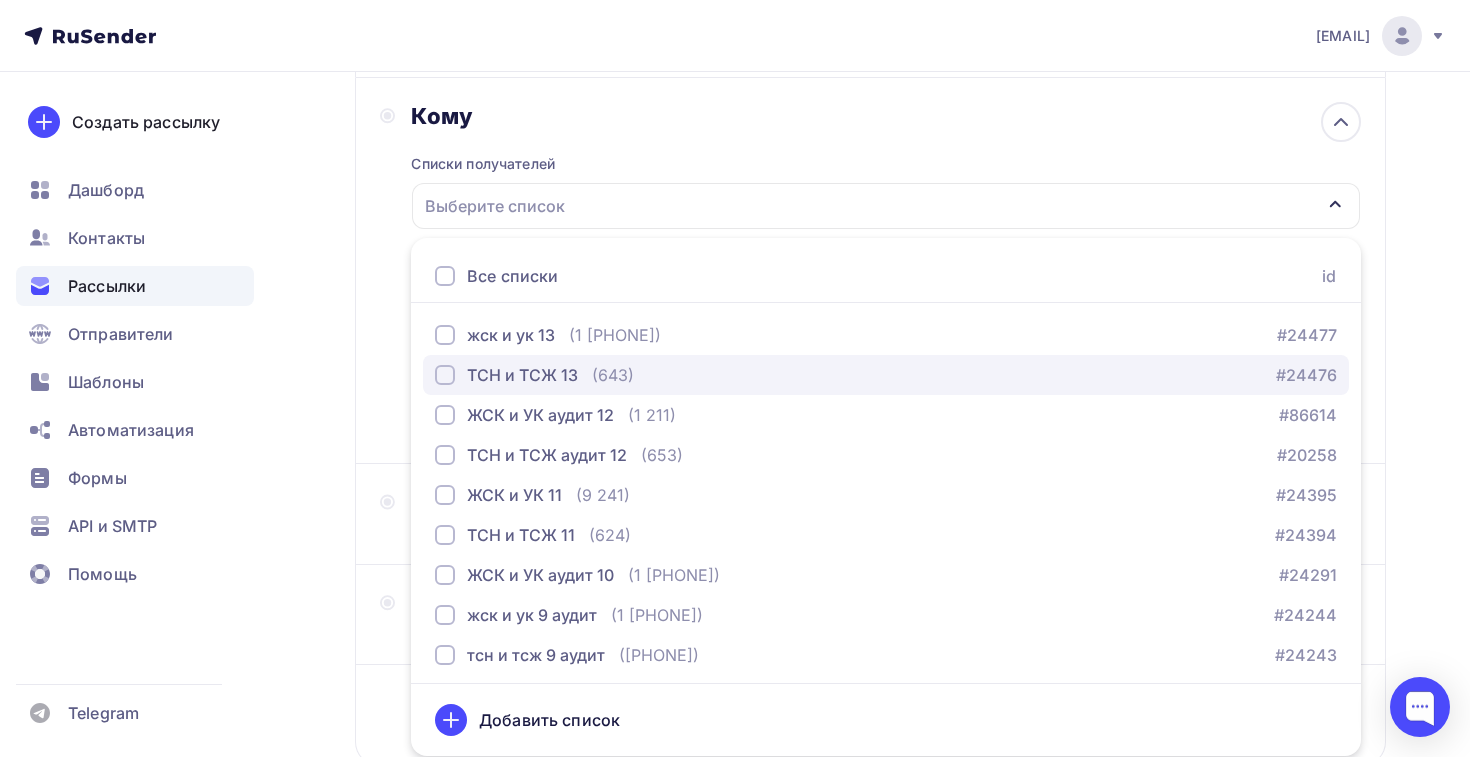 click on "ТСН и ТСЖ 13" at bounding box center [511, 335] 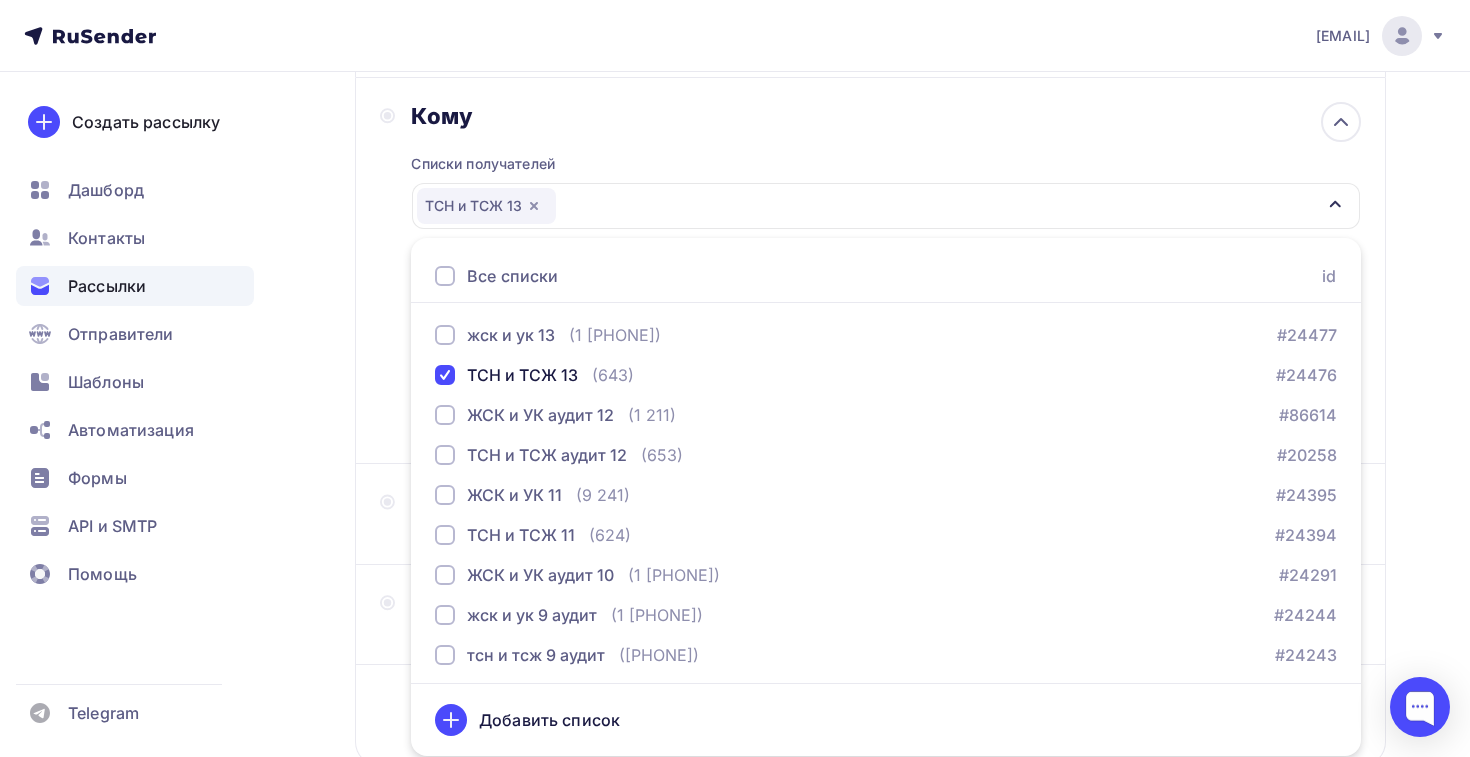 click on "id
жск и ук 13
([NUMBER])
#24477
ТСН и ТСЖ 13
([NUMBER])
#24476
ЖСК и УК аудит 12
([NUMBER])
#24417
ТСН и ТСЖ аудит 12
([NUMBER])
#24416
ЖСК и УК 11
([NUMBER])
#24395
ТСН и ТСЖ 11
([NUMBER])
#24394
ЖСК и УК аудит 10
([NUMBER])" at bounding box center [612, 27] 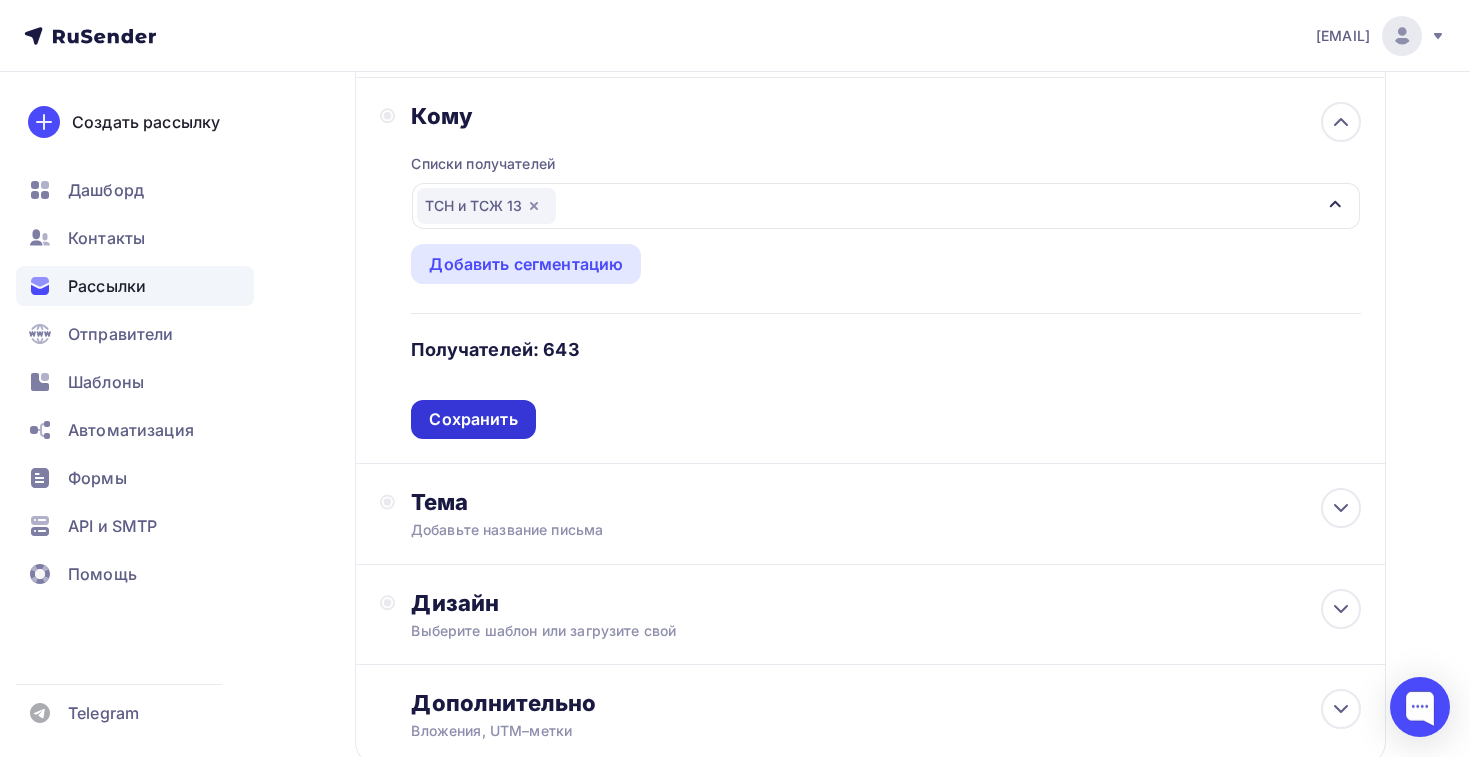 click on "Сохранить" at bounding box center [473, 419] 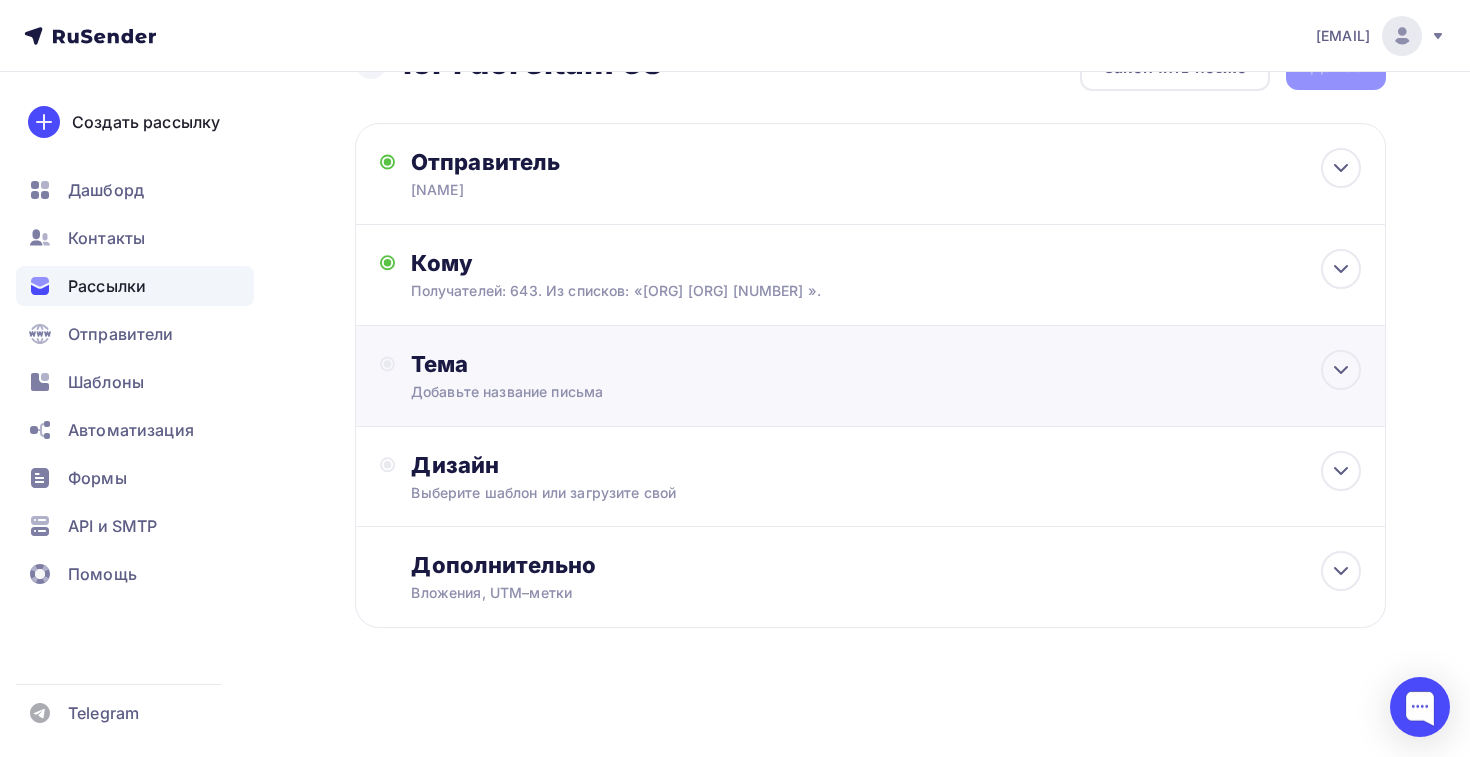 click on "Сергей Тема для рассылки Предпросмотр текста [TIME]" at bounding box center [870, 376] 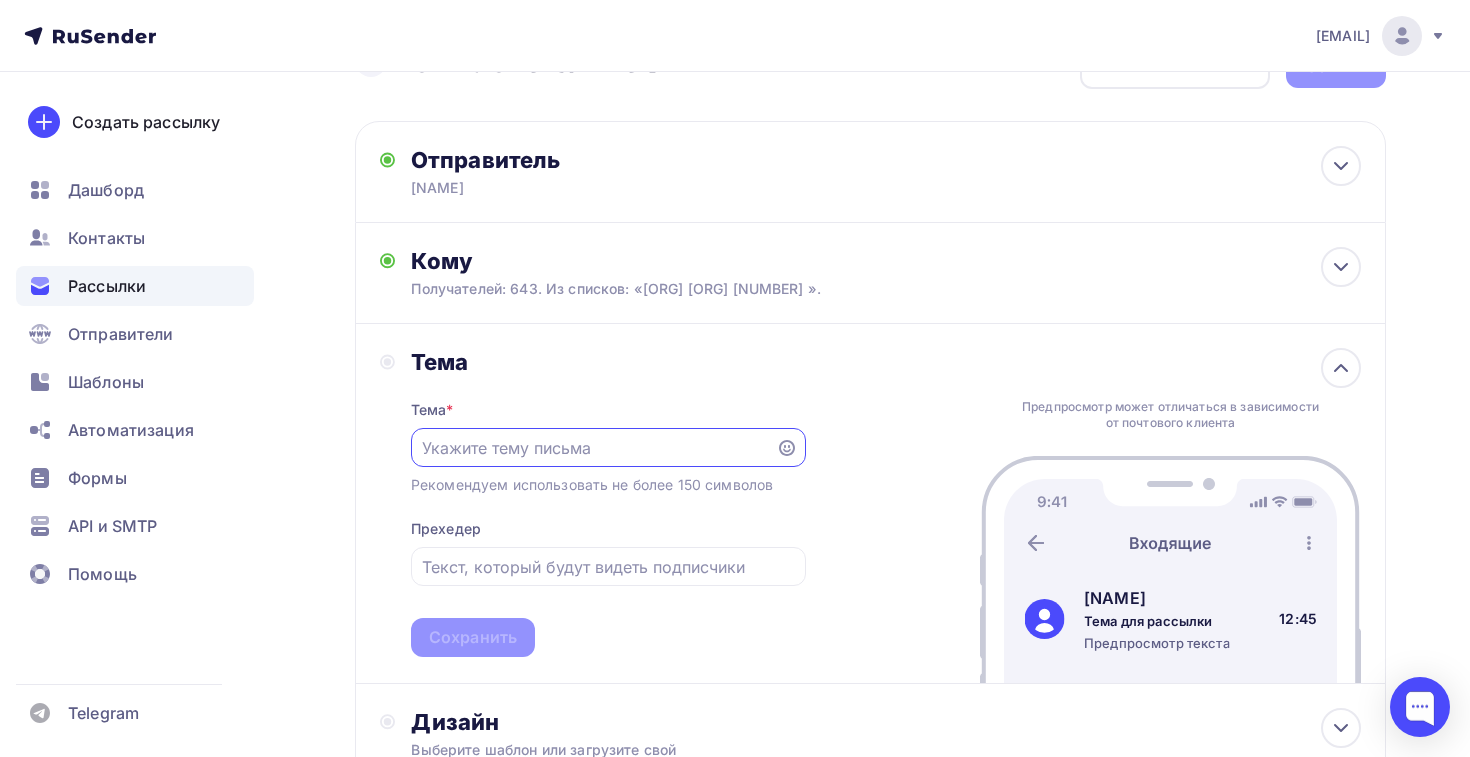 scroll, scrollTop: 62, scrollLeft: 0, axis: vertical 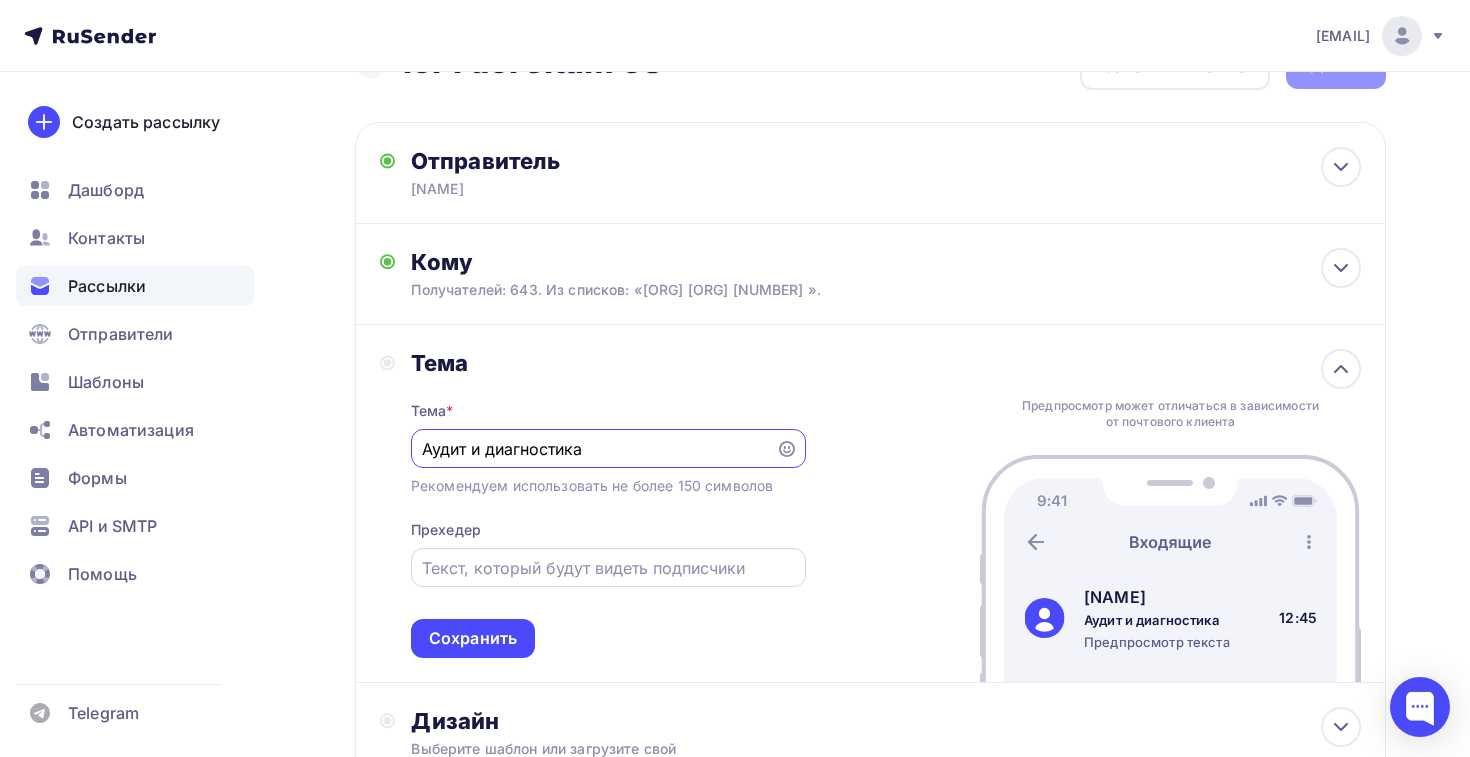 type on "Аудит и диагностика" 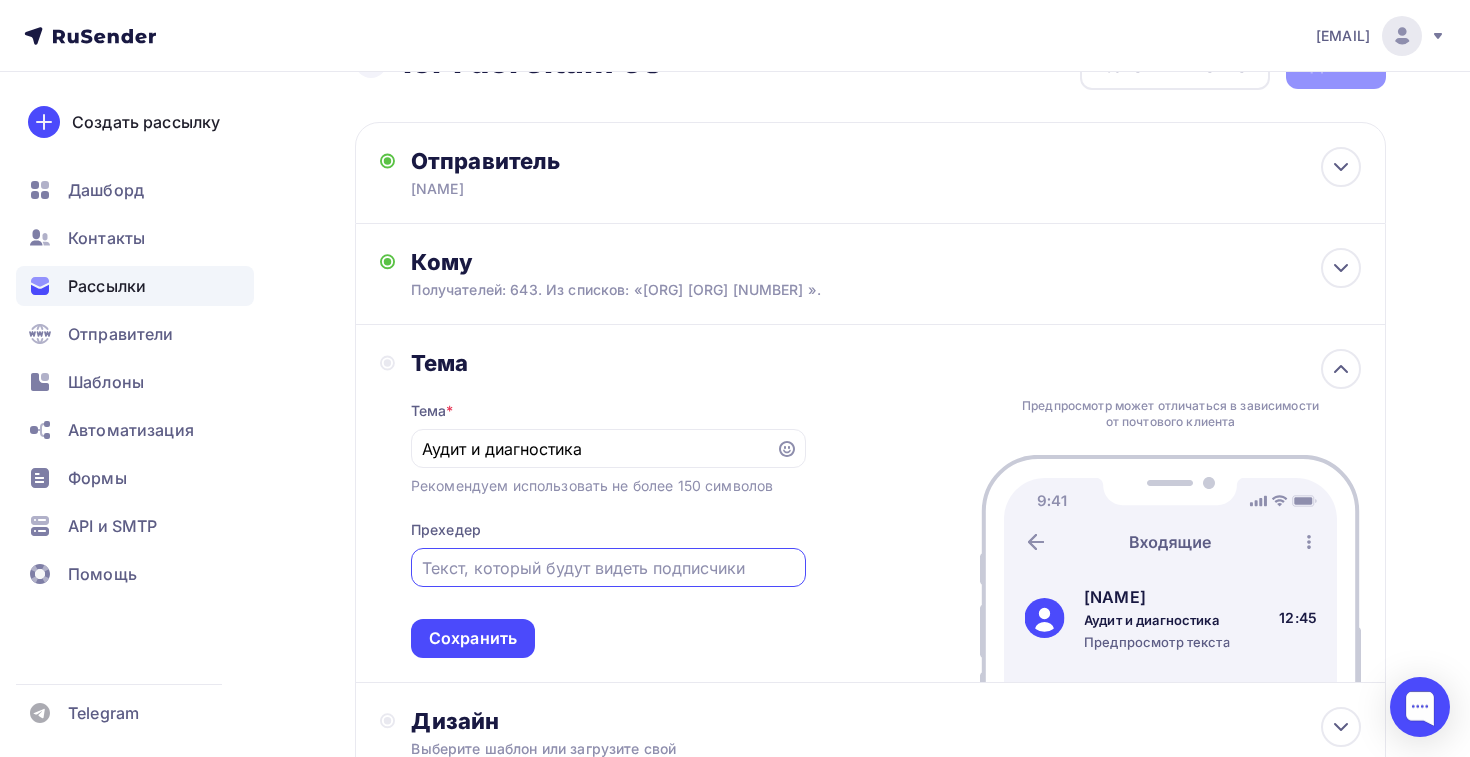 click at bounding box center [608, 568] 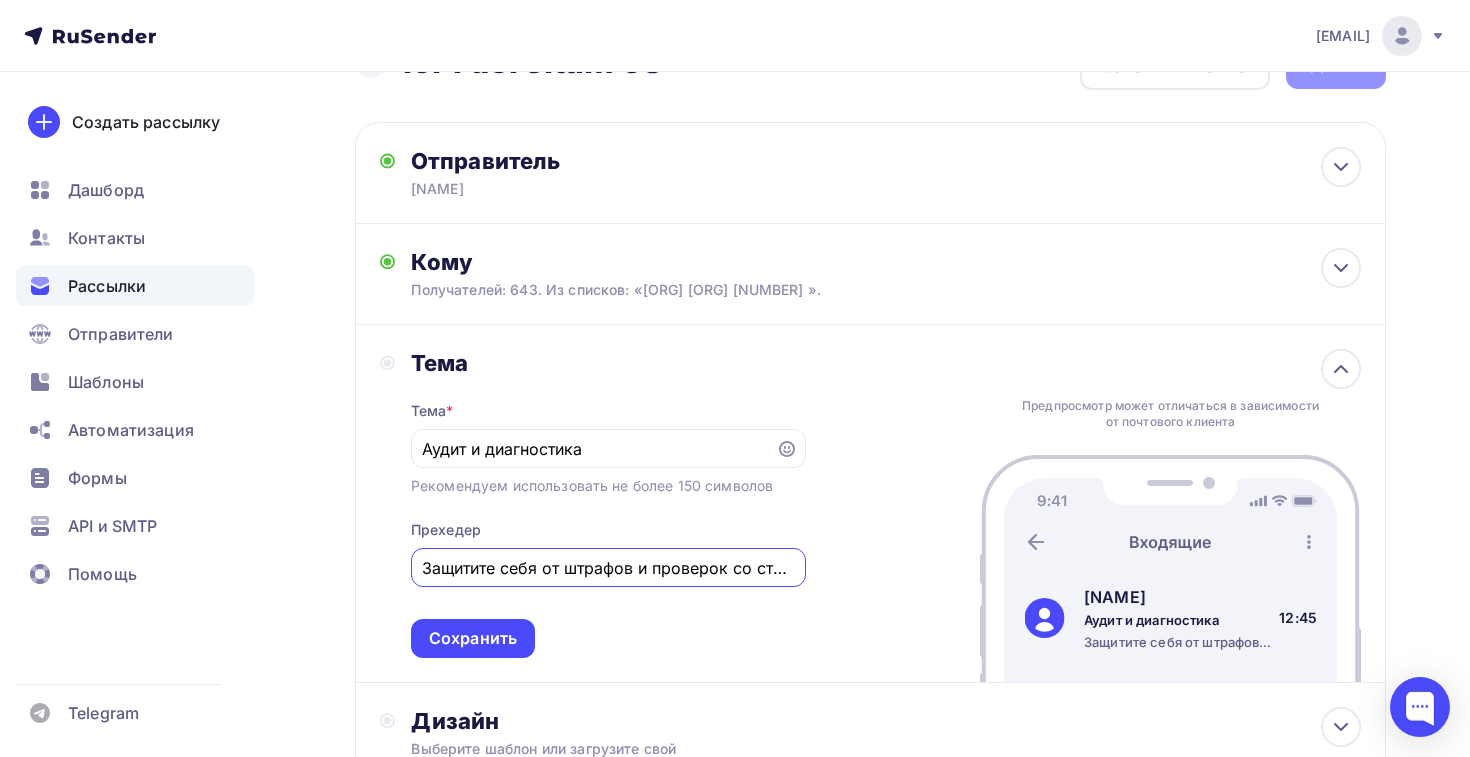 scroll, scrollTop: 0, scrollLeft: 186, axis: horizontal 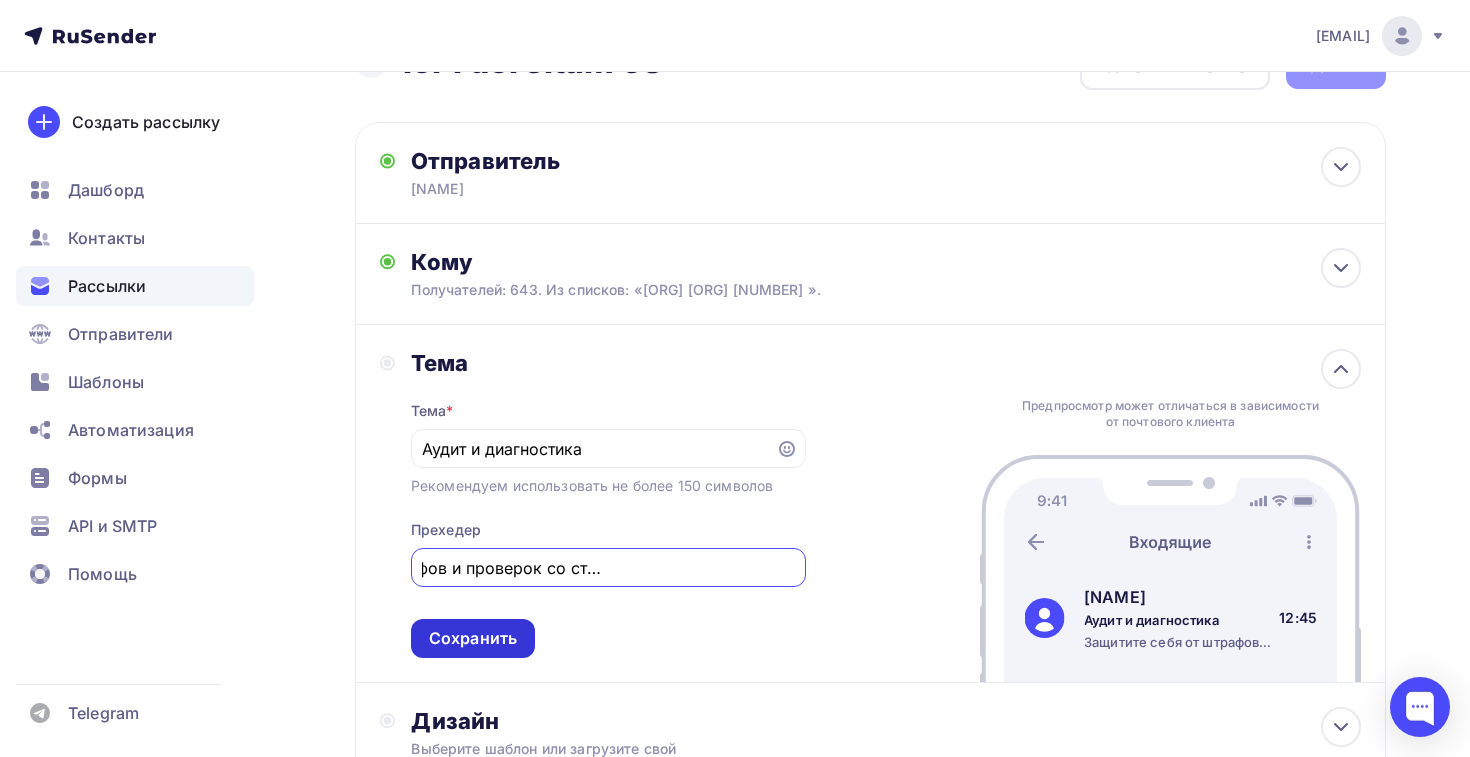 type on "Защитите себя от штрафов и проверок со стороны надзорных органов" 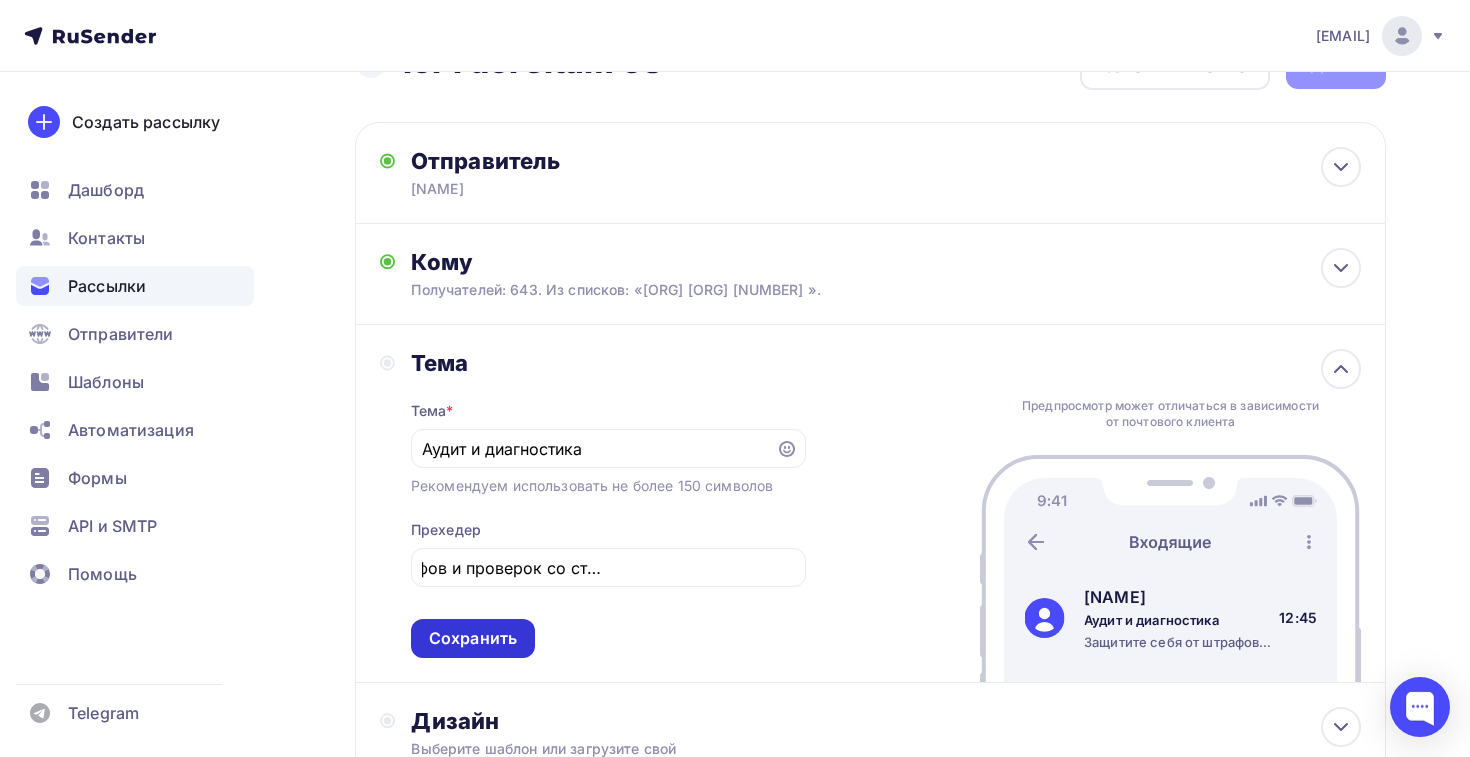 scroll, scrollTop: 0, scrollLeft: 0, axis: both 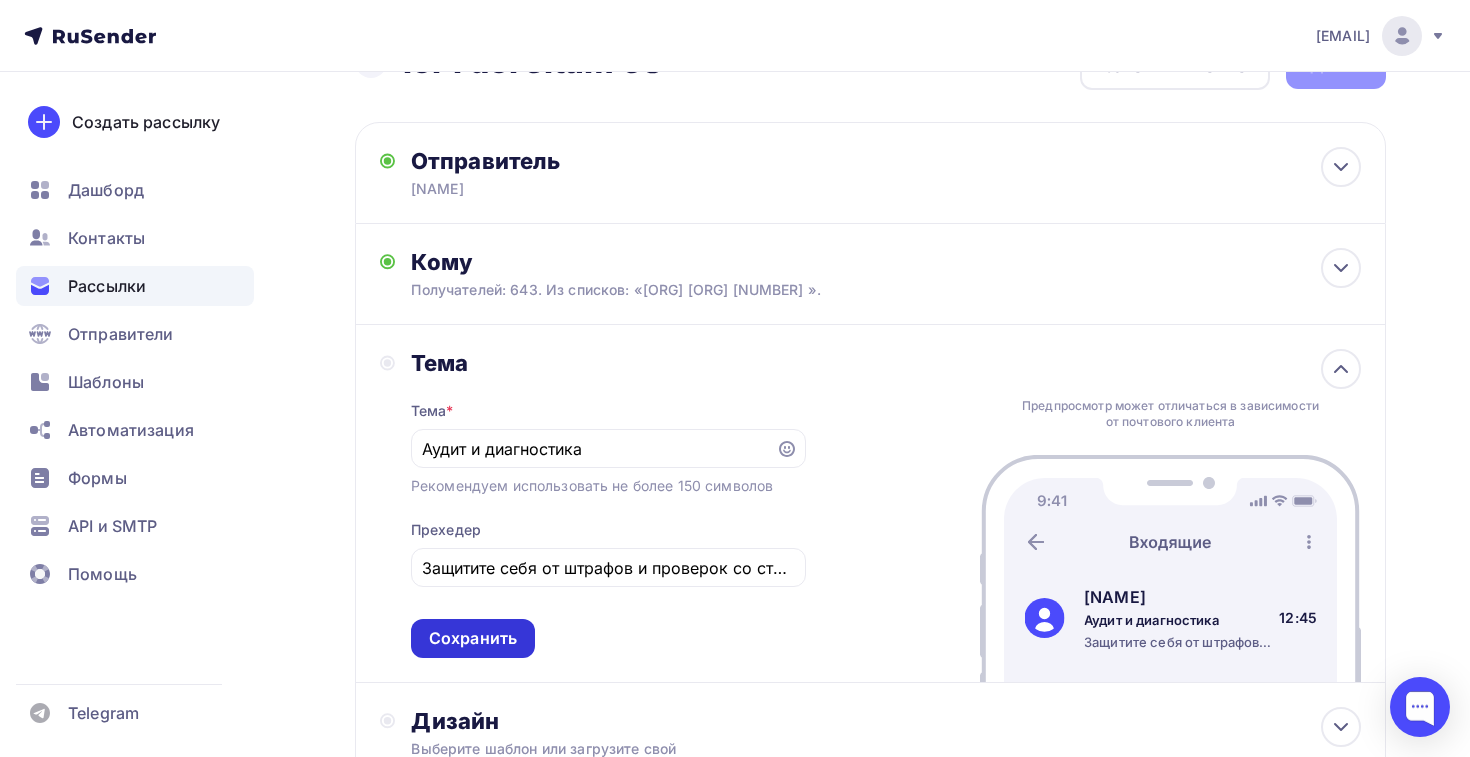 click on "Сохранить" at bounding box center [473, 638] 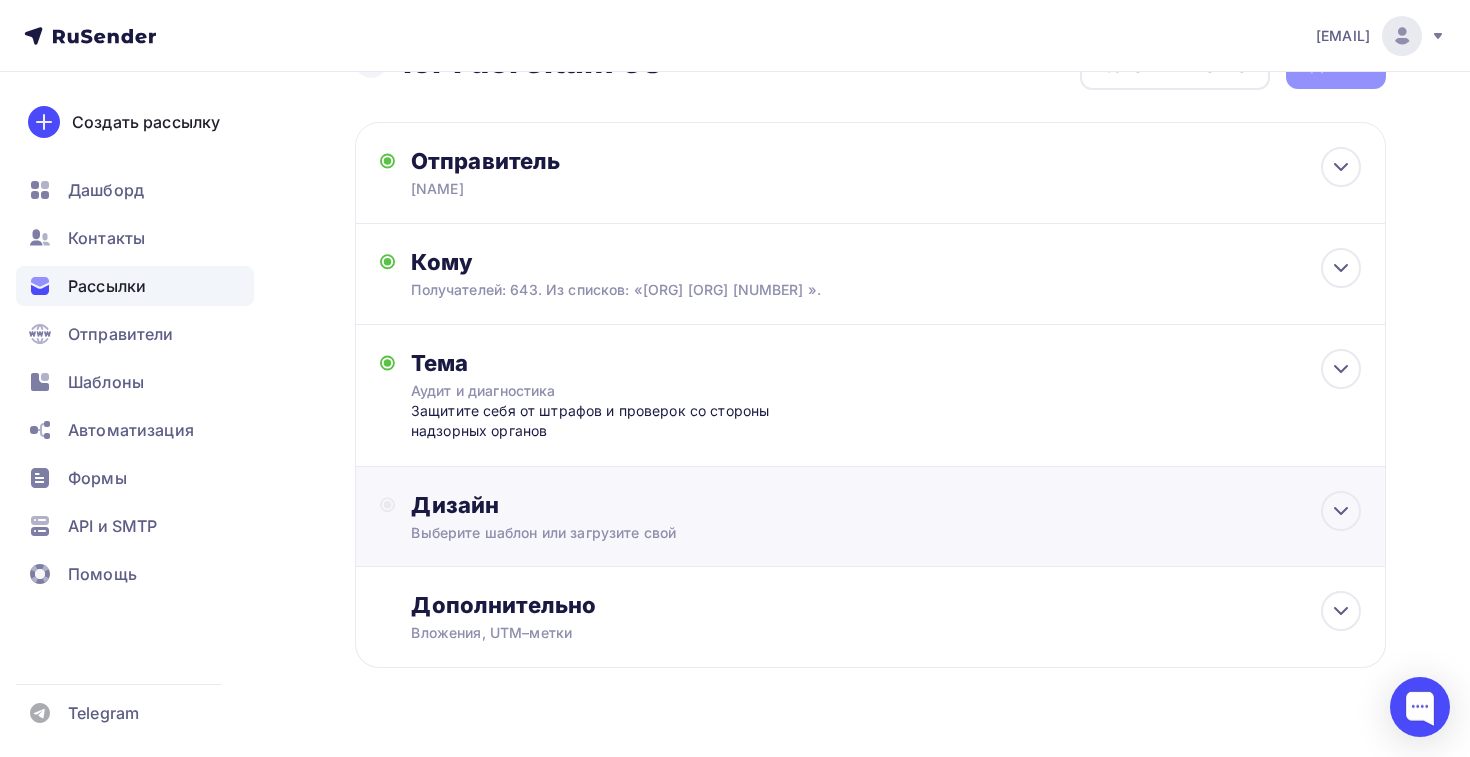 click on "Дизайн   Выберите шаблон или загрузите свой" at bounding box center (612, 173) 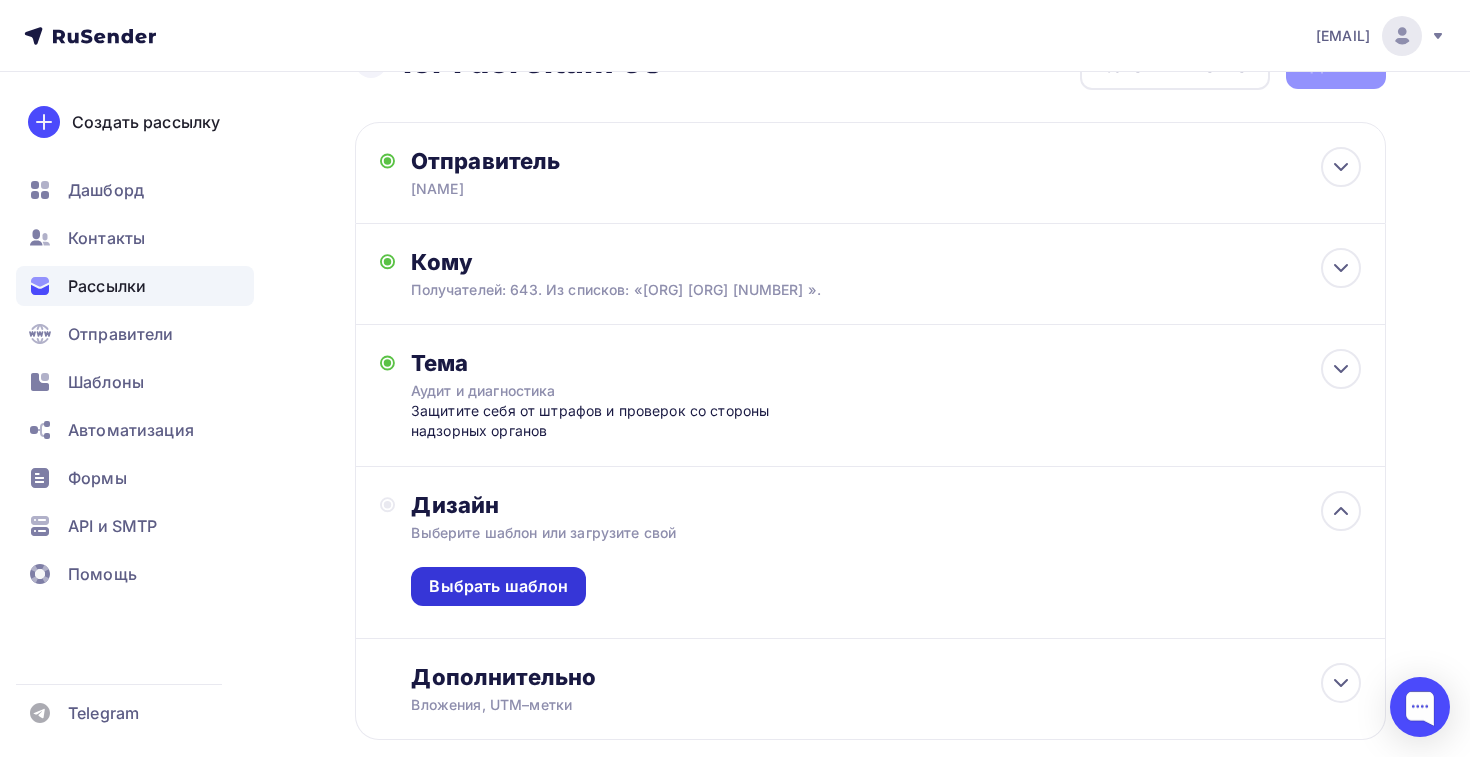 click on "Выбрать шаблон" at bounding box center [498, 586] 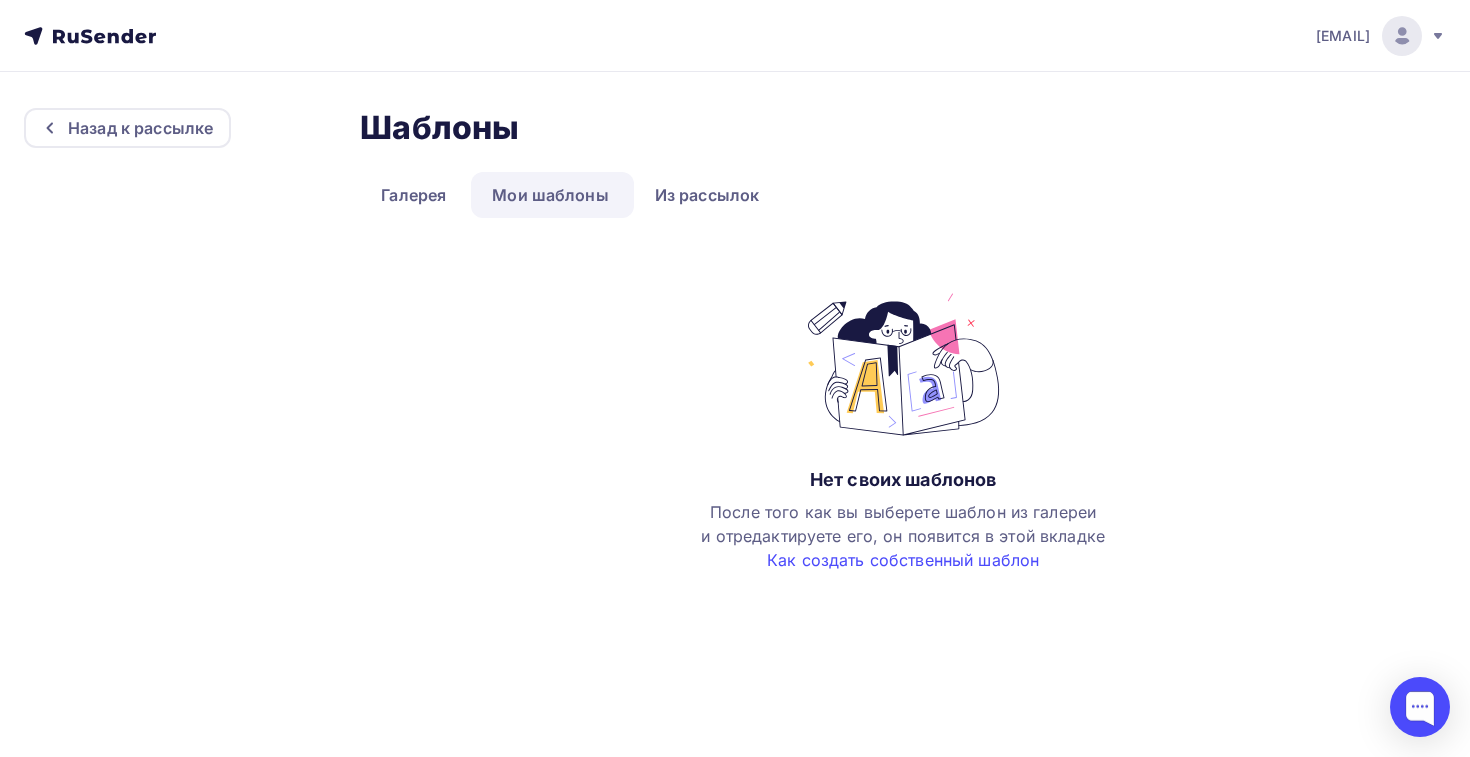 scroll, scrollTop: 0, scrollLeft: 0, axis: both 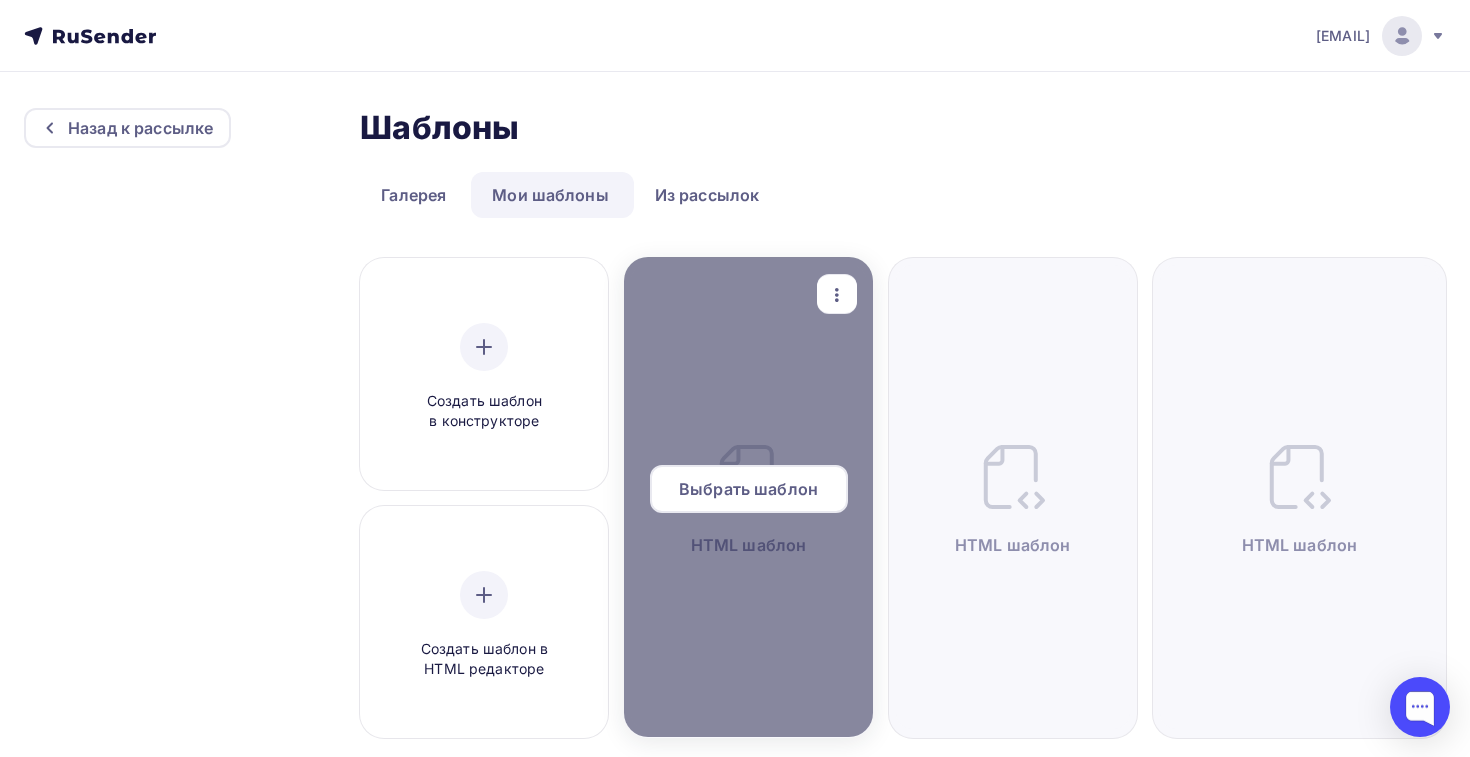 click on "Выбрать шаблон" at bounding box center (749, 489) 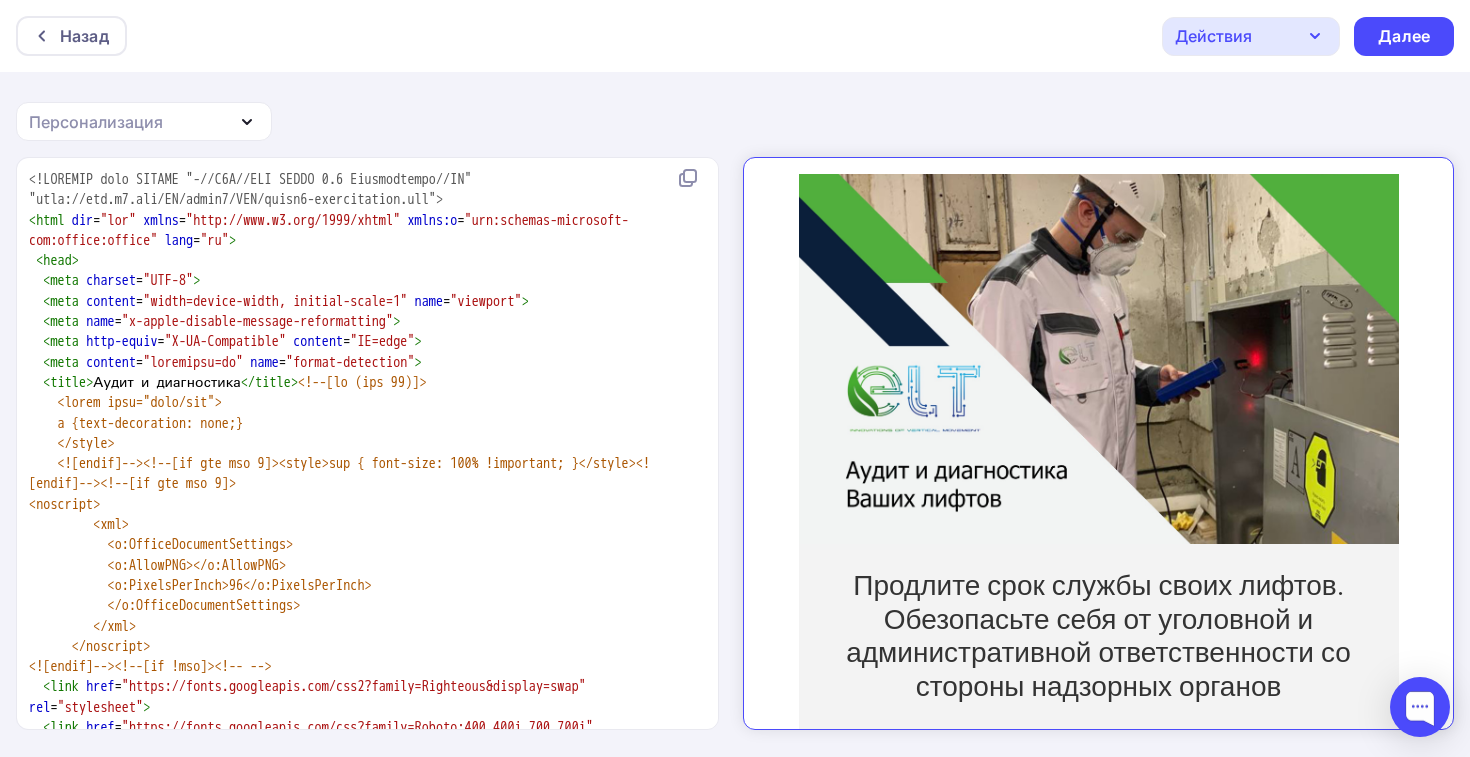 scroll, scrollTop: 0, scrollLeft: 0, axis: both 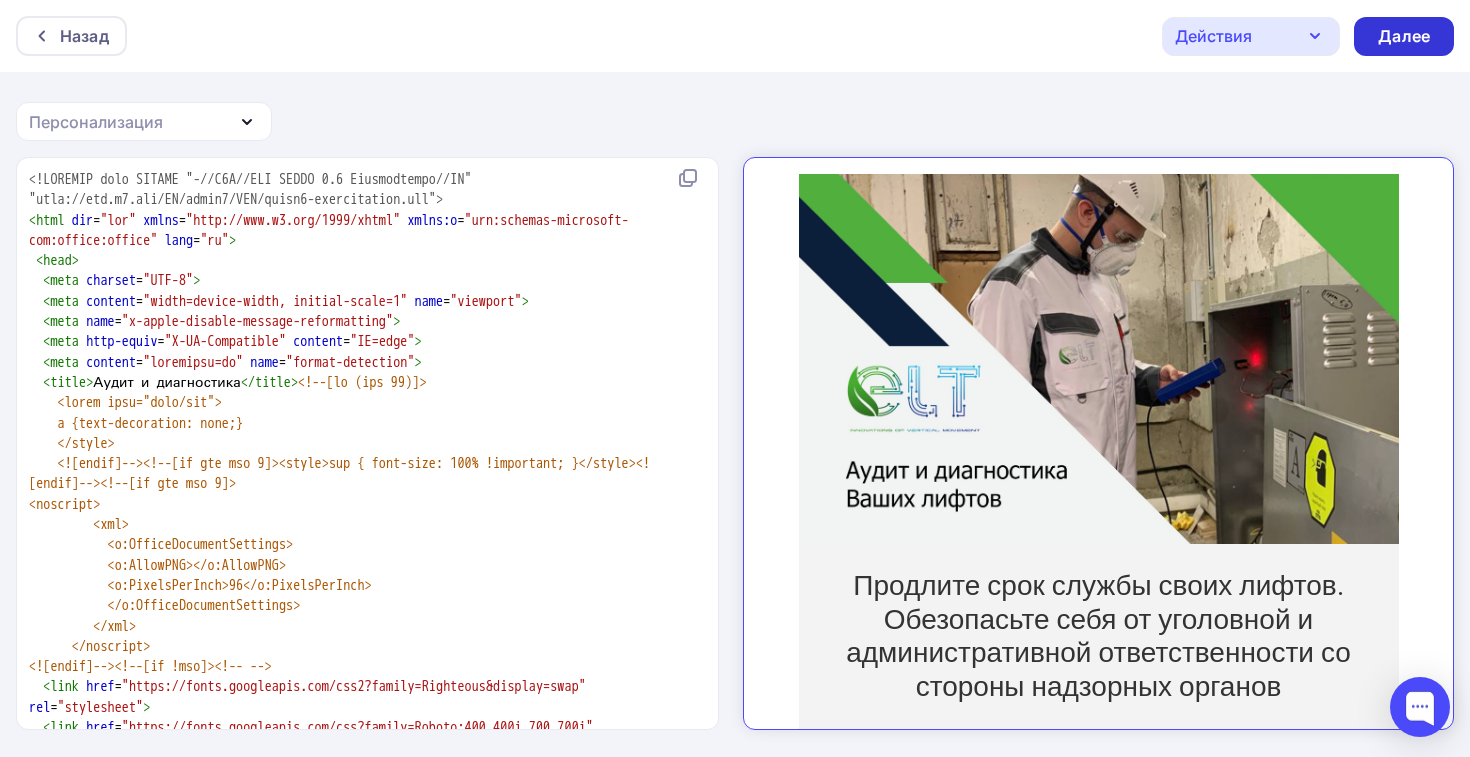 click on "Далее" at bounding box center (1404, 36) 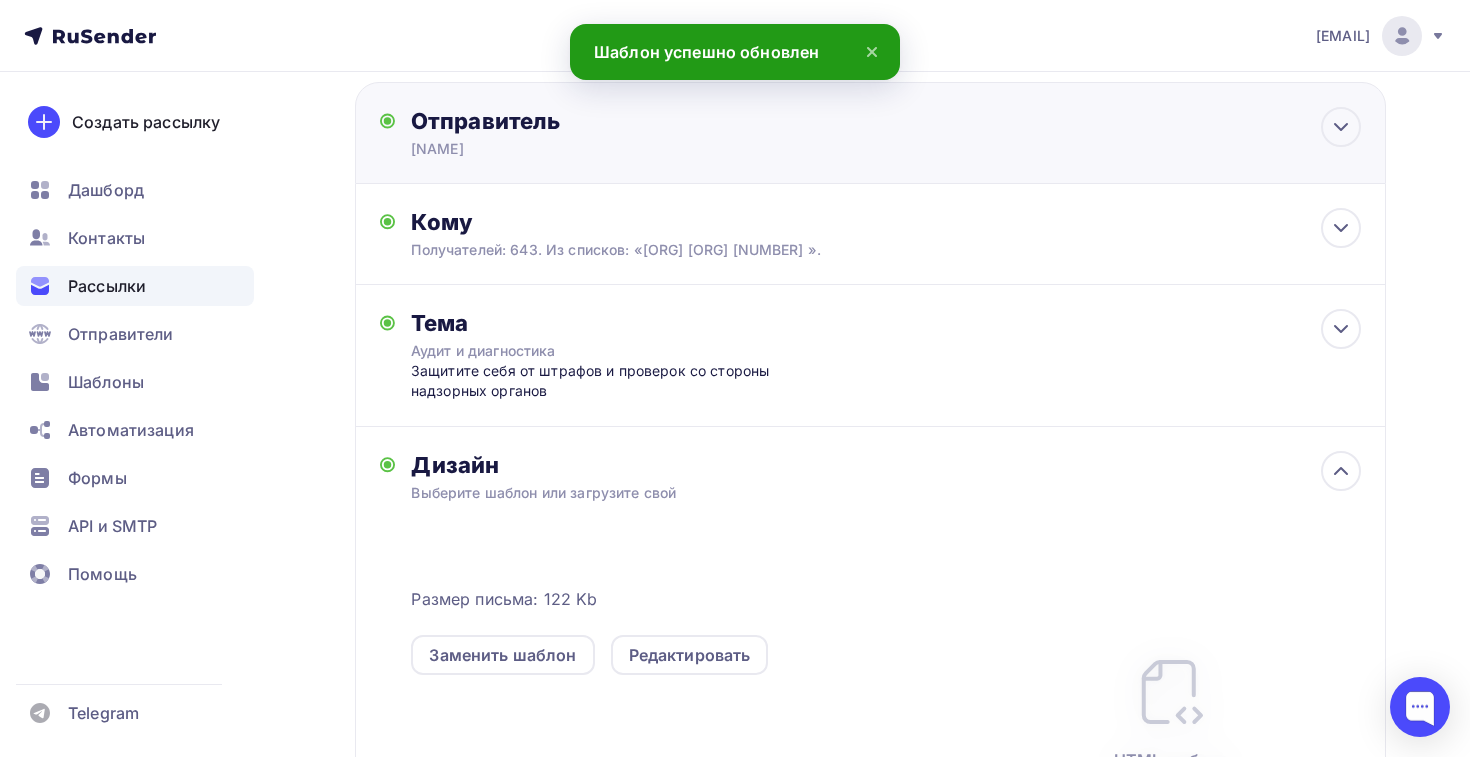 scroll, scrollTop: 47, scrollLeft: 0, axis: vertical 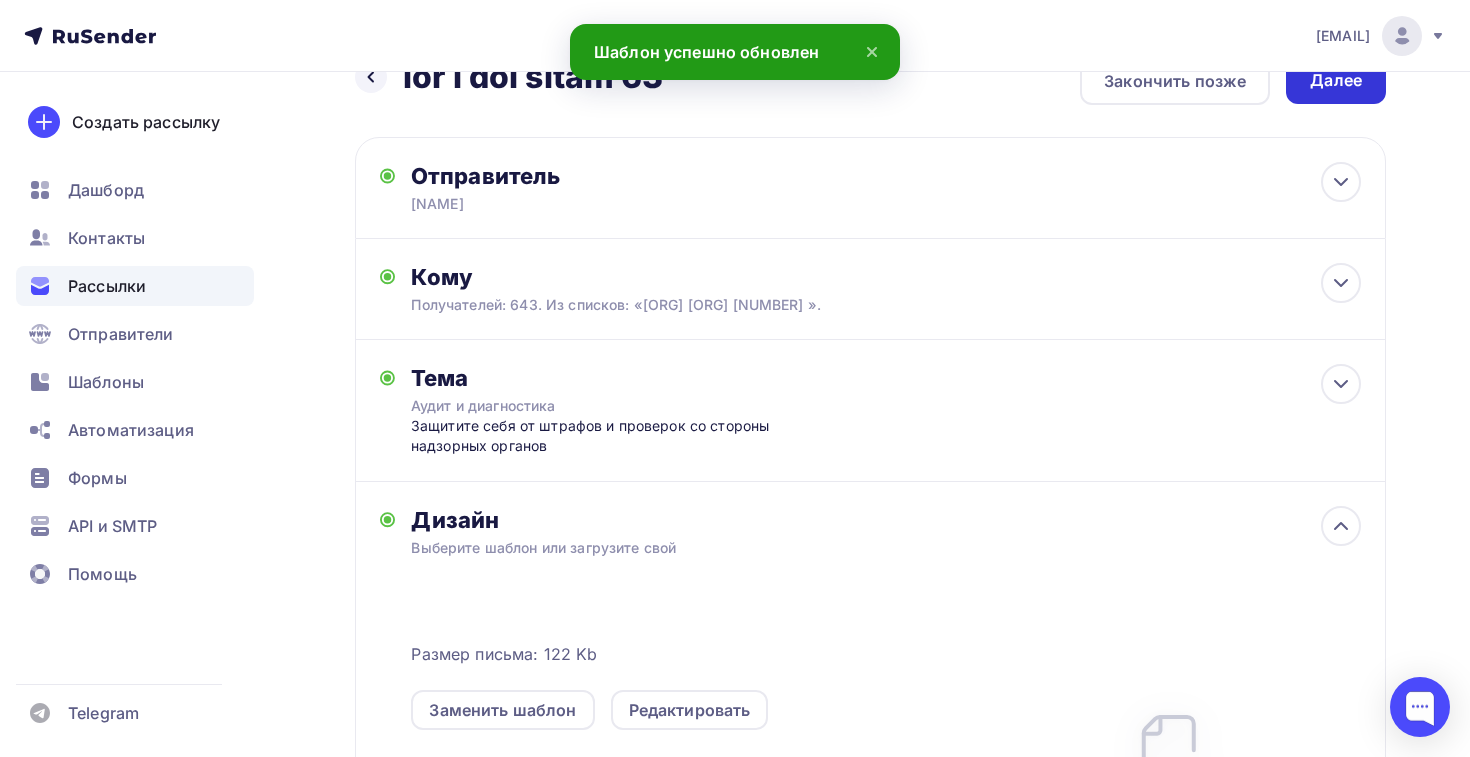 click on "Далее" at bounding box center (1336, 80) 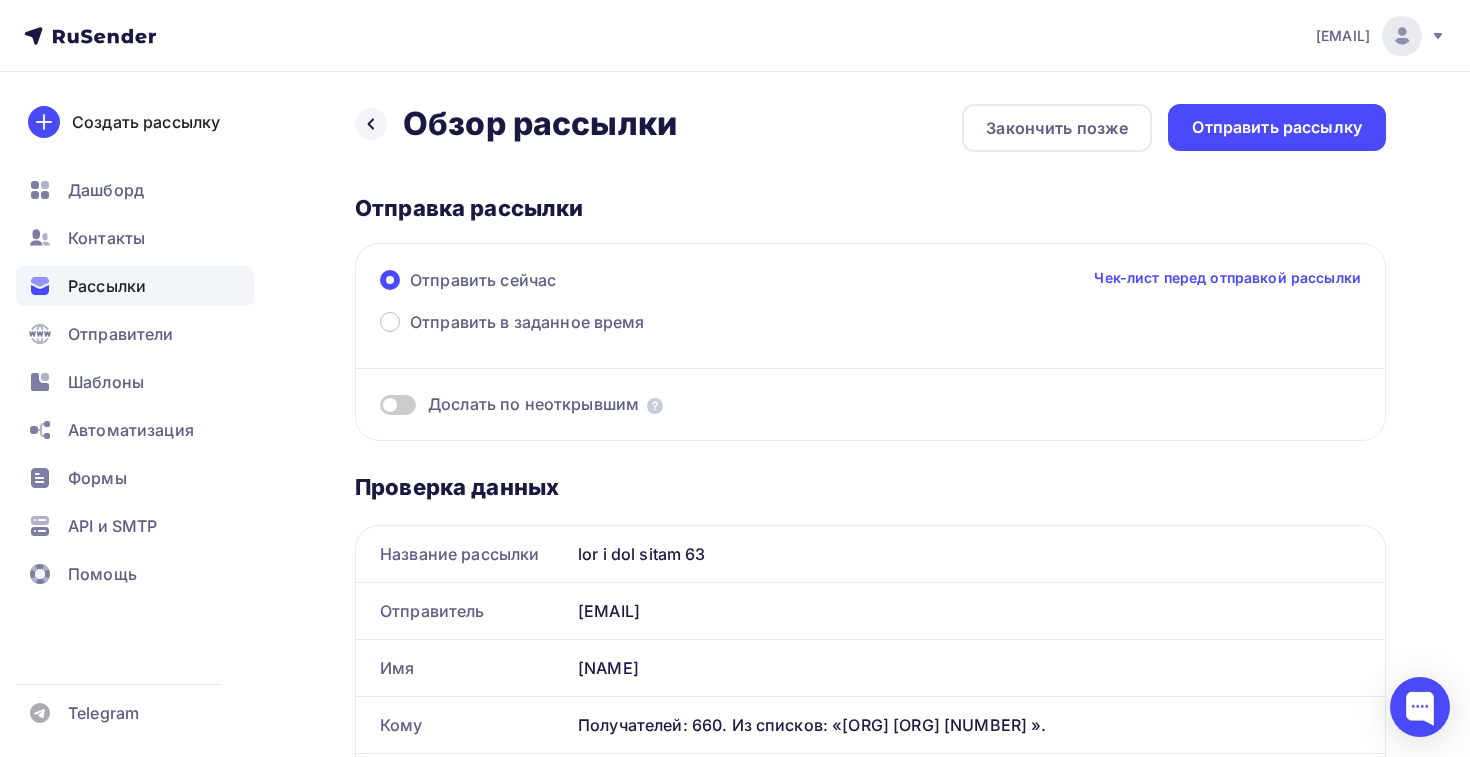scroll, scrollTop: 0, scrollLeft: 0, axis: both 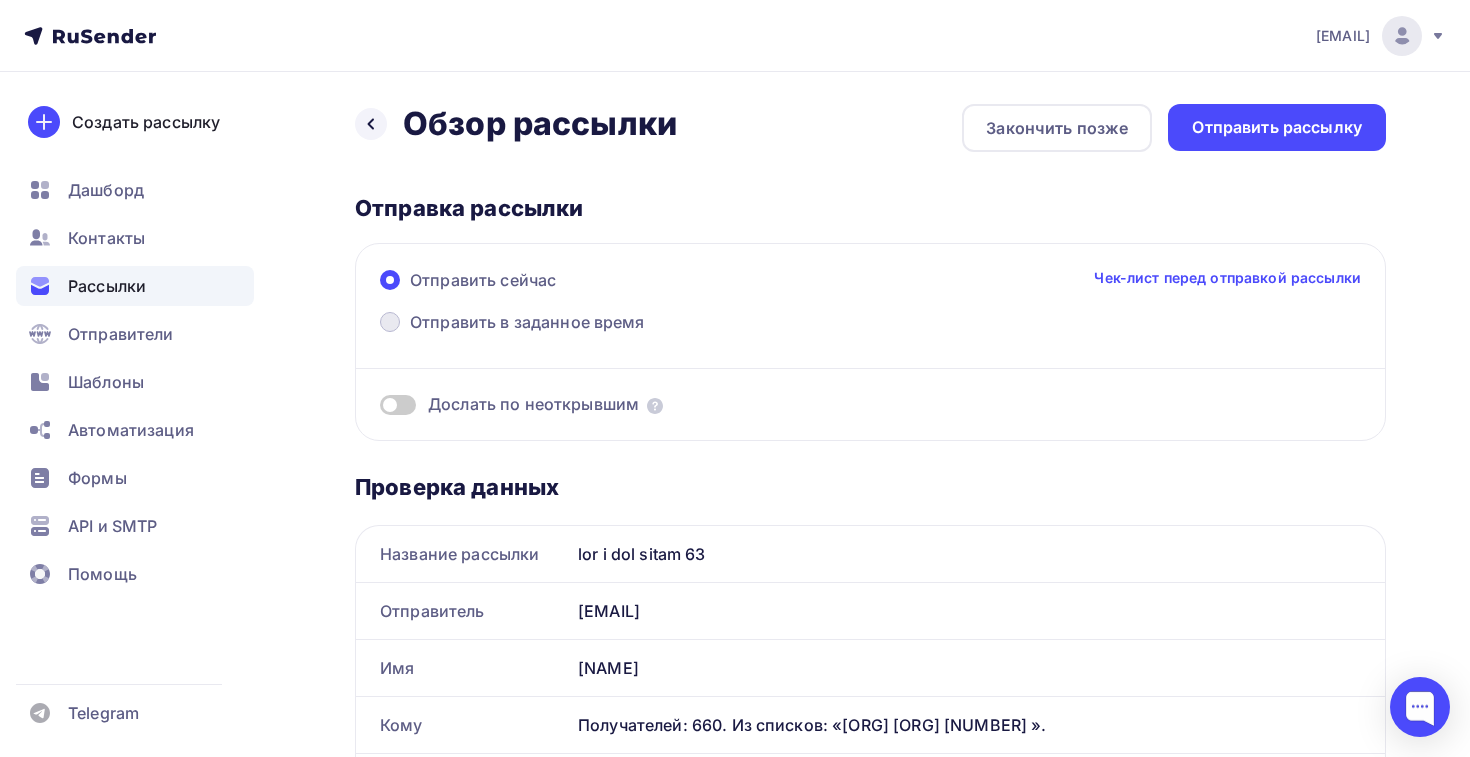 click on "Отправить в заданное время" at bounding box center (512, 324) 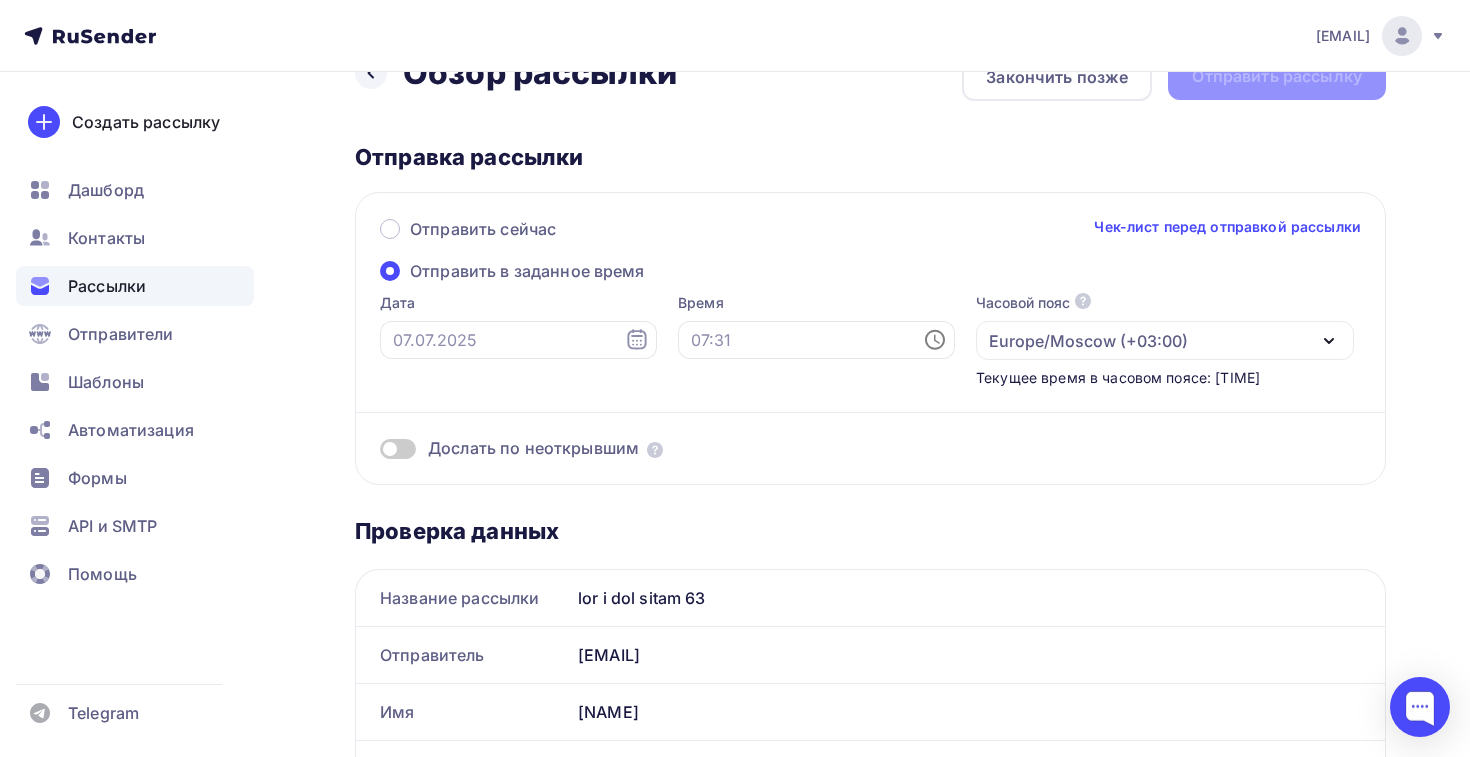 scroll, scrollTop: 71, scrollLeft: 0, axis: vertical 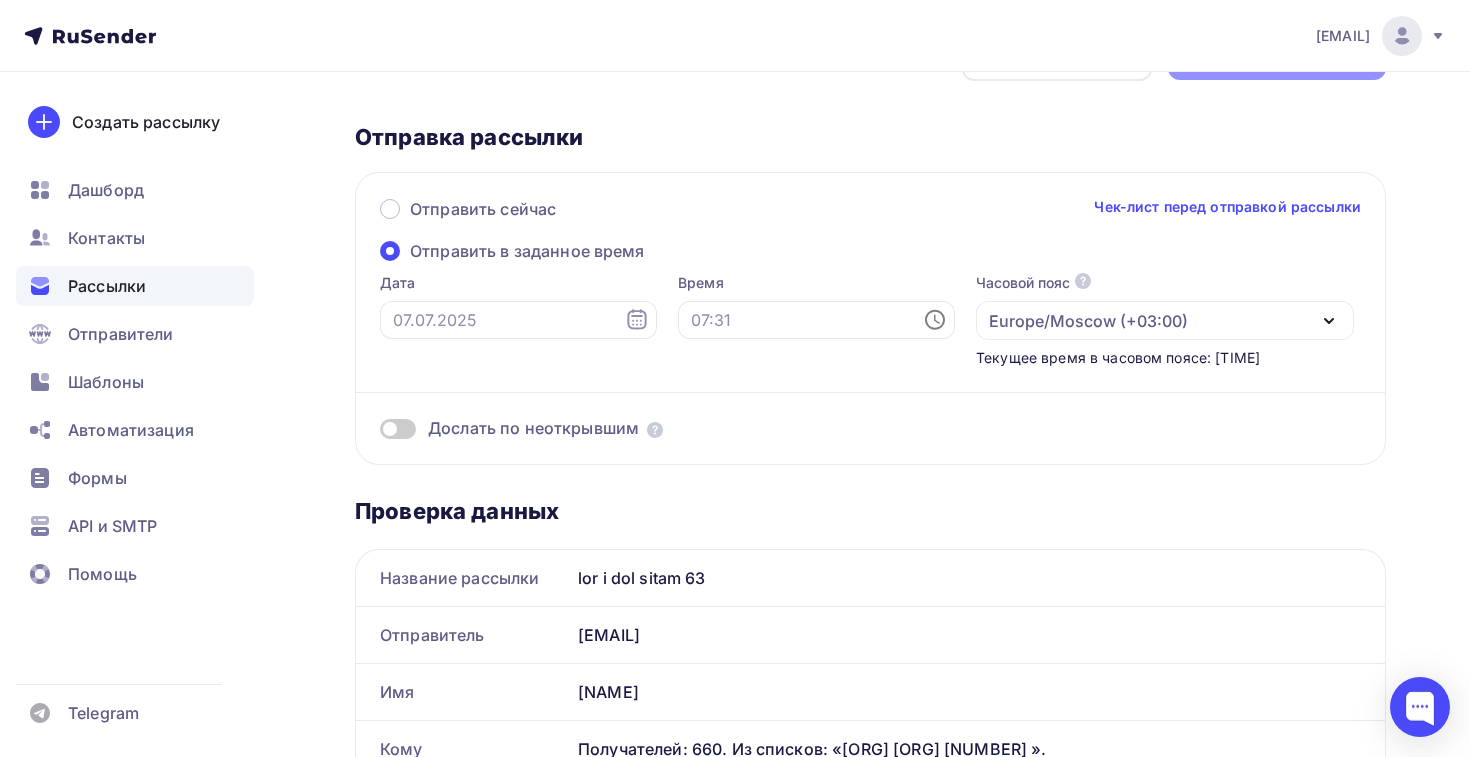 click at bounding box center [637, 320] 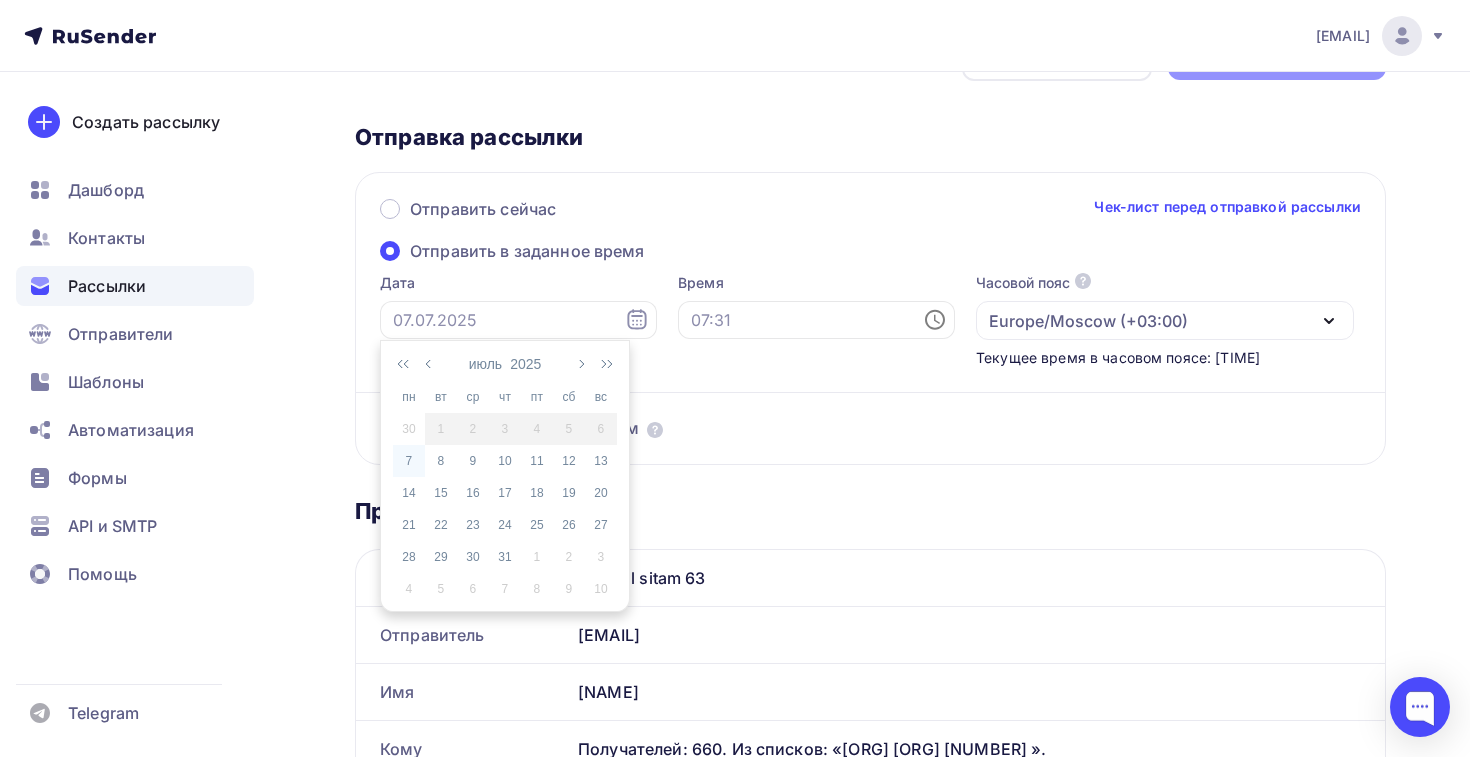 click on "7" at bounding box center [409, 461] 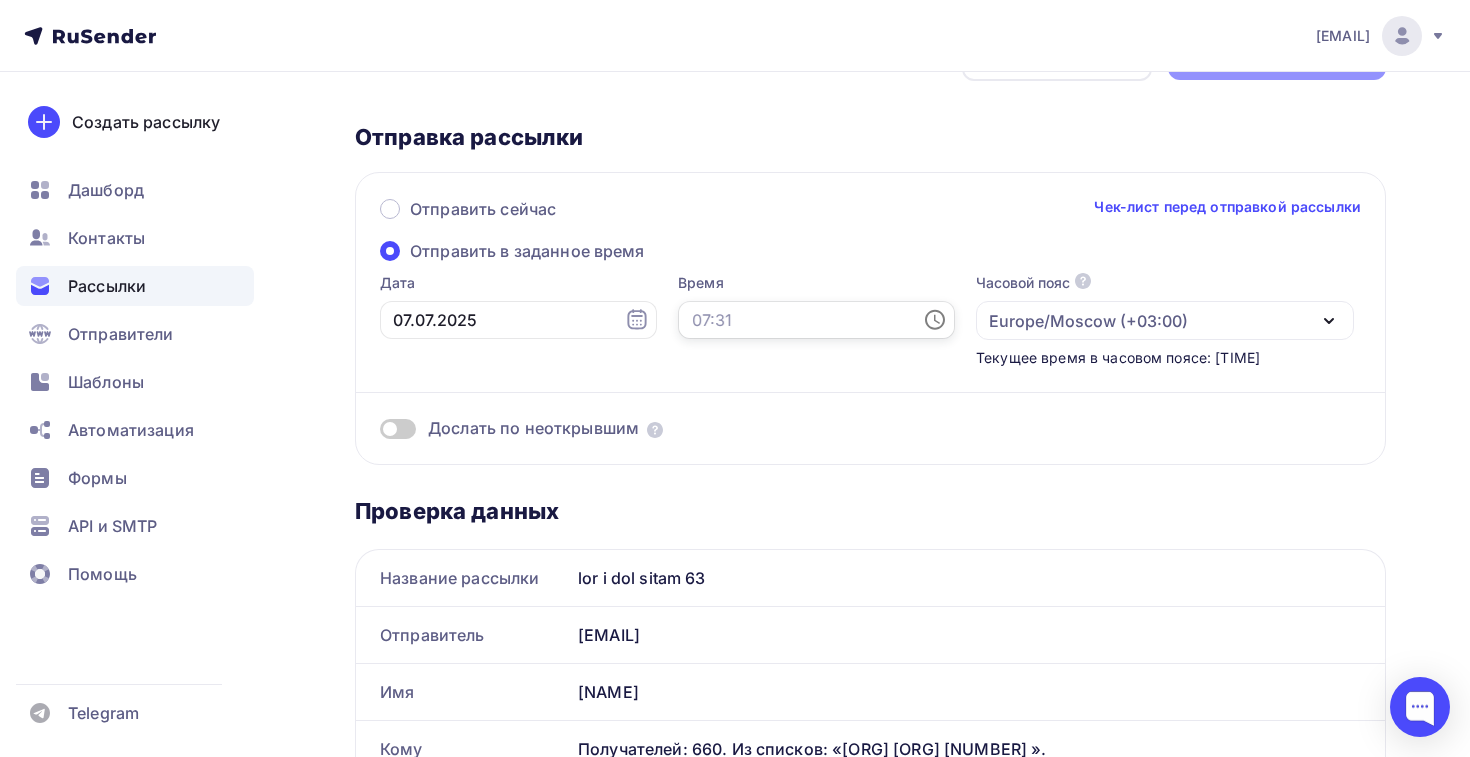 click at bounding box center [816, 320] 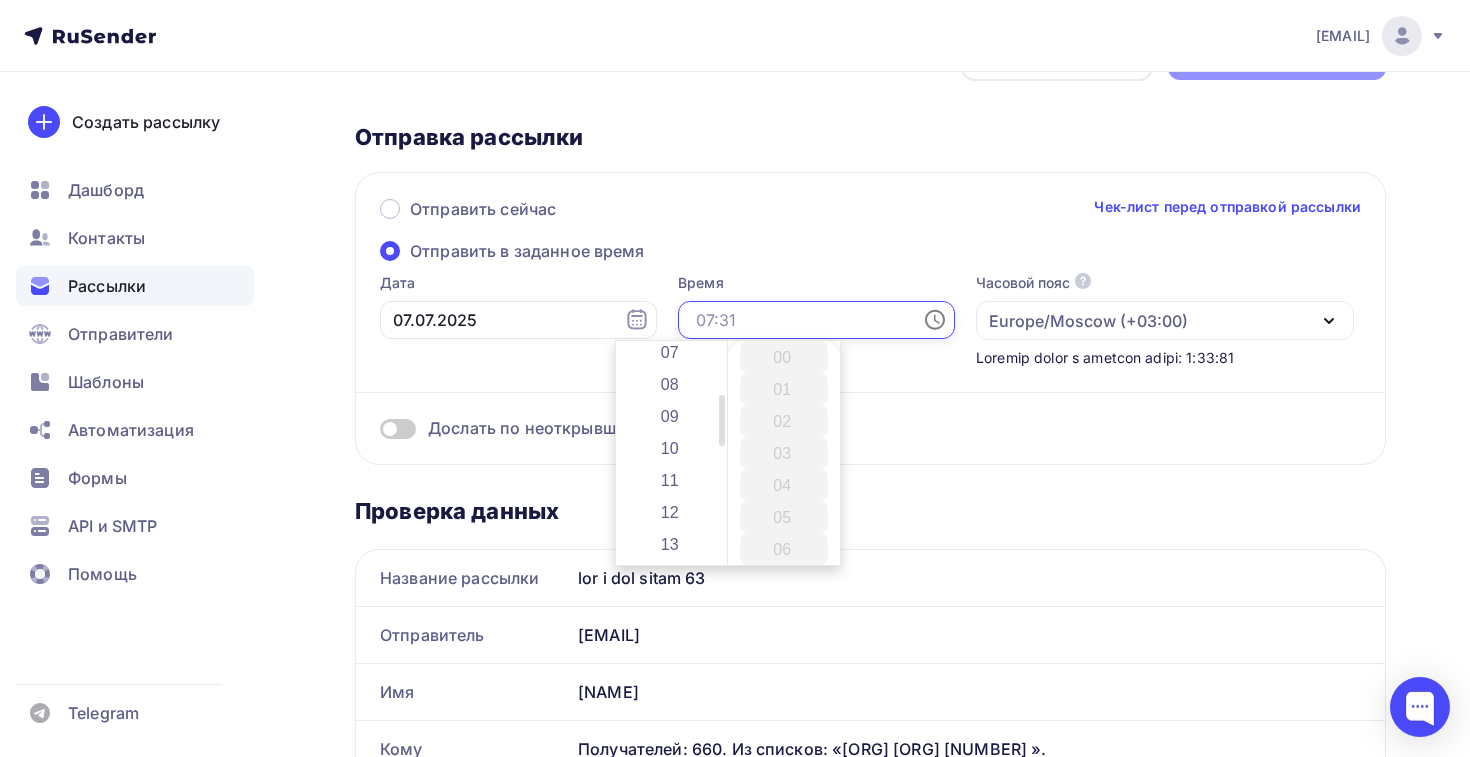 scroll, scrollTop: 227, scrollLeft: 0, axis: vertical 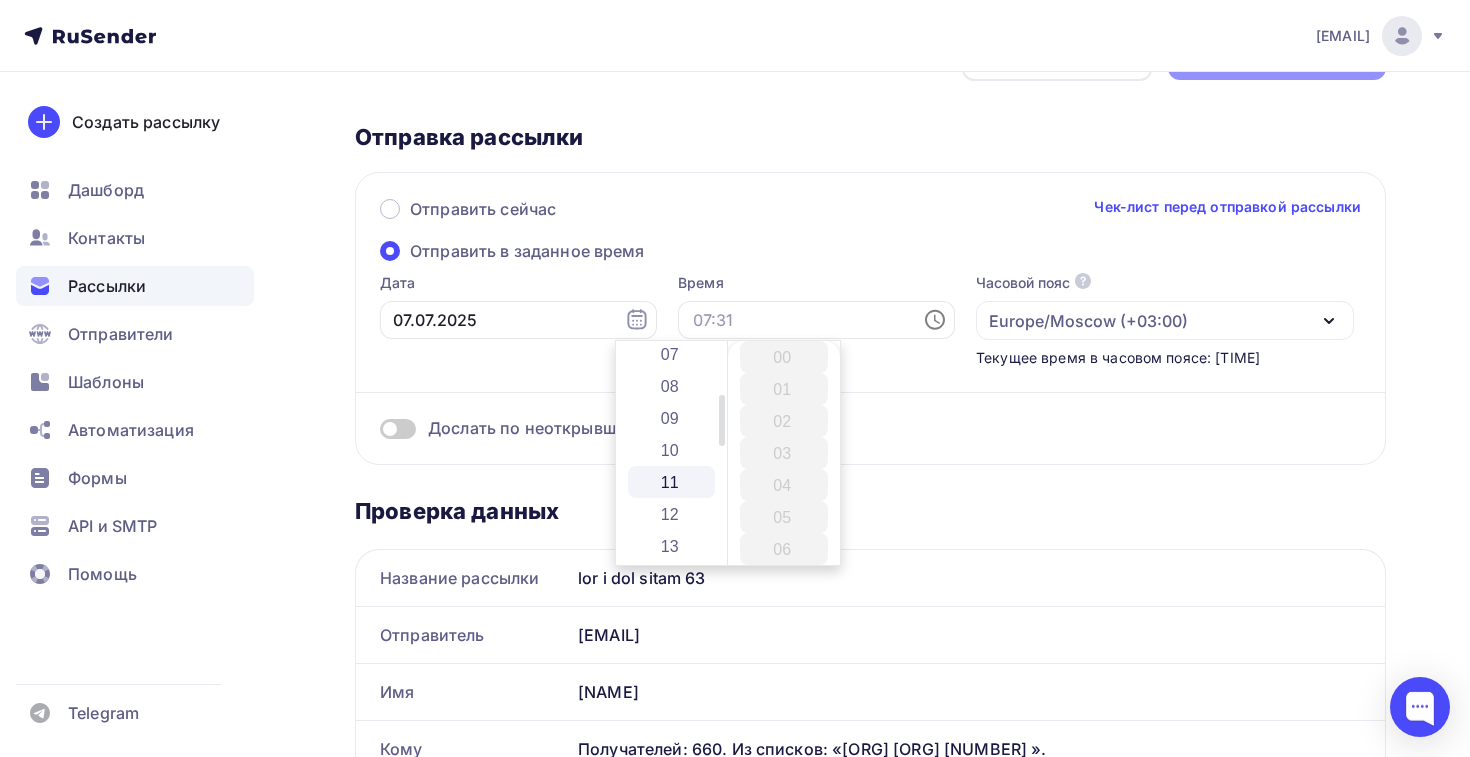 click on "11" at bounding box center [672, 482] 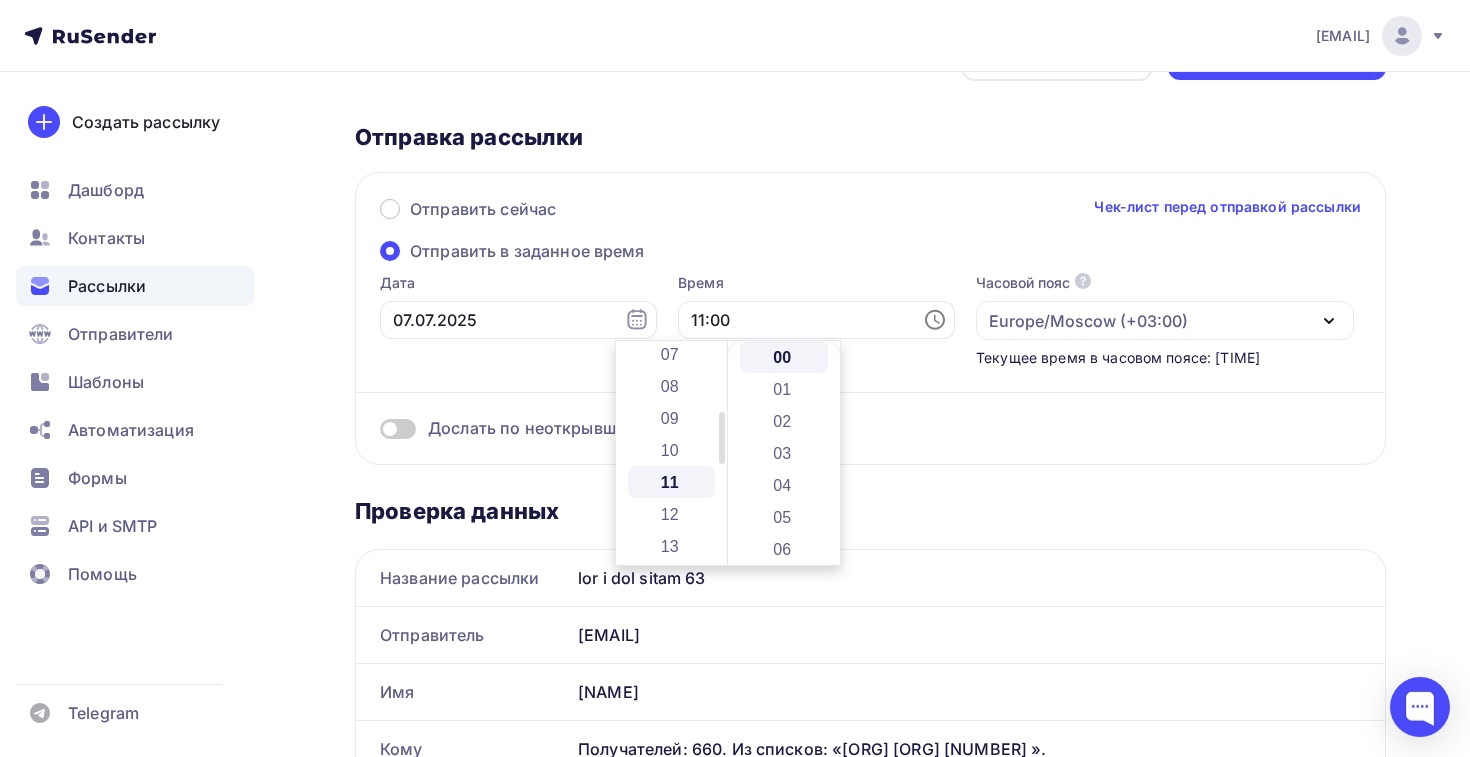 scroll, scrollTop: 352, scrollLeft: 0, axis: vertical 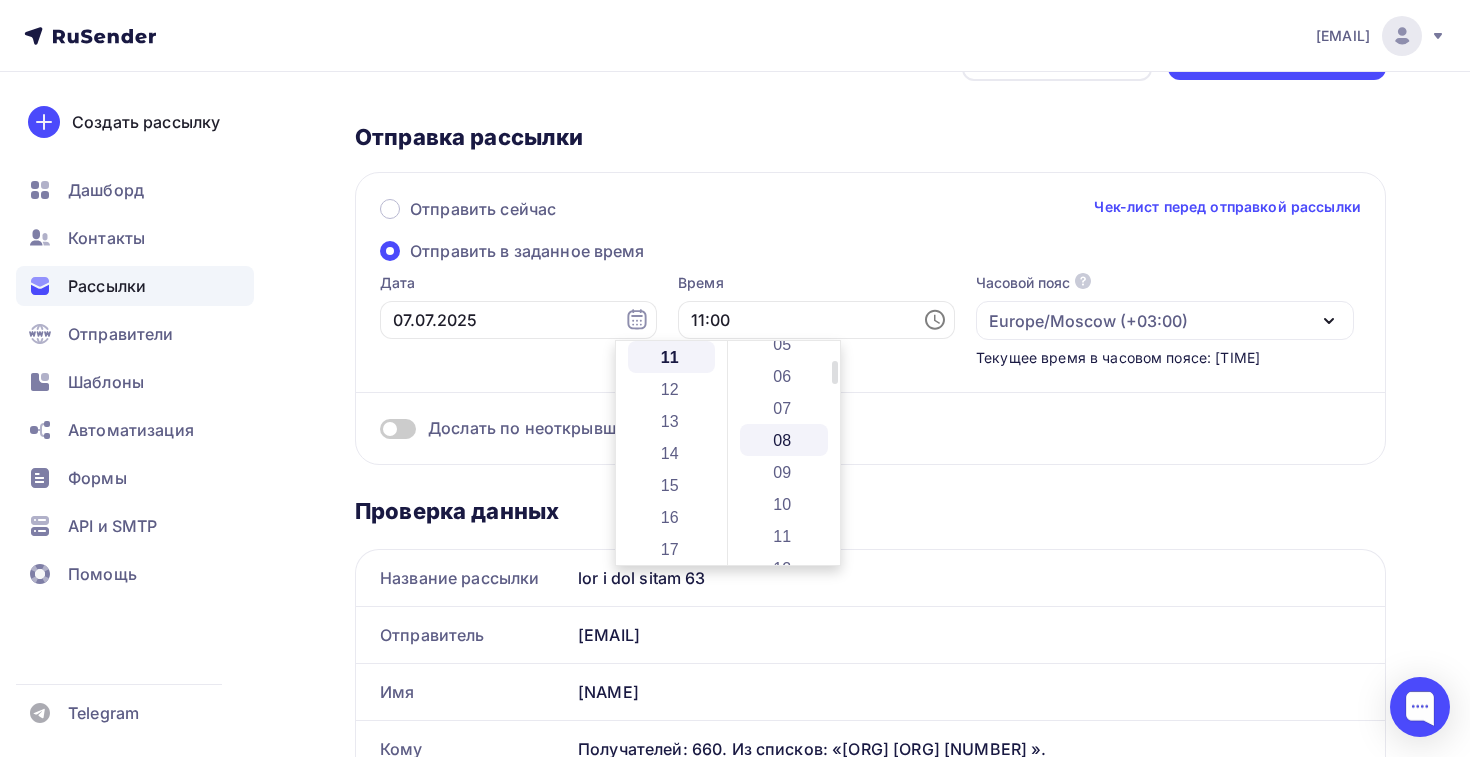click on "08" at bounding box center (784, 440) 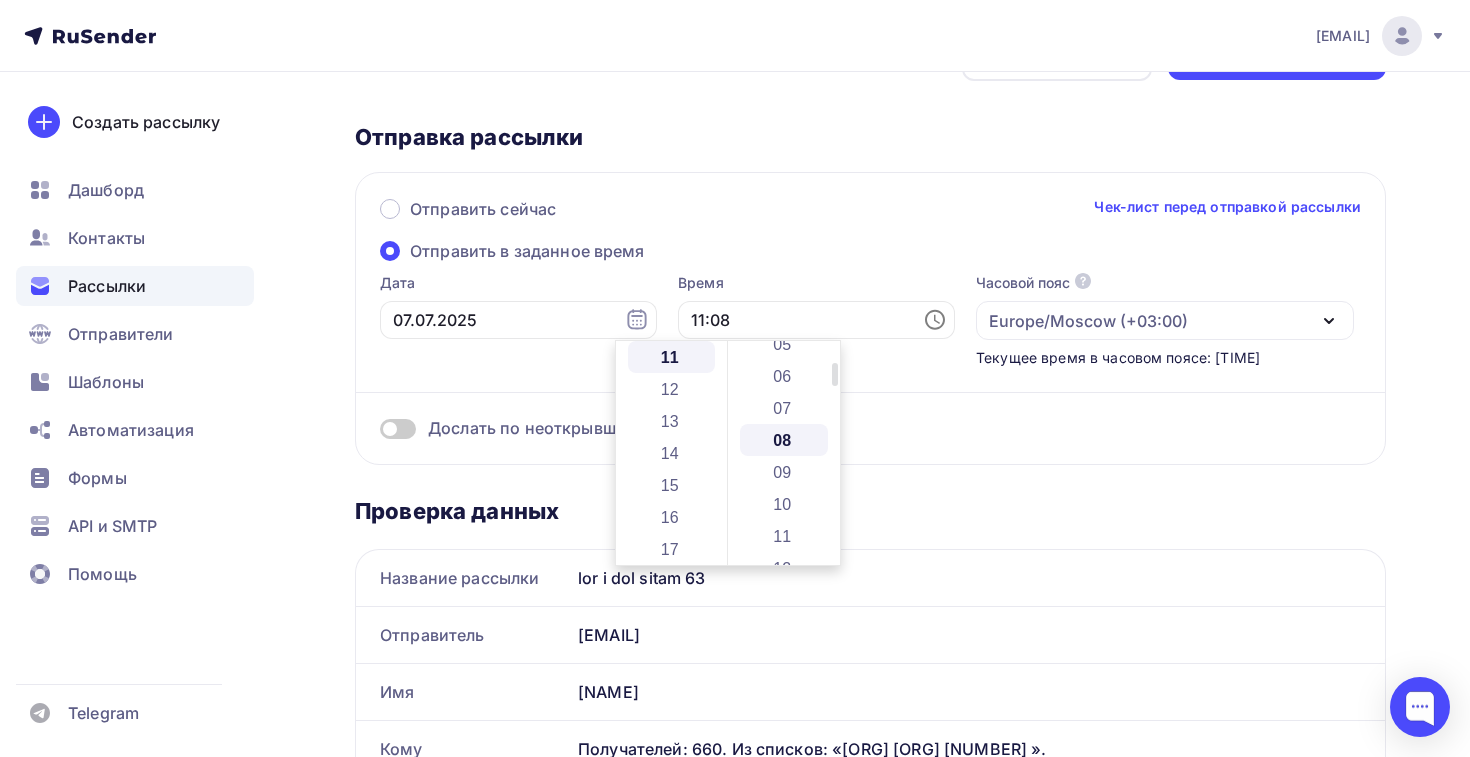 scroll, scrollTop: 256, scrollLeft: 0, axis: vertical 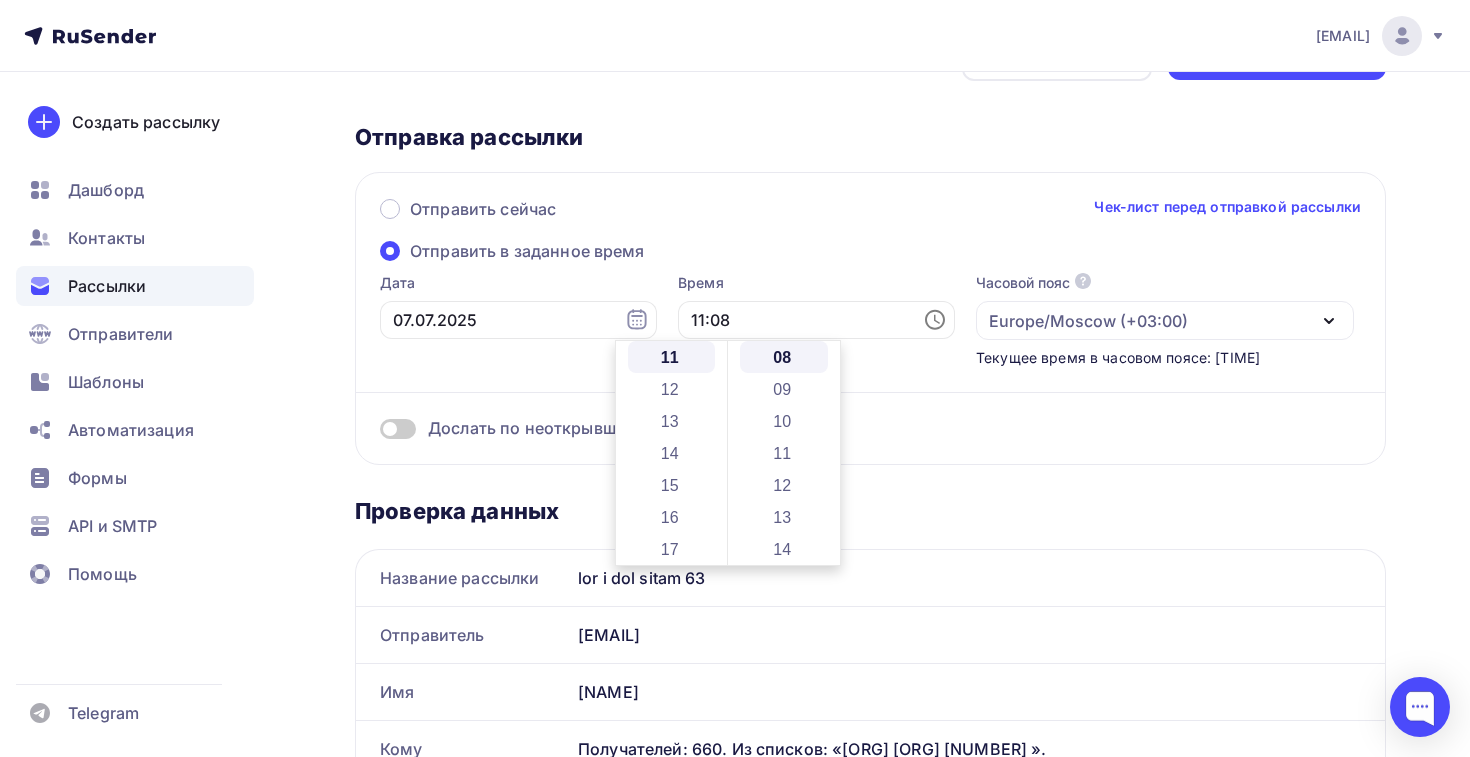 click on "Дослать по неоткрывшим" at bounding box center [870, 428] 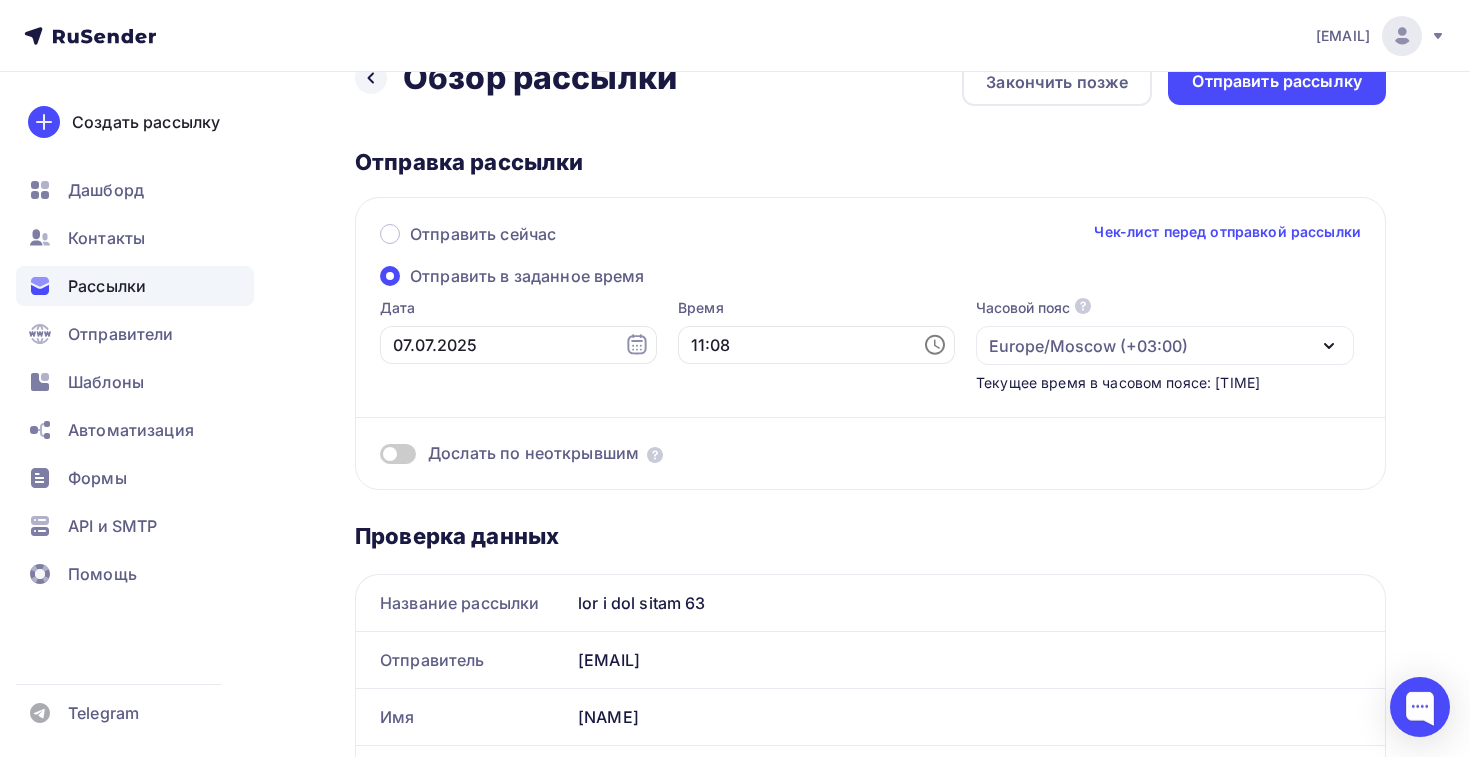 scroll, scrollTop: 0, scrollLeft: 0, axis: both 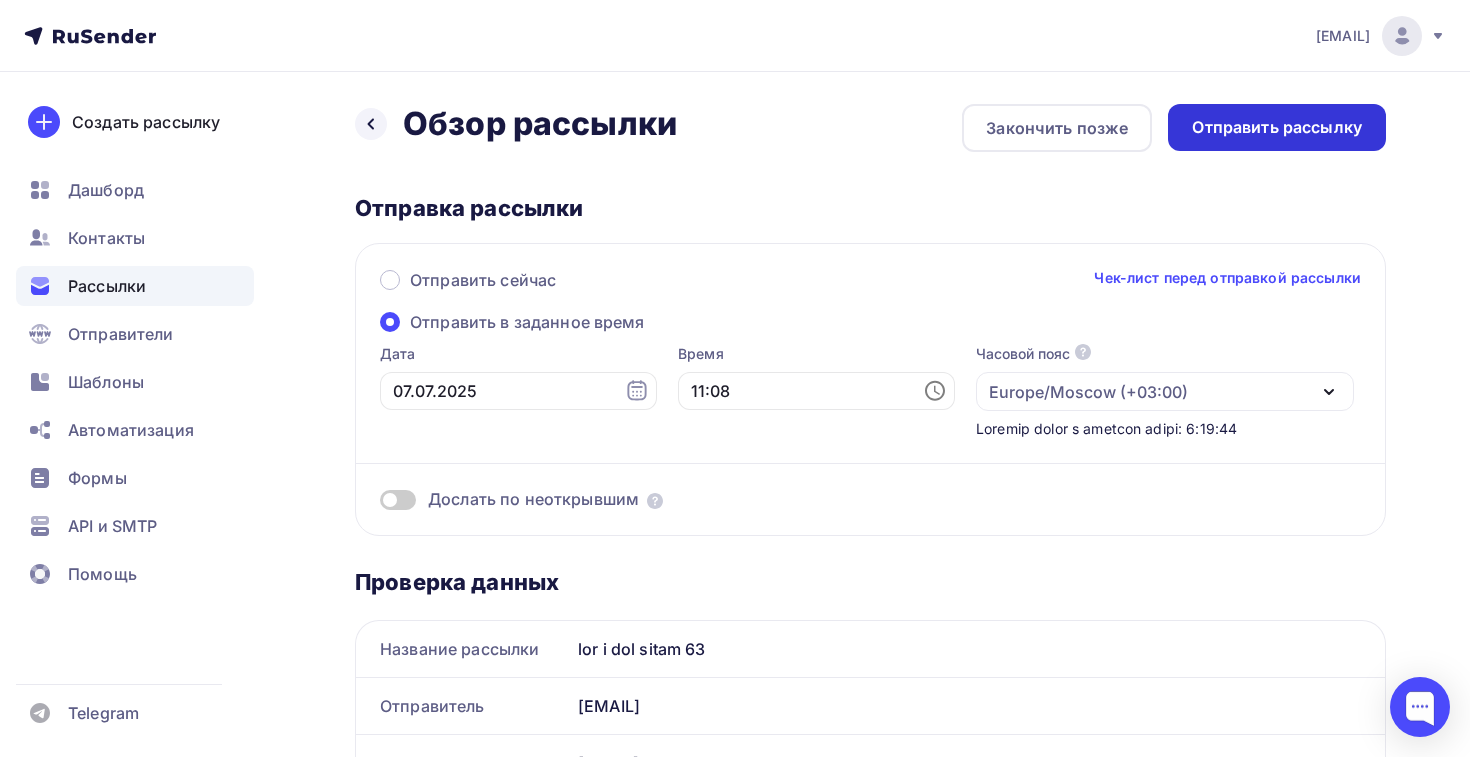 click on "Отправить рассылку" at bounding box center (1277, 127) 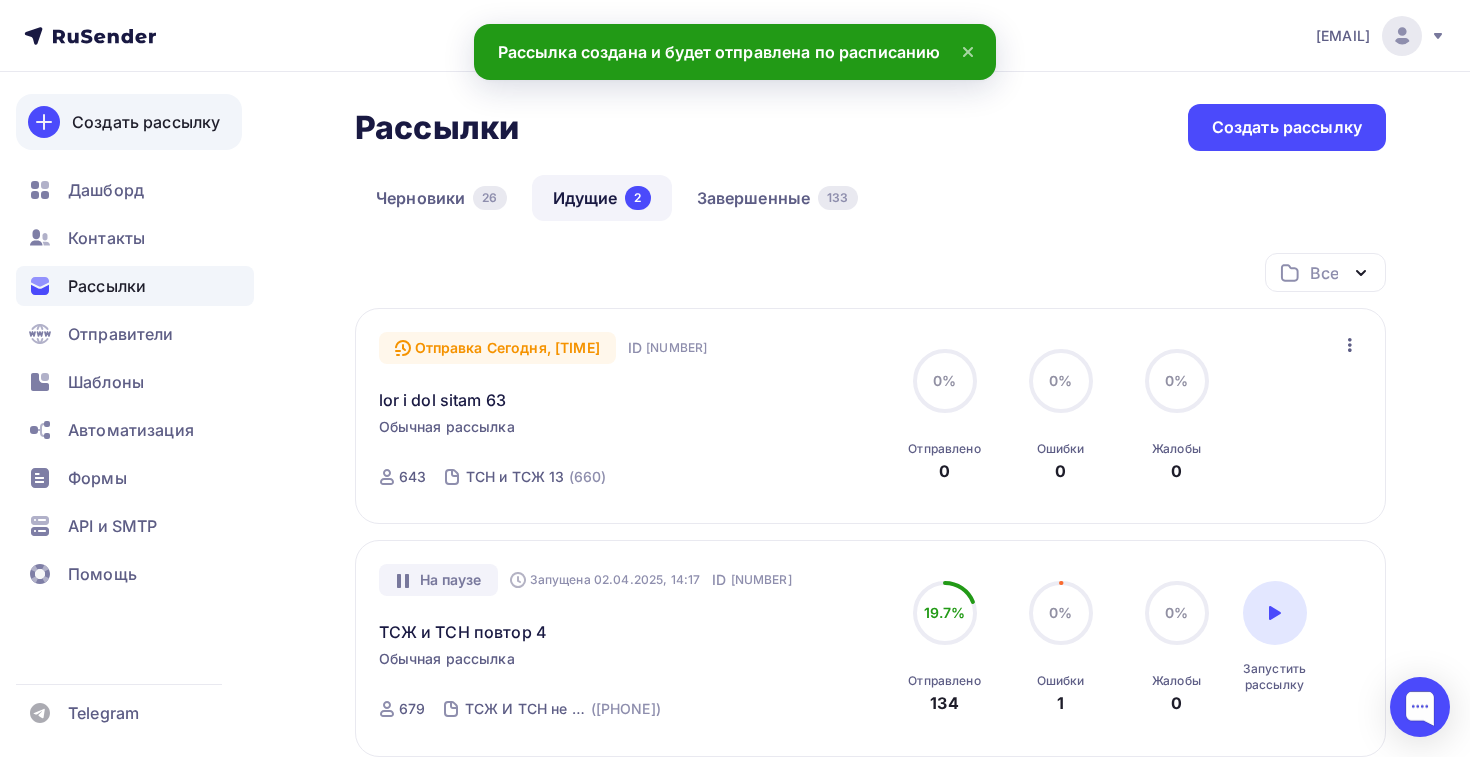 click on "Создать рассылку" at bounding box center (146, 122) 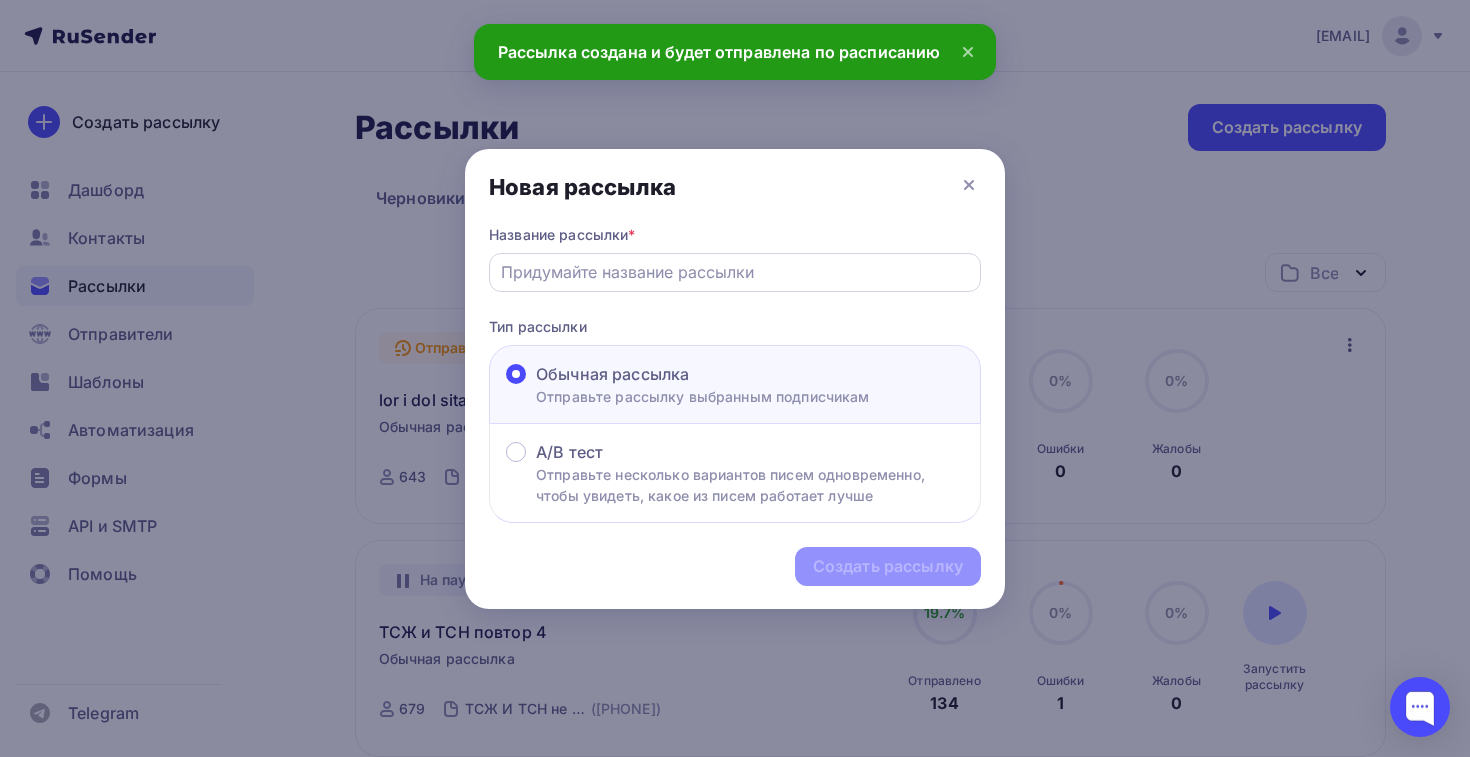 click at bounding box center (735, 272) 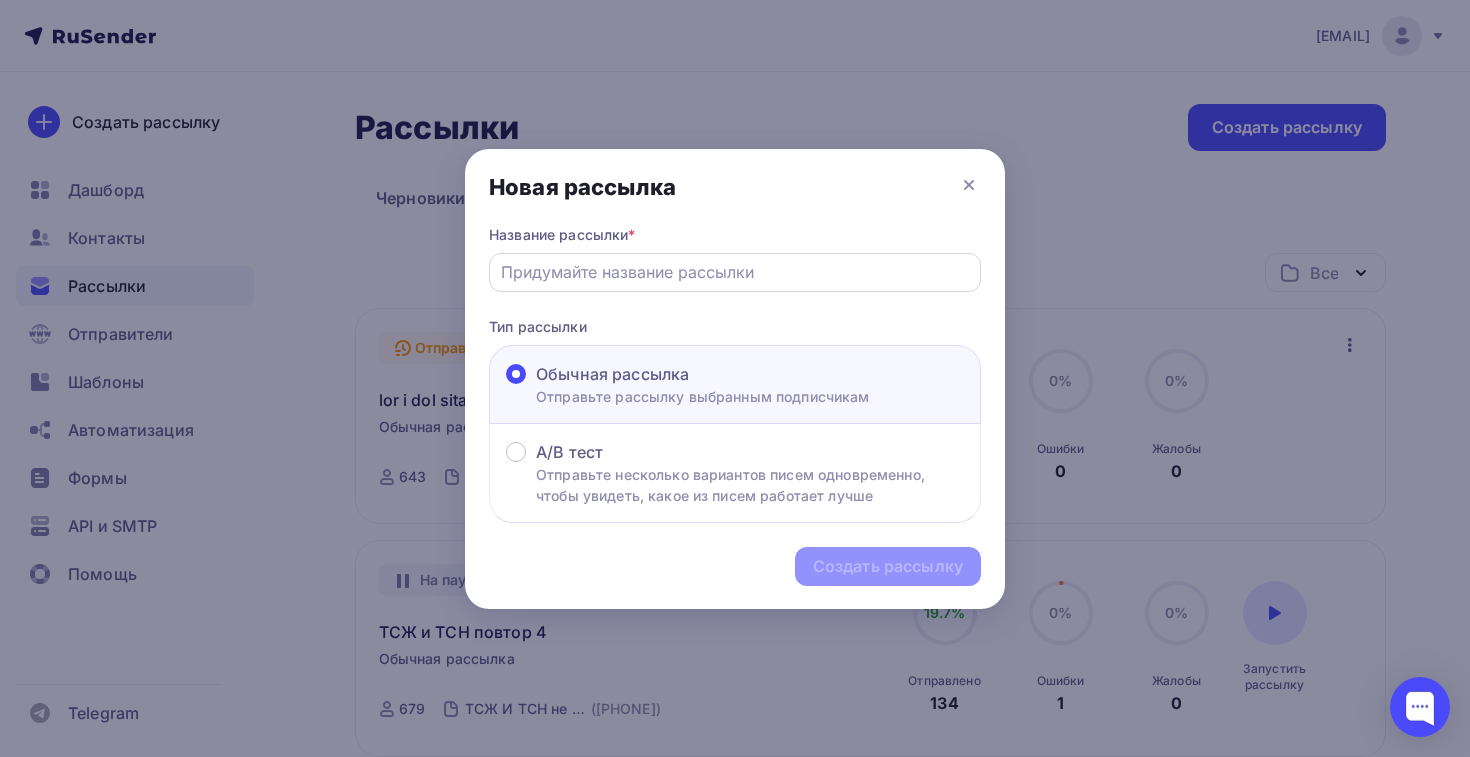 click at bounding box center (735, 272) 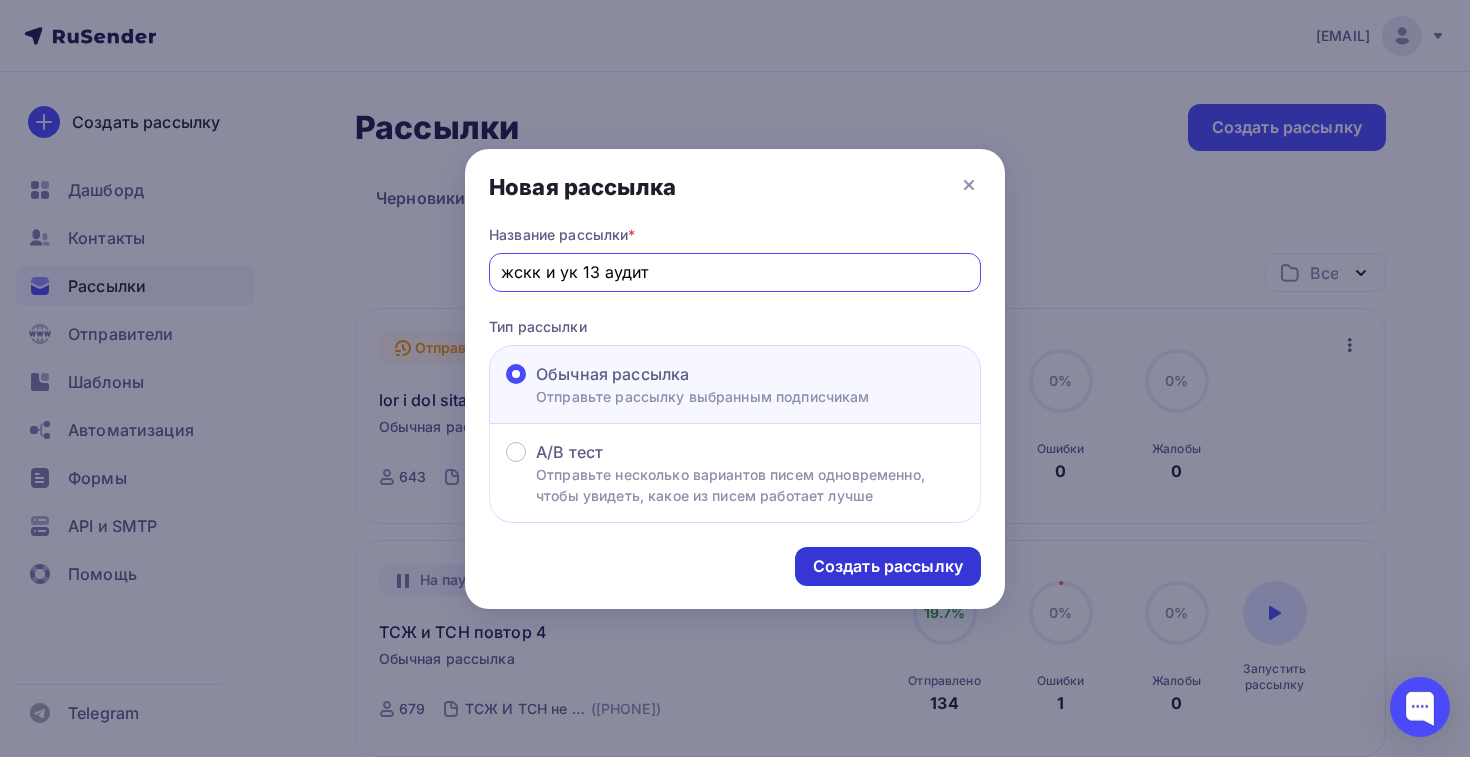 type on "жскк и ук 13 аудит" 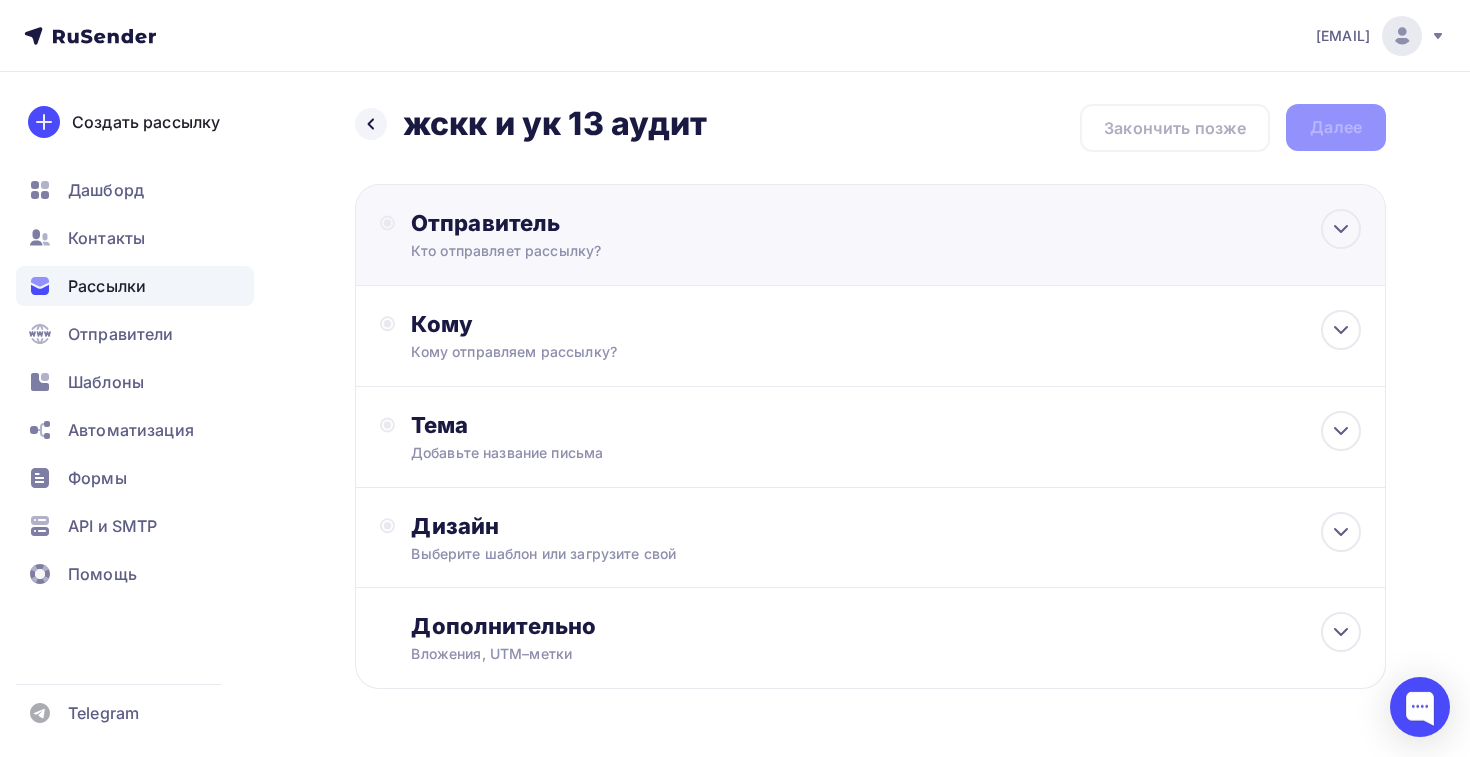 click on "Отправитель" at bounding box center (627, 223) 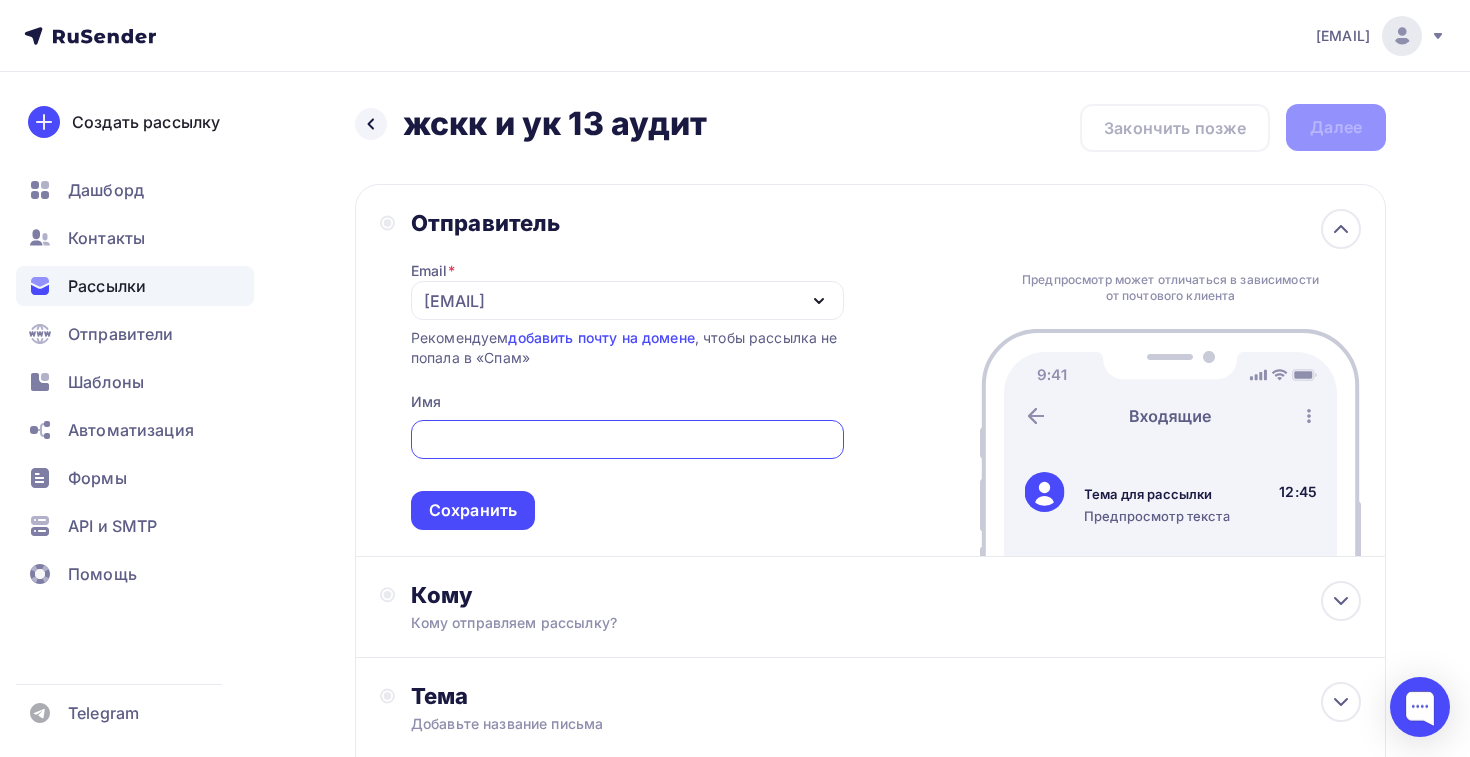 scroll, scrollTop: 0, scrollLeft: 0, axis: both 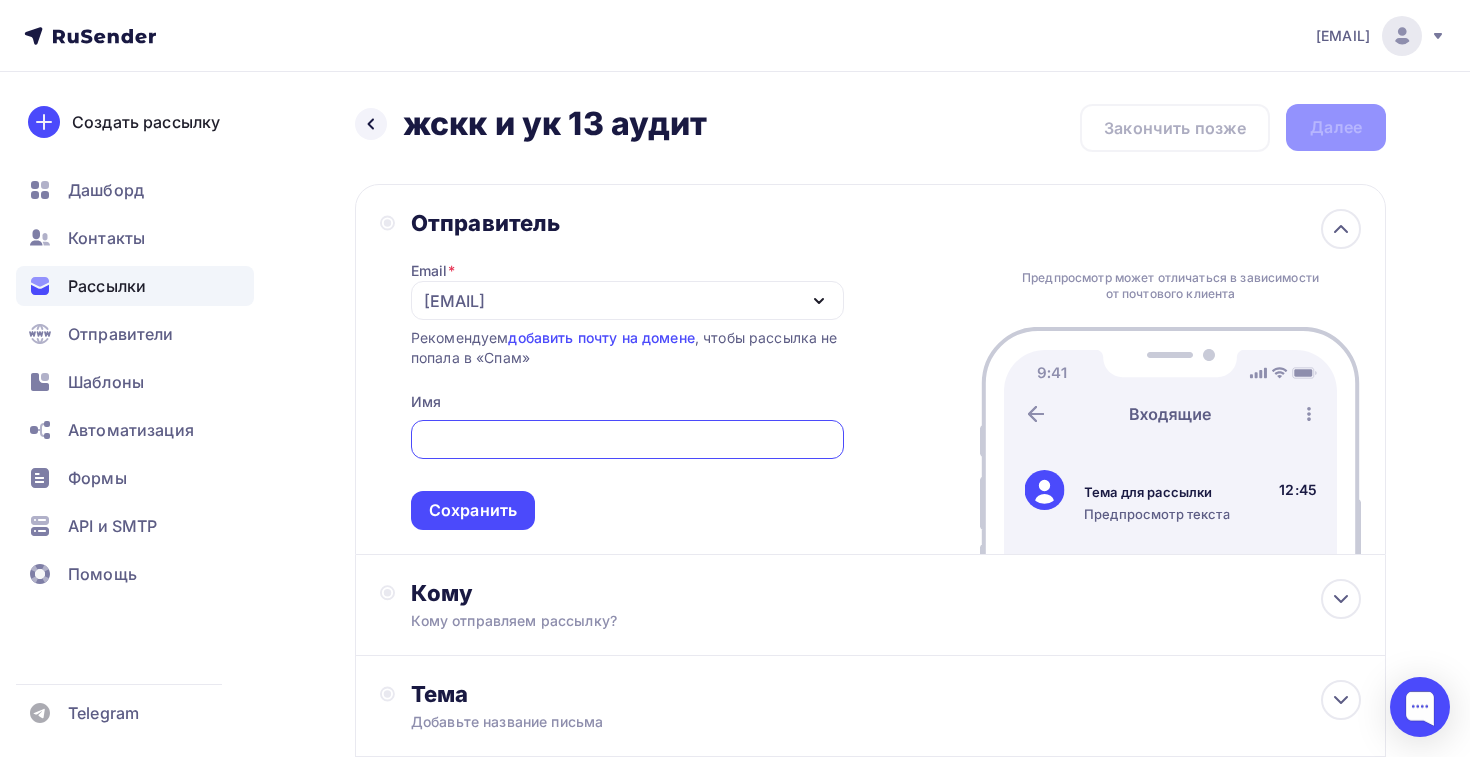 click on "[EMAIL]" at bounding box center (454, 301) 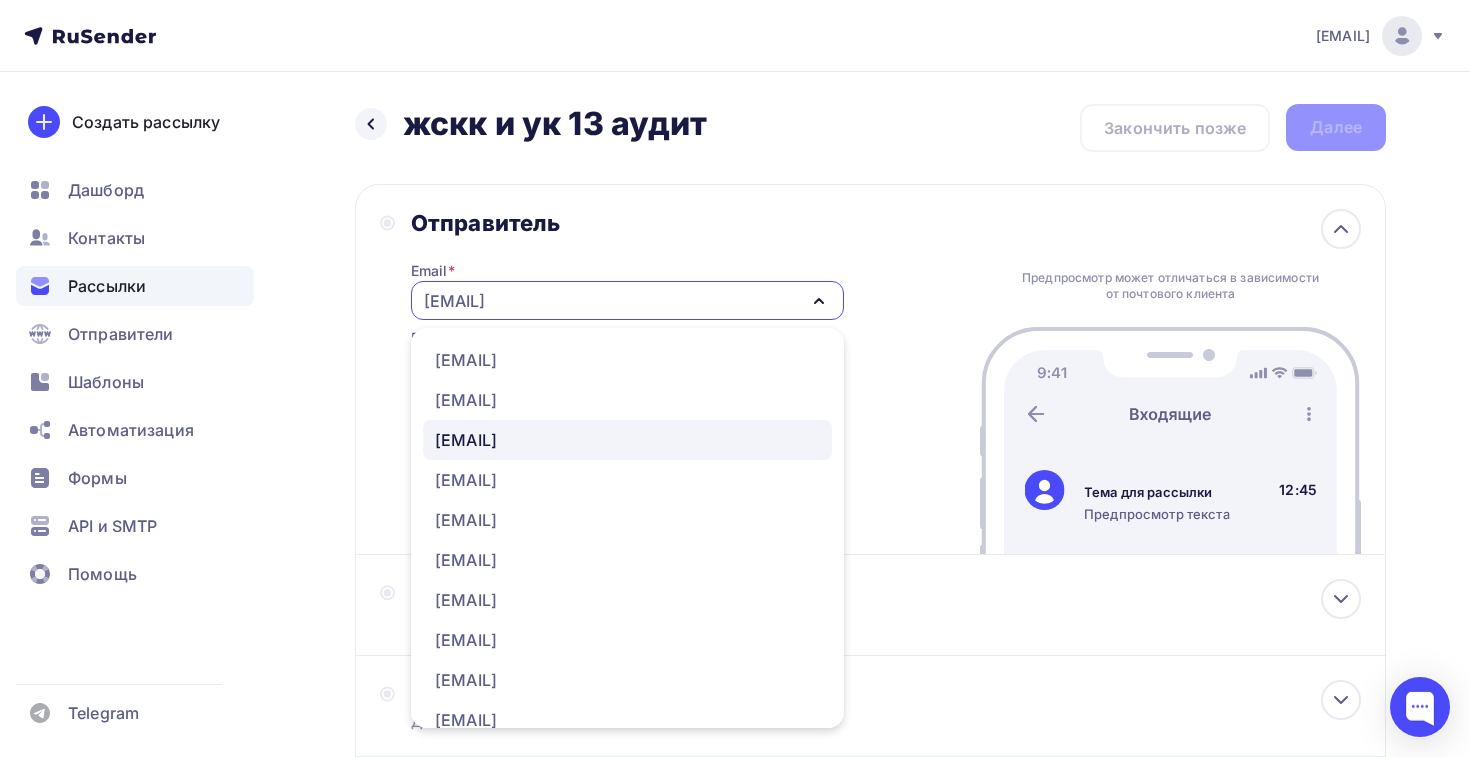 scroll, scrollTop: 341, scrollLeft: 0, axis: vertical 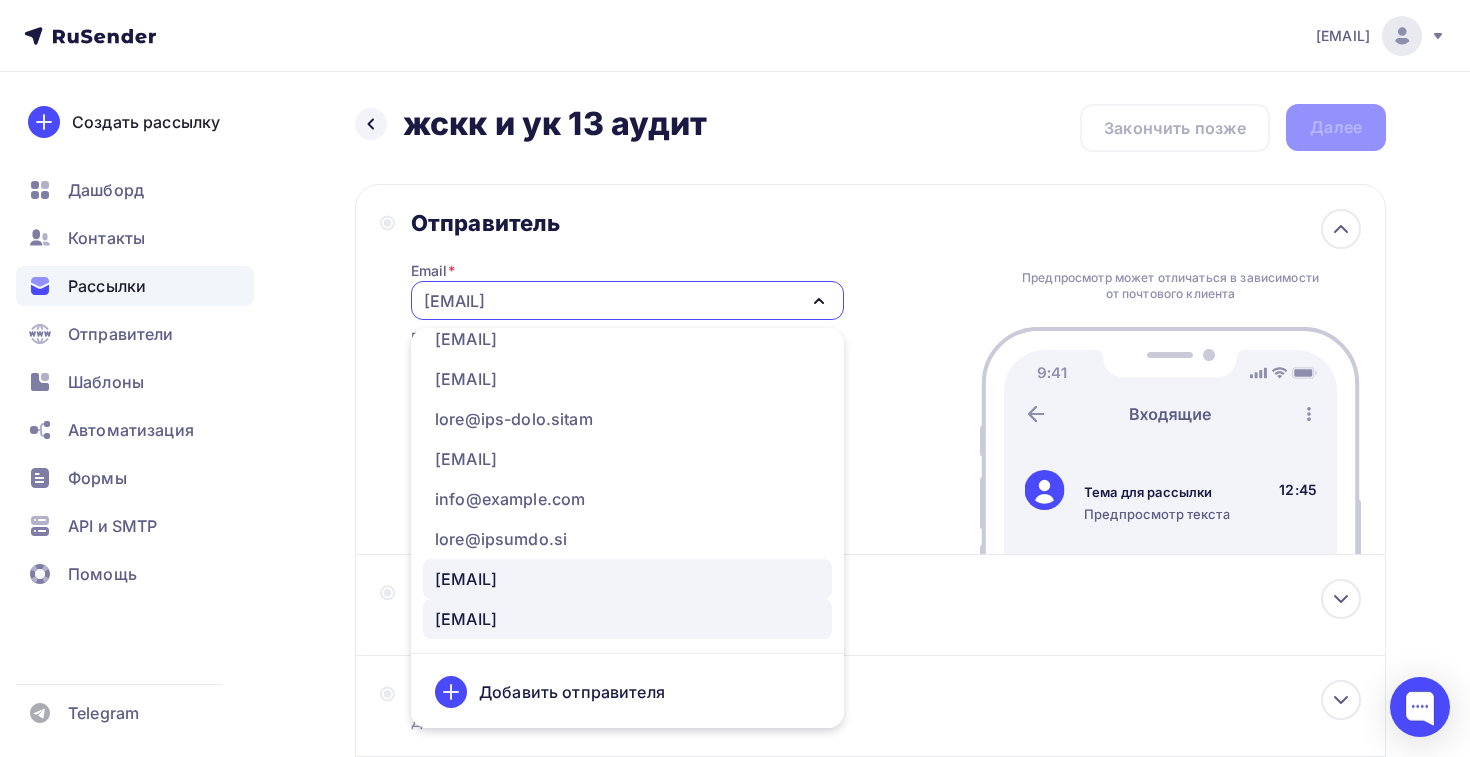 click on "[EMAIL]" at bounding box center (466, 579) 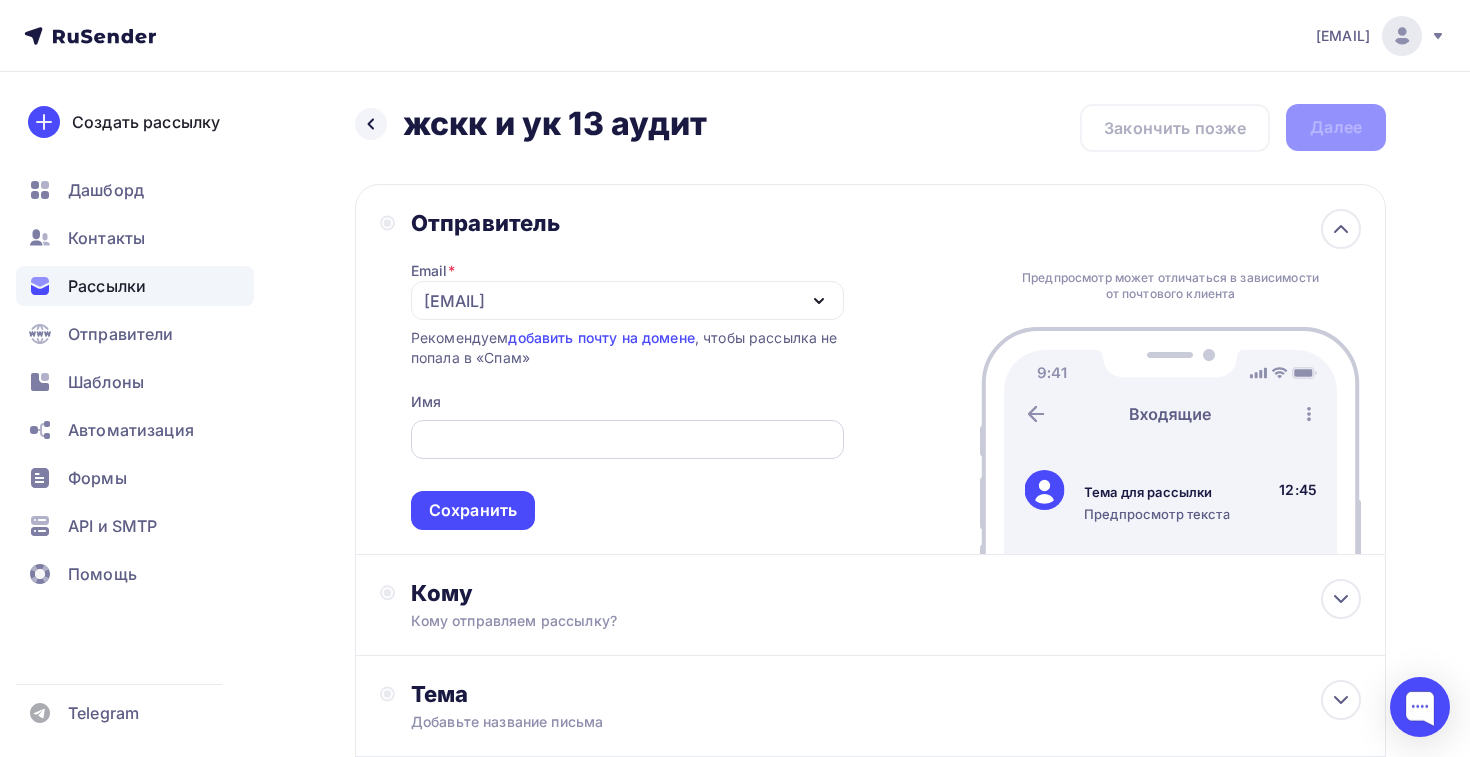 click at bounding box center [627, 439] 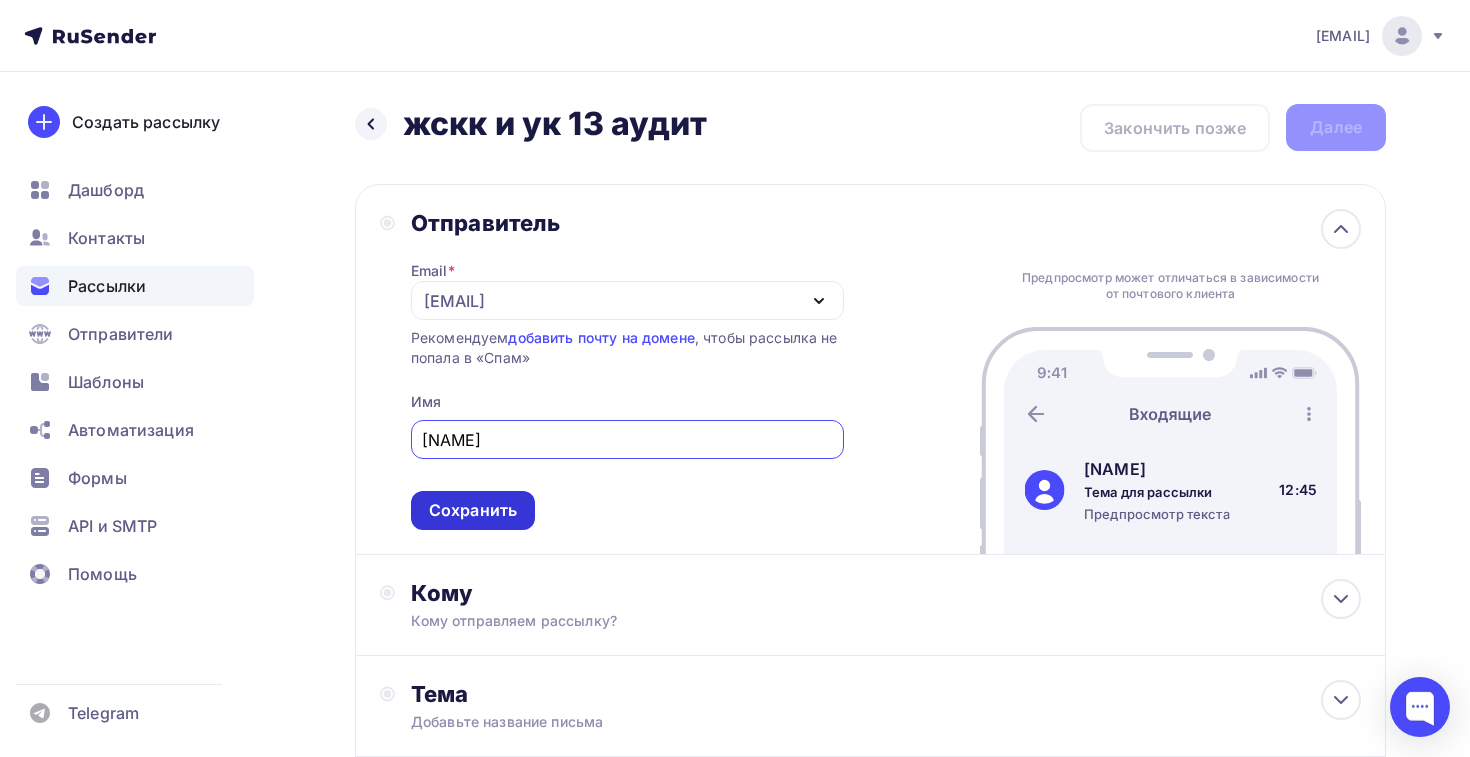 type on "[NAME]" 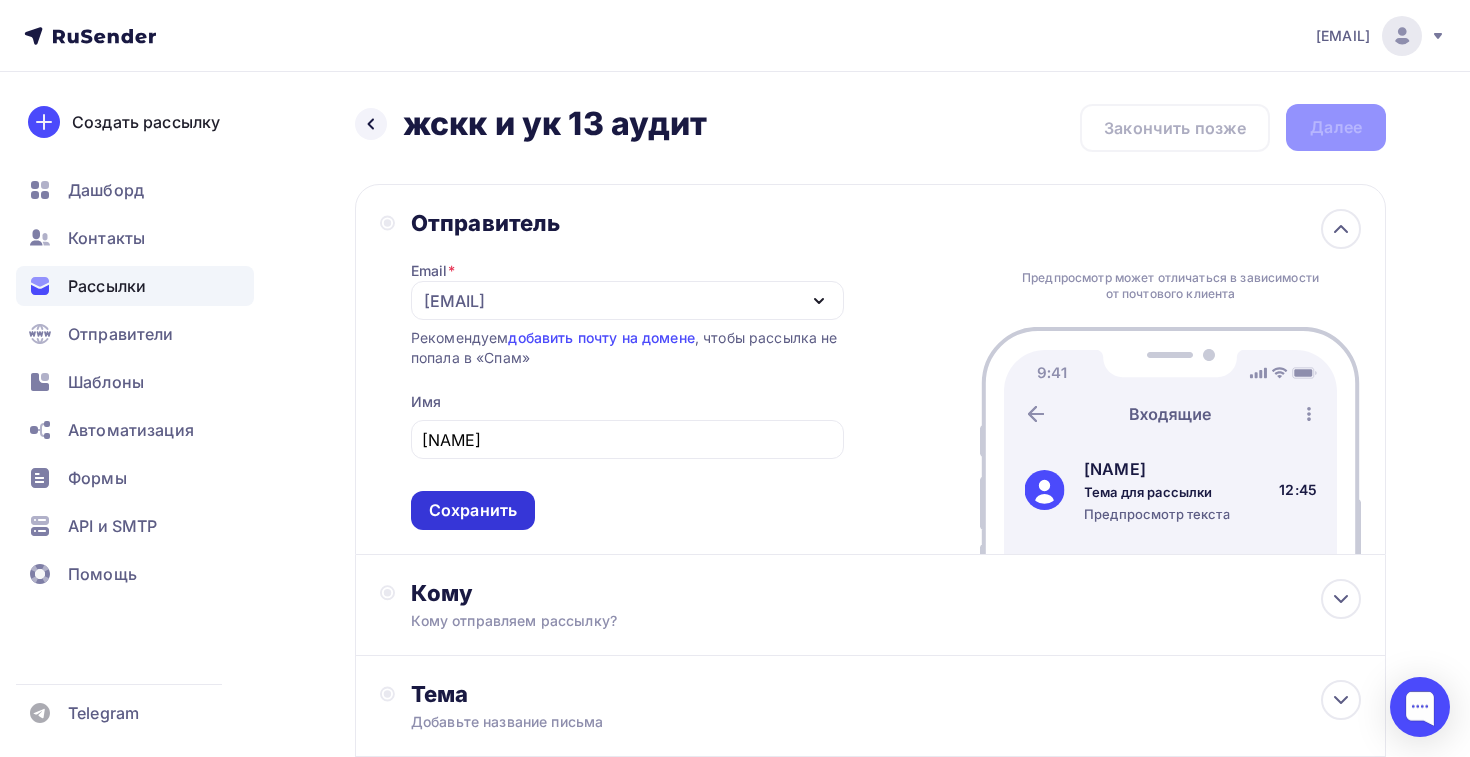 click on "Сохранить" at bounding box center (473, 510) 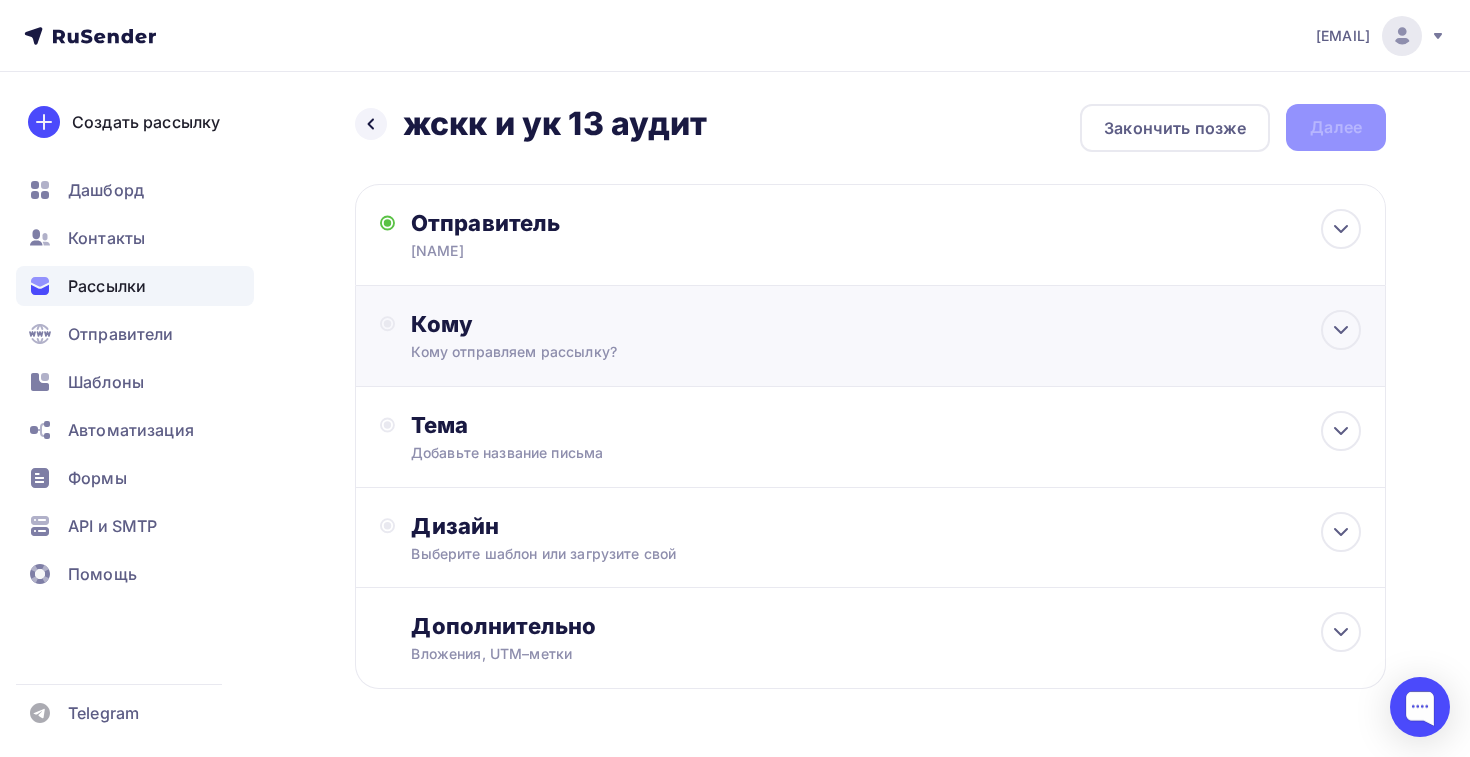 click on "Кому
Кому отправляем рассылку?
Списки получателей
Выберите список
Все списки
id
жск и ук 13
(1 201)
#24477
ТСН и ТСЖ 13
(643)
#24476
ЖСК и УК аудит 12
(1 211)
#24417
ТСН и ТСЖ аудит 12
(653)
#24416
ЖСК и УК 11
(1 220)
#24395
ТСН и ТСЖ 11
(655)
#24394
#24291" at bounding box center [870, 336] 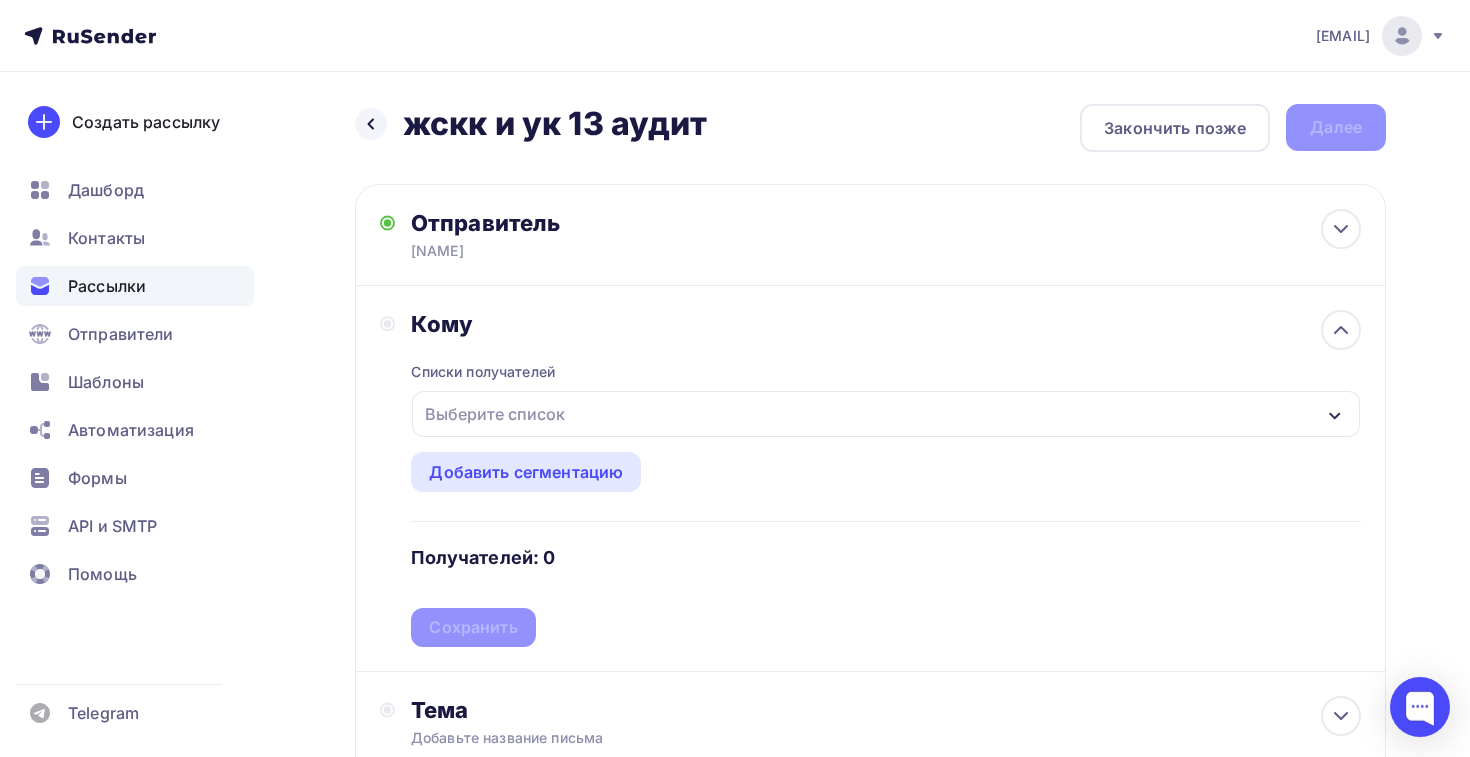 click on "Выберите список" at bounding box center [495, 414] 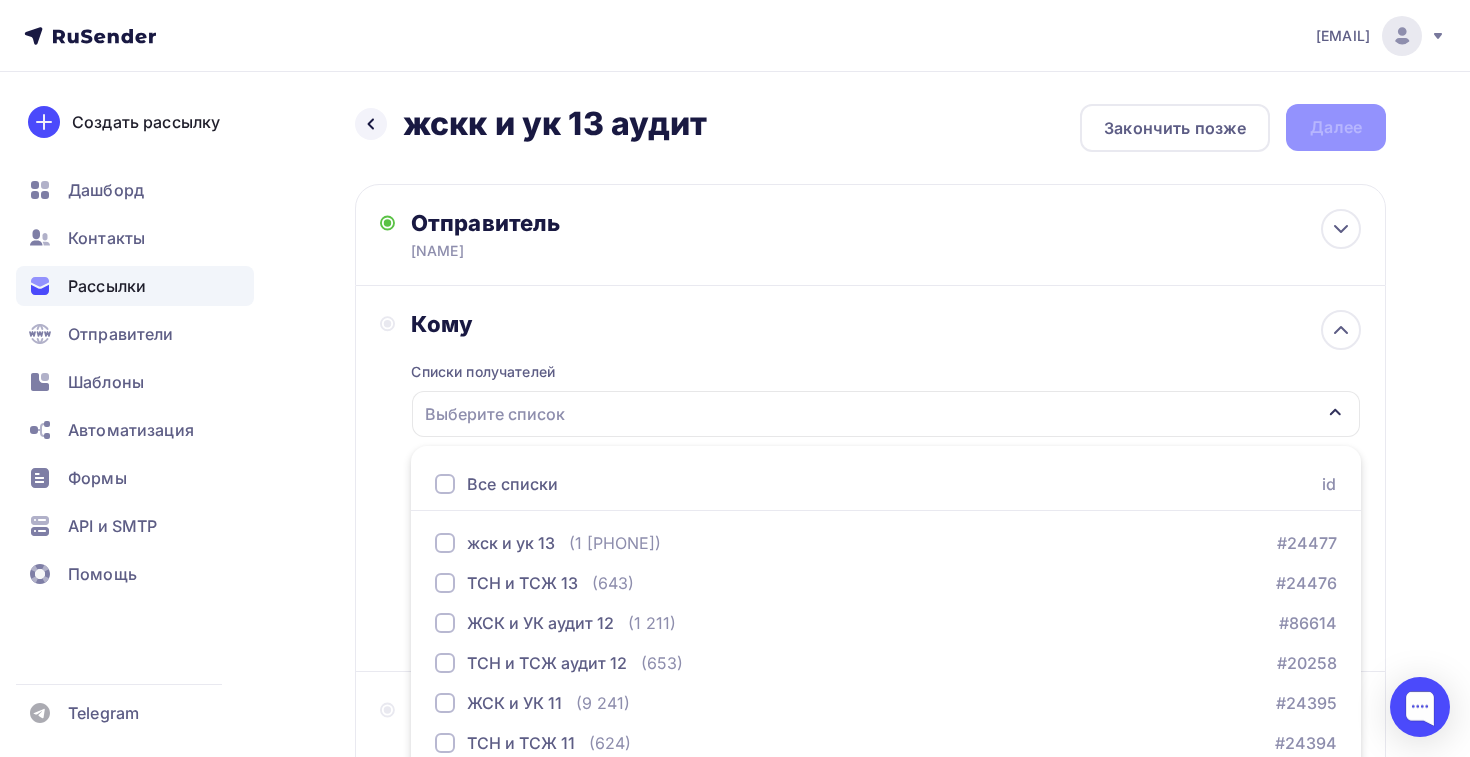 scroll, scrollTop: 208, scrollLeft: 0, axis: vertical 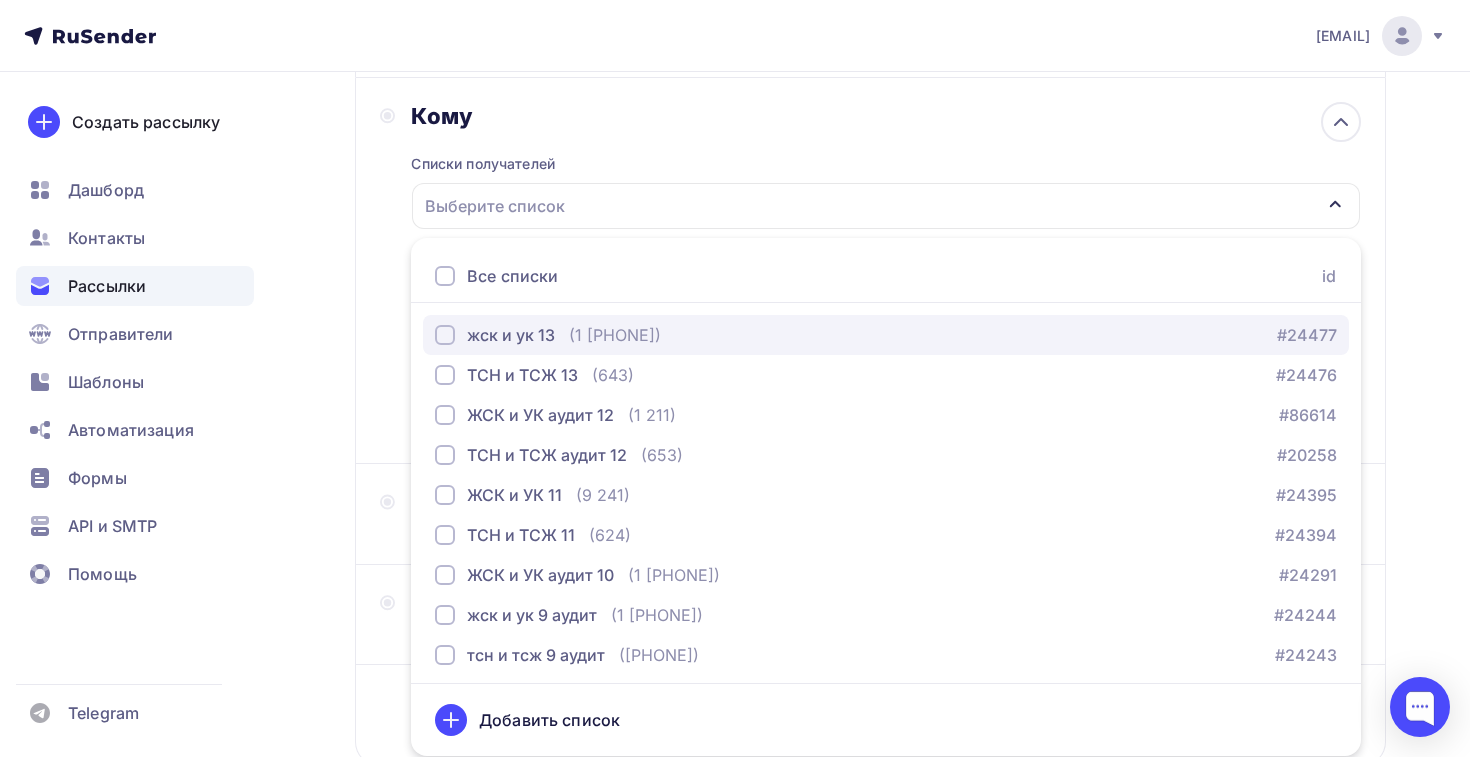 click on "жск и ук 13" at bounding box center (511, 335) 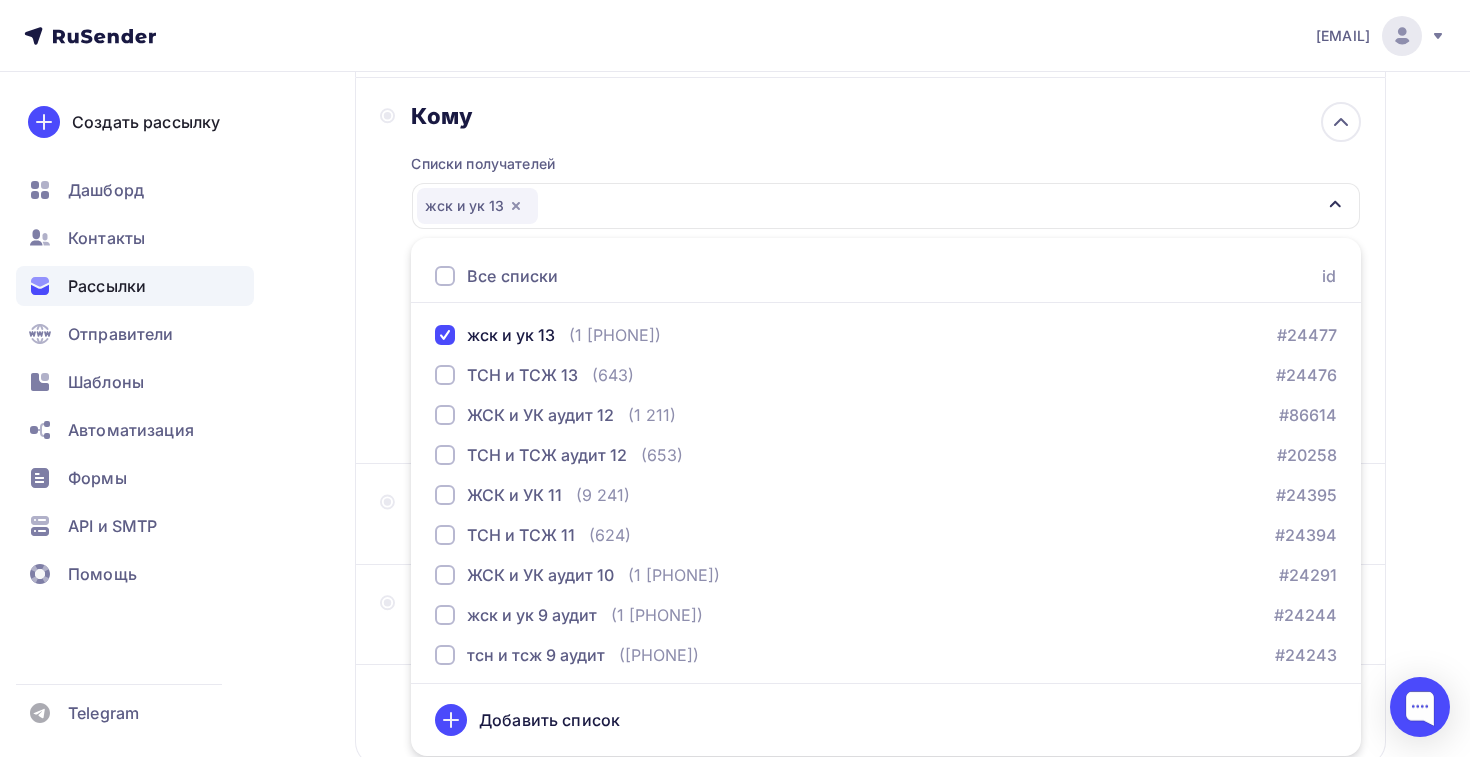click on "Назад
жскк и ук 13 аудит
жскк и ук 13 аудит
Закончить позже
Далее
Отправитель
[NAME]
Email  *
[EMAIL]
[EMAIL]           [EMAIL]           [EMAIL]           [EMAIL]           [EMAIL]           [EMAIL]           [EMAIL]           [EMAIL]           [EMAIL]           [EMAIL]           [EMAIL]           [EMAIL]           [EMAIL]           [EMAIL]           [EMAIL]               Добавить отправителя
Рекомендуем  добавить почту на домене   Имя     [NAME]                             [TIME]" at bounding box center (735, 379) 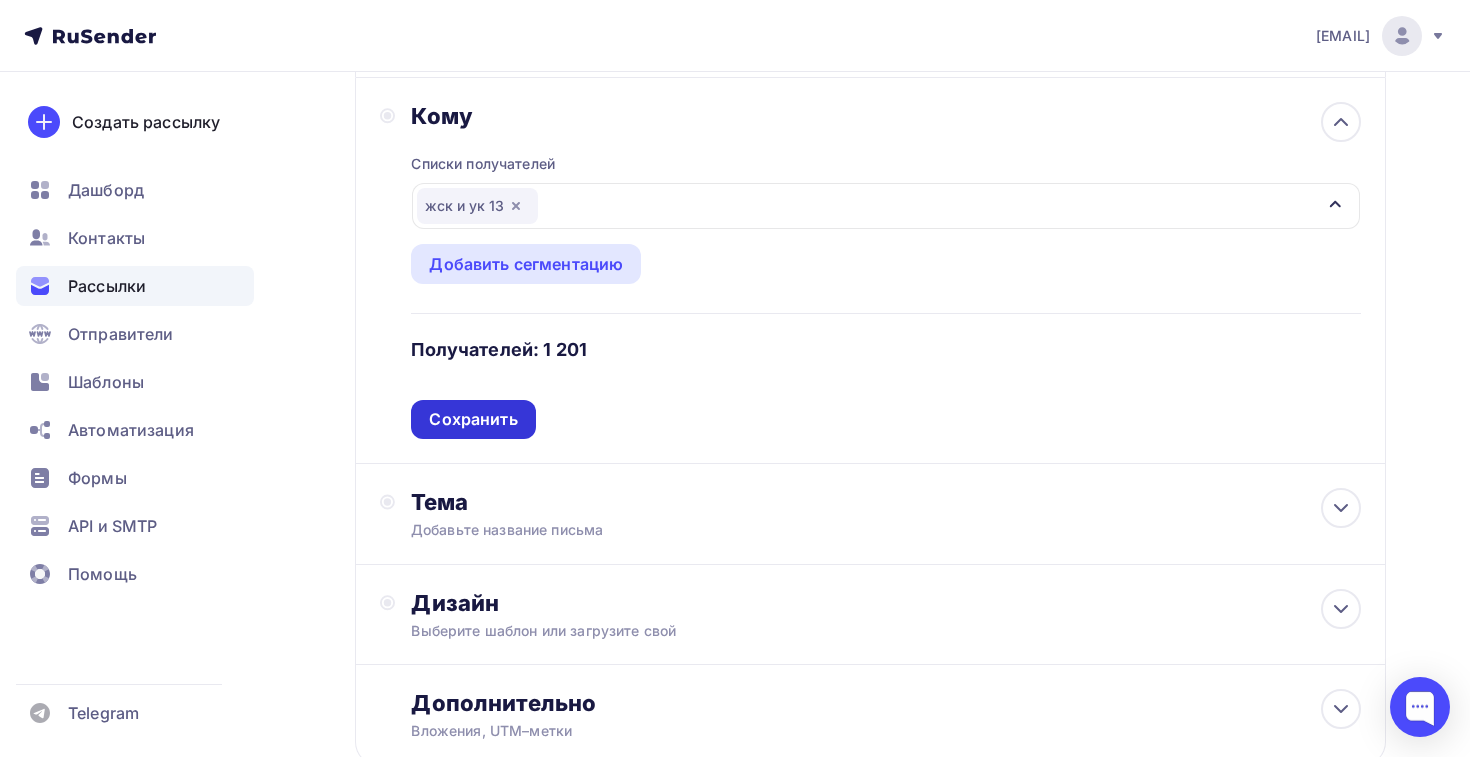 click on "Сохранить" at bounding box center [473, 419] 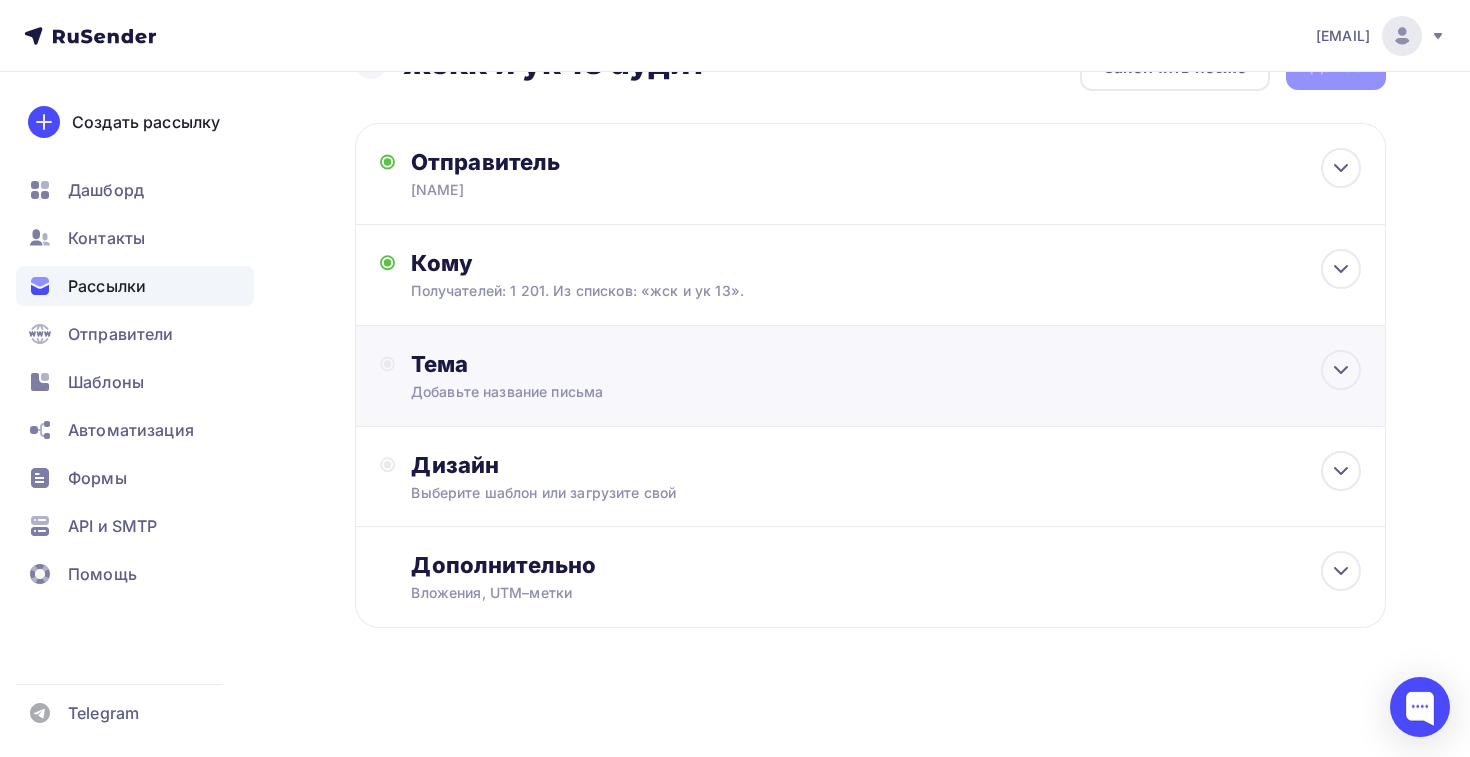 click on "Сергей Тема для рассылки Предпросмотр текста [TIME]" at bounding box center [870, 376] 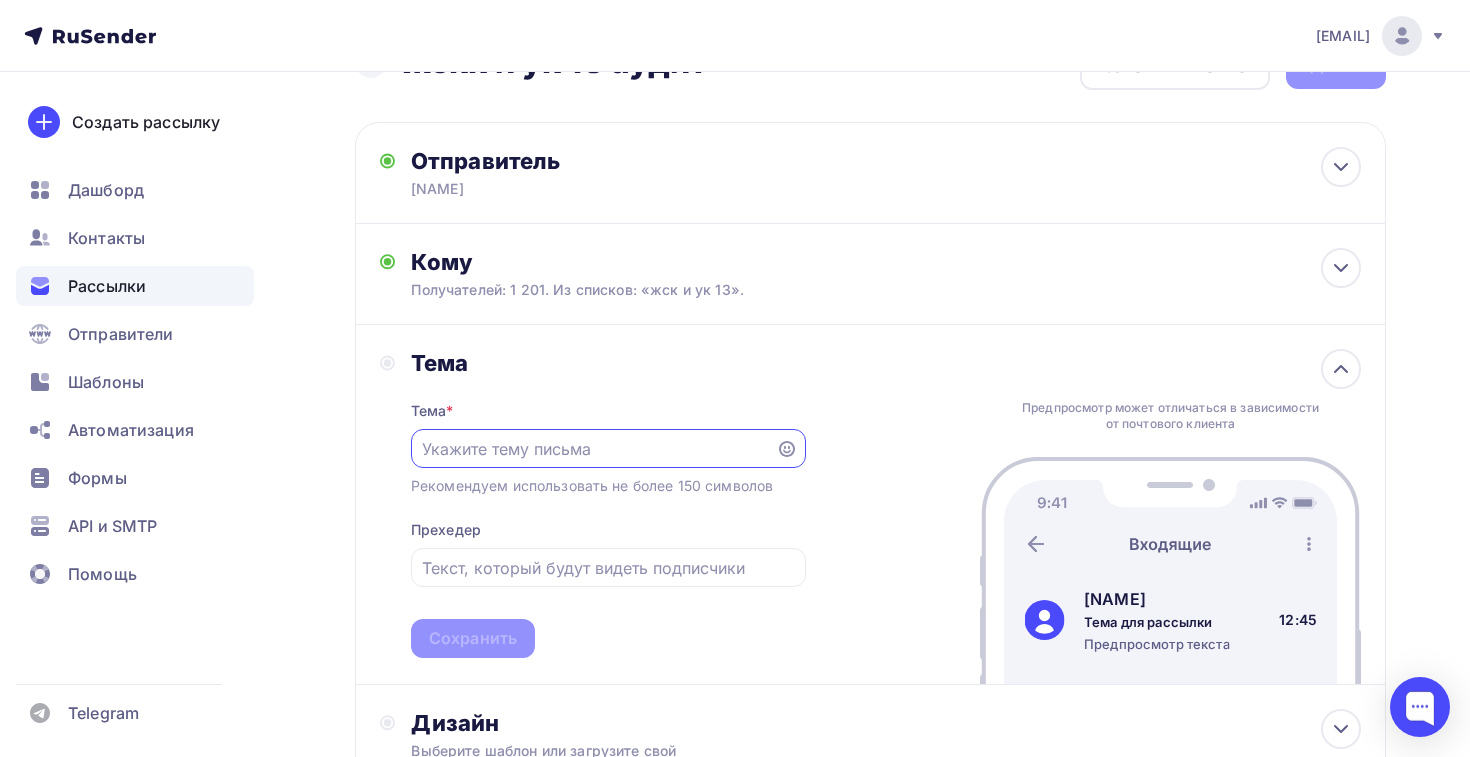 scroll, scrollTop: 0, scrollLeft: 0, axis: both 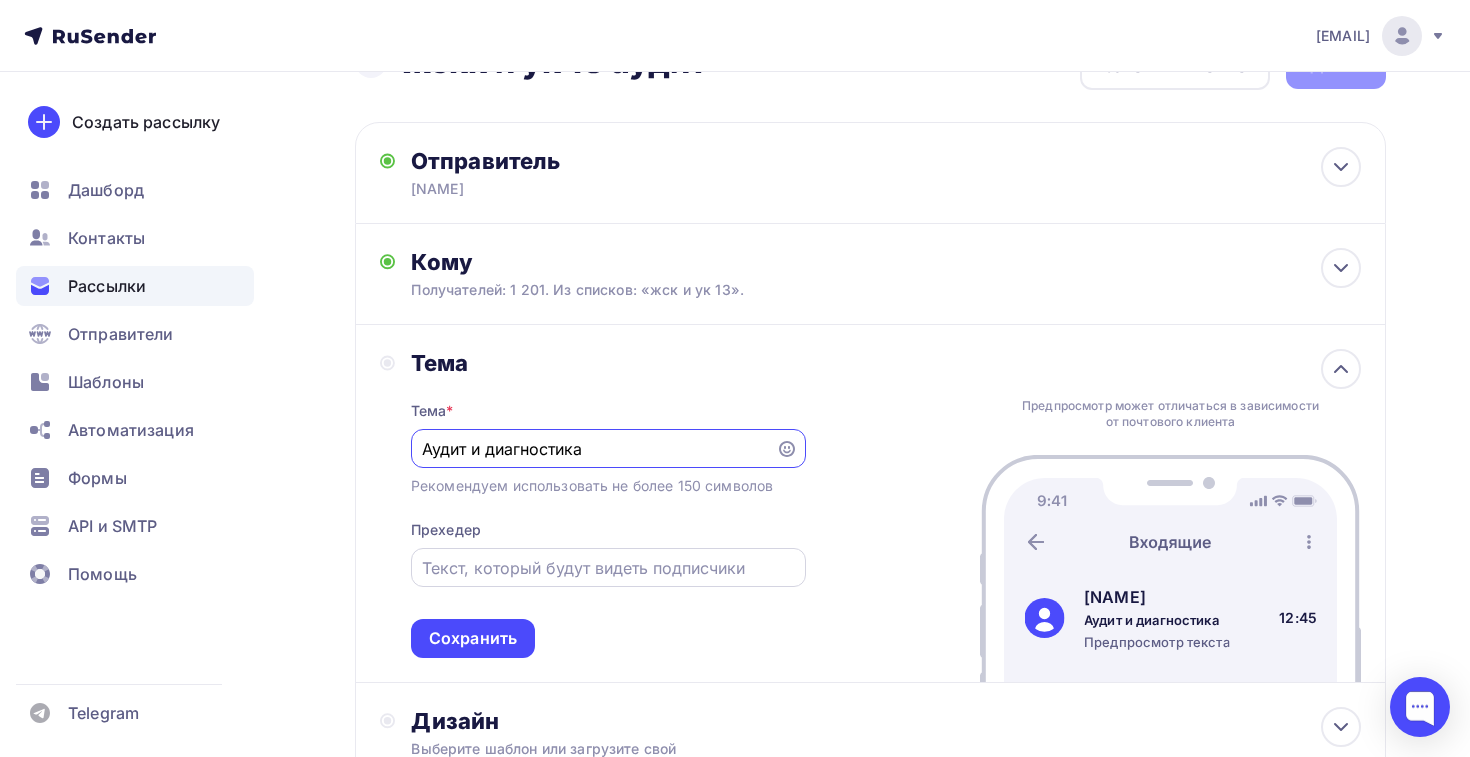 type on "Аудит и диагностика" 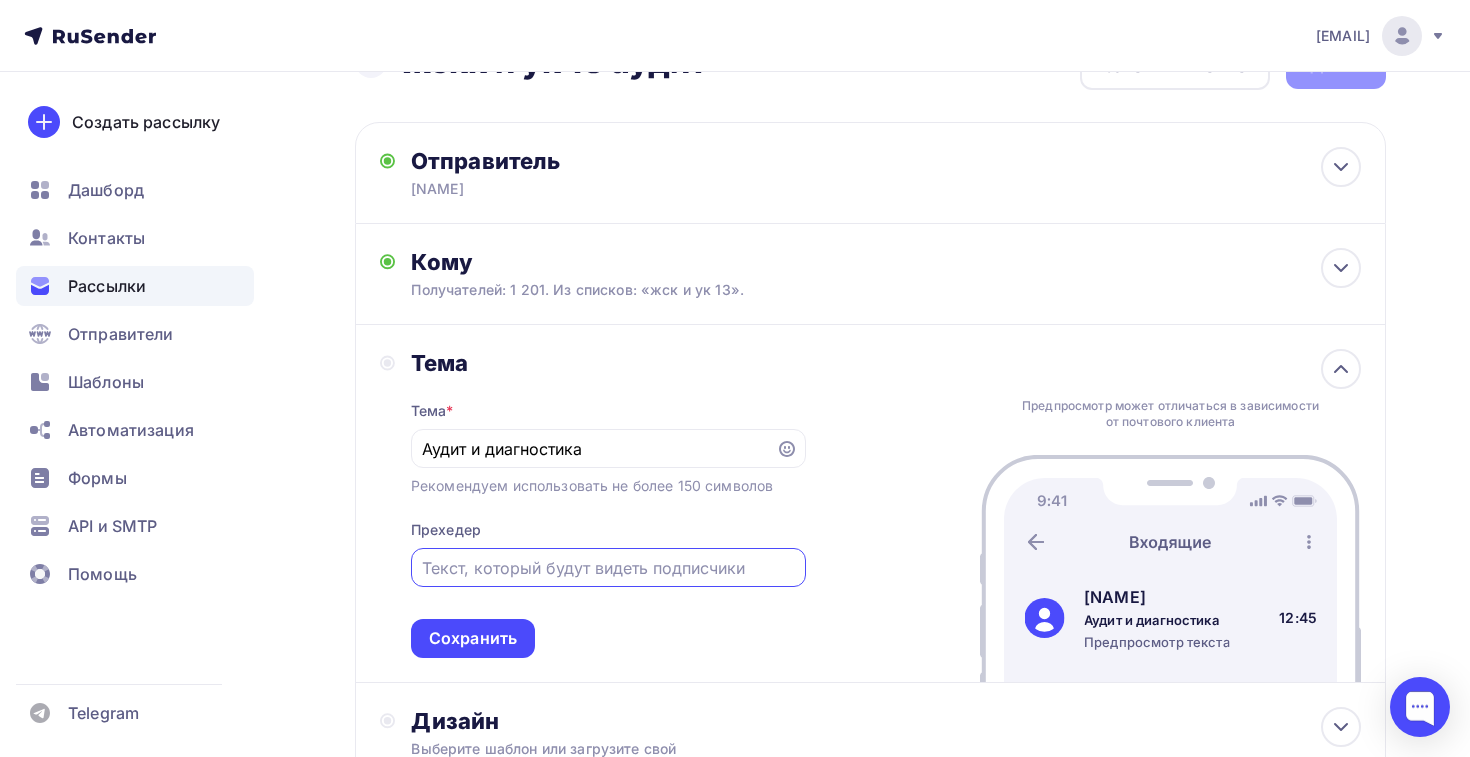 click at bounding box center (608, 568) 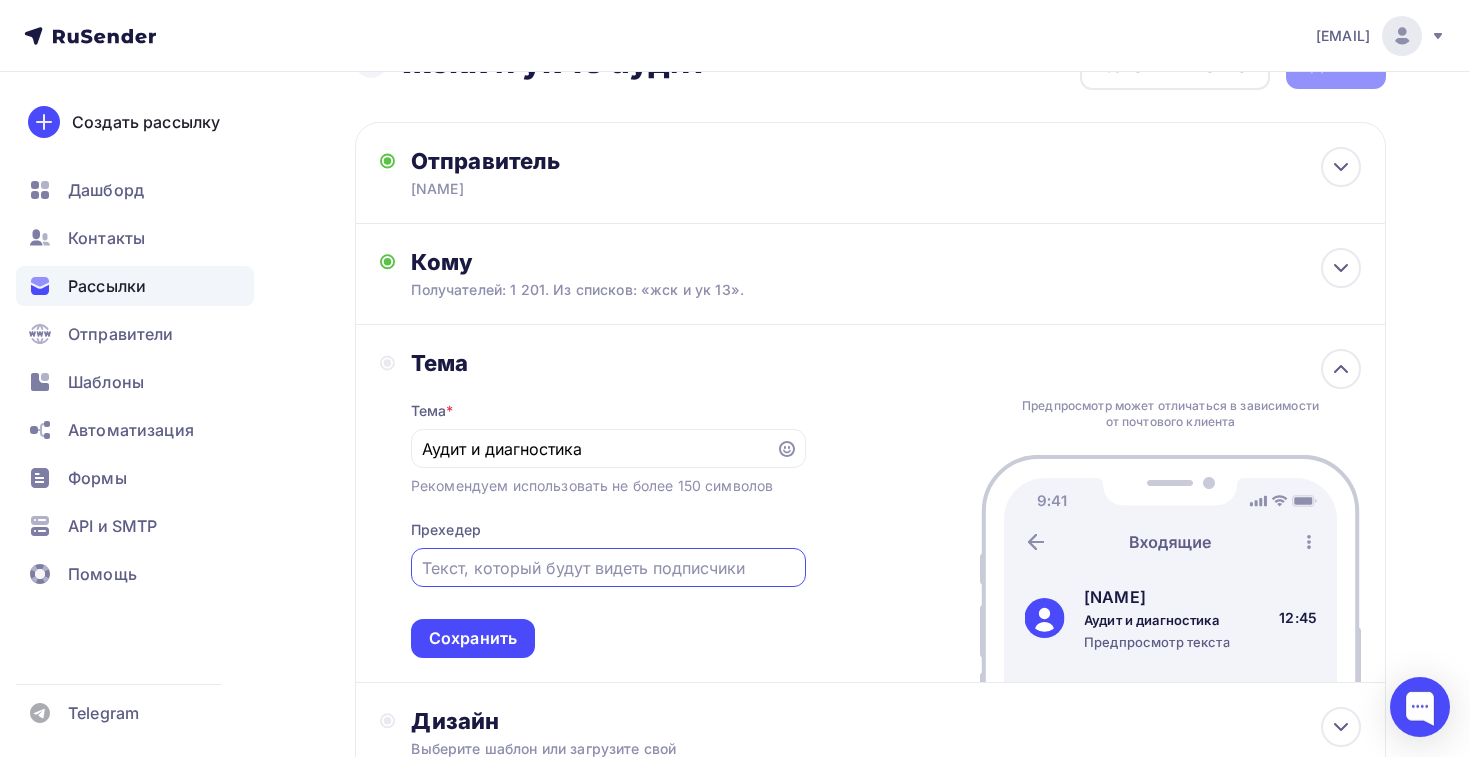 paste on "Защитите себя от штрафов и проверок со стороны надзорных органов" 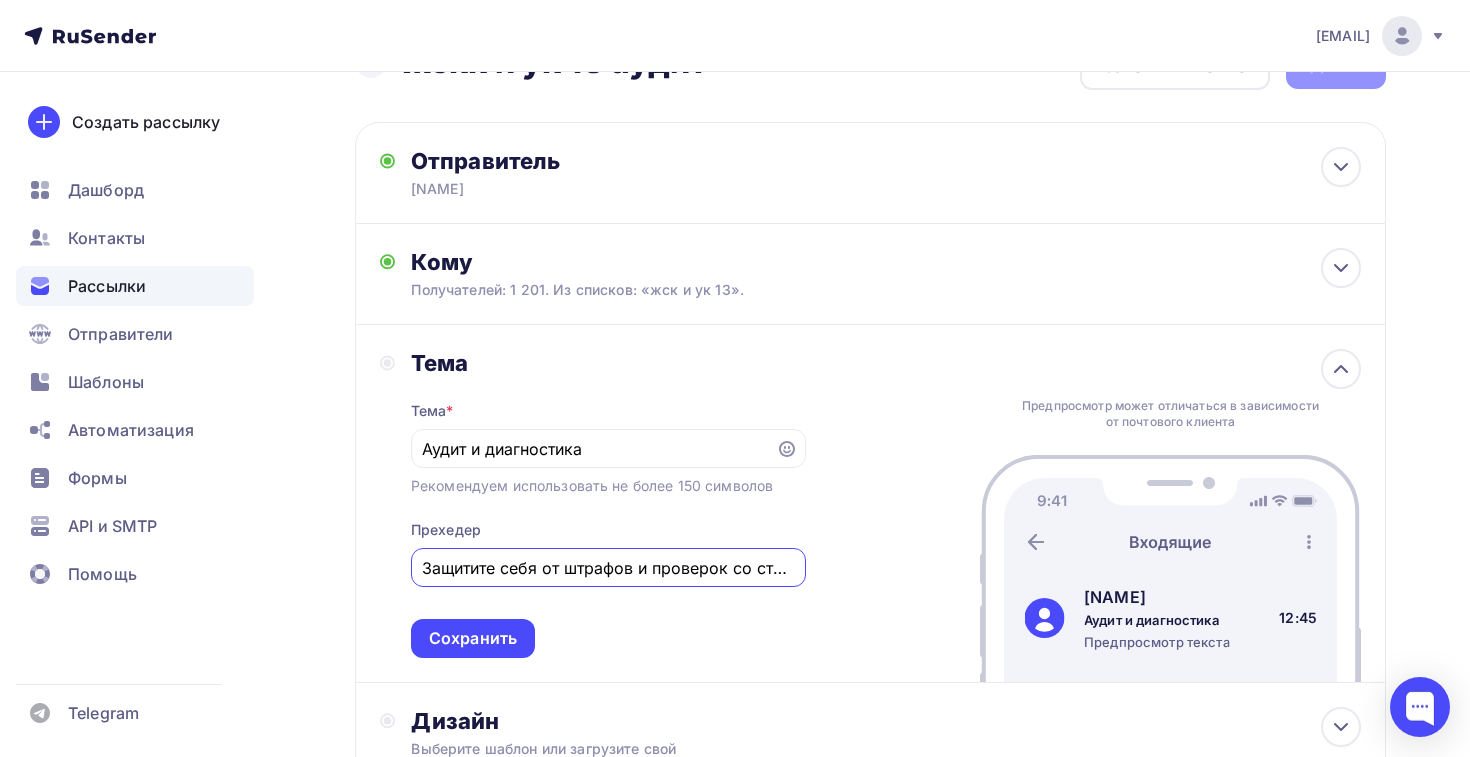 scroll, scrollTop: 0, scrollLeft: 186, axis: horizontal 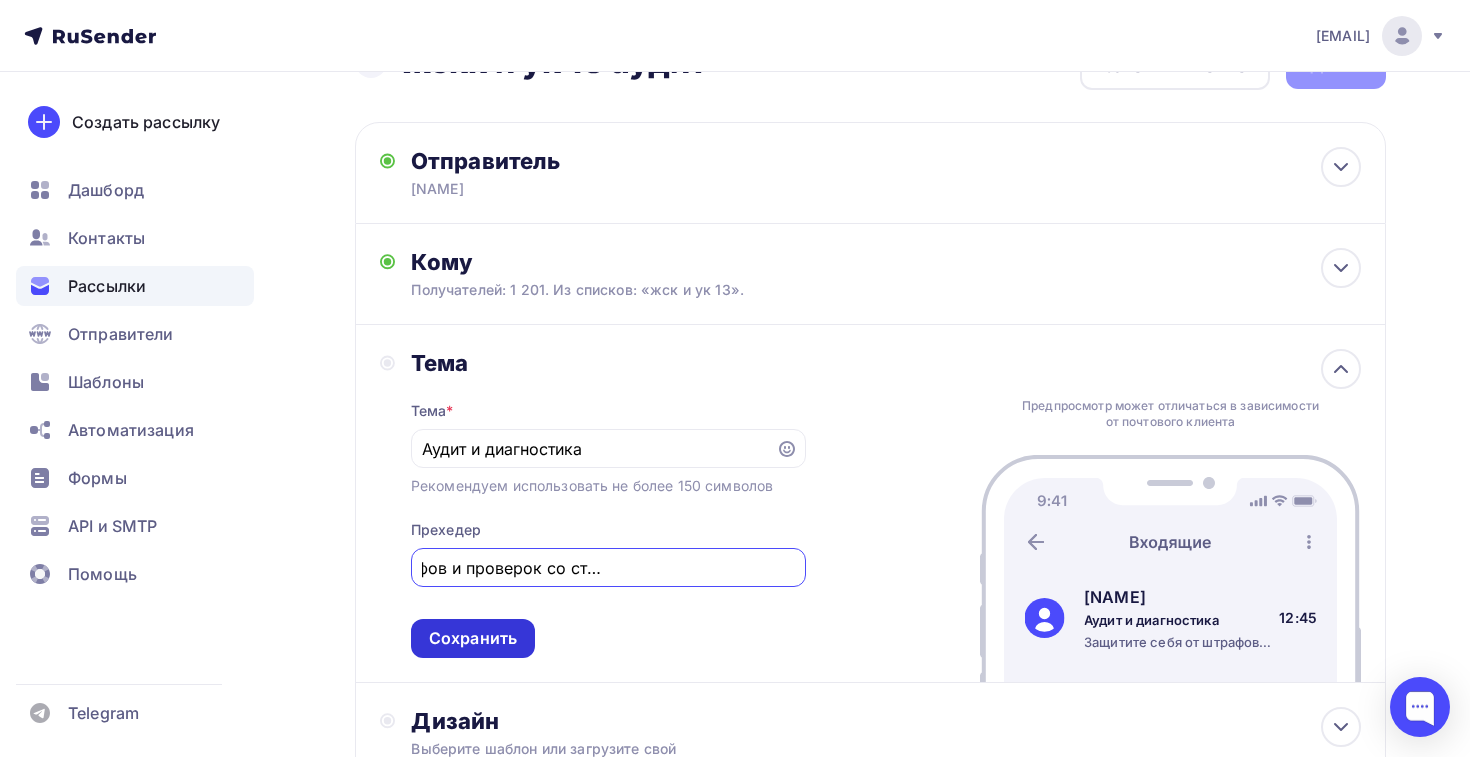 type on "Защитите себя от штрафов и проверок со стороны надзорных органов" 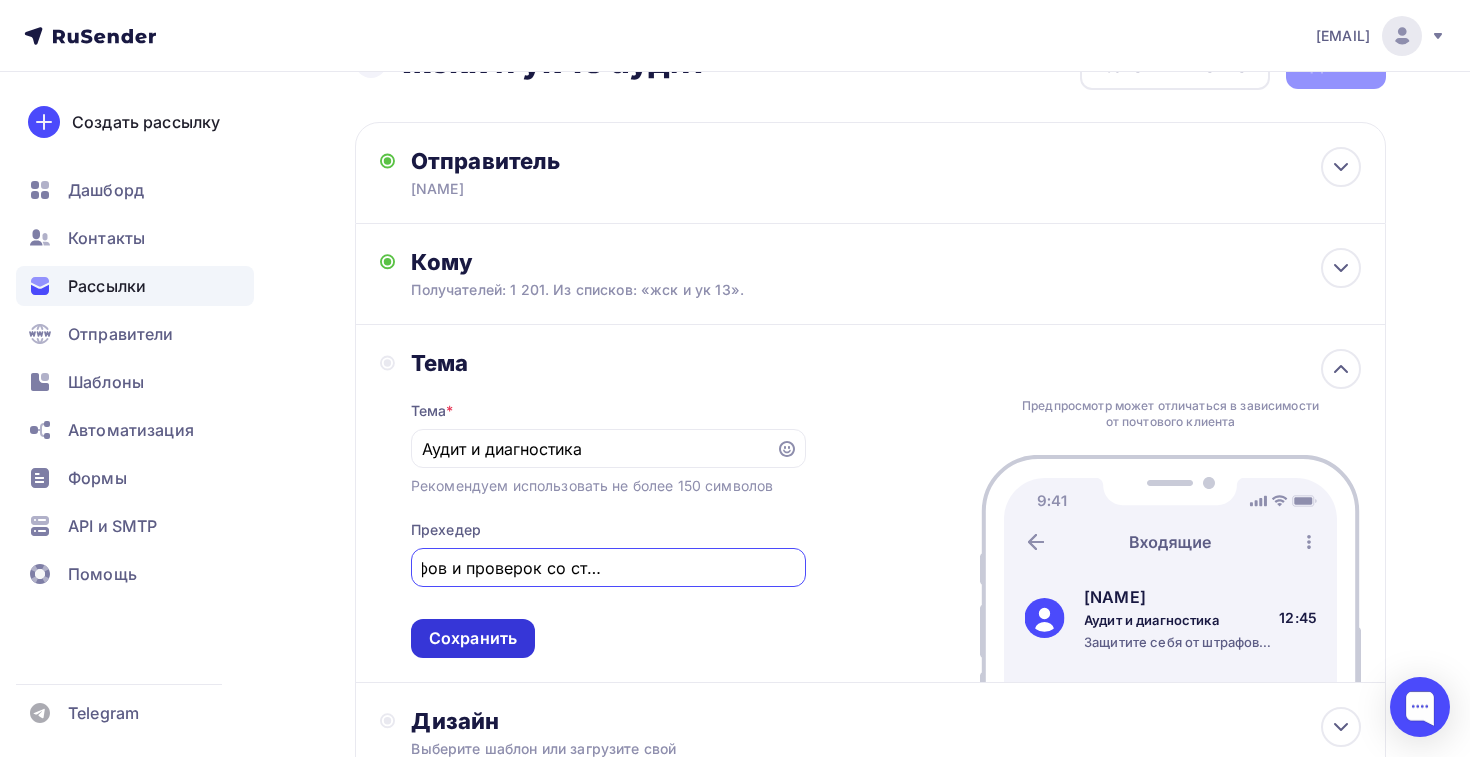 click on "Сохранить" at bounding box center [473, 638] 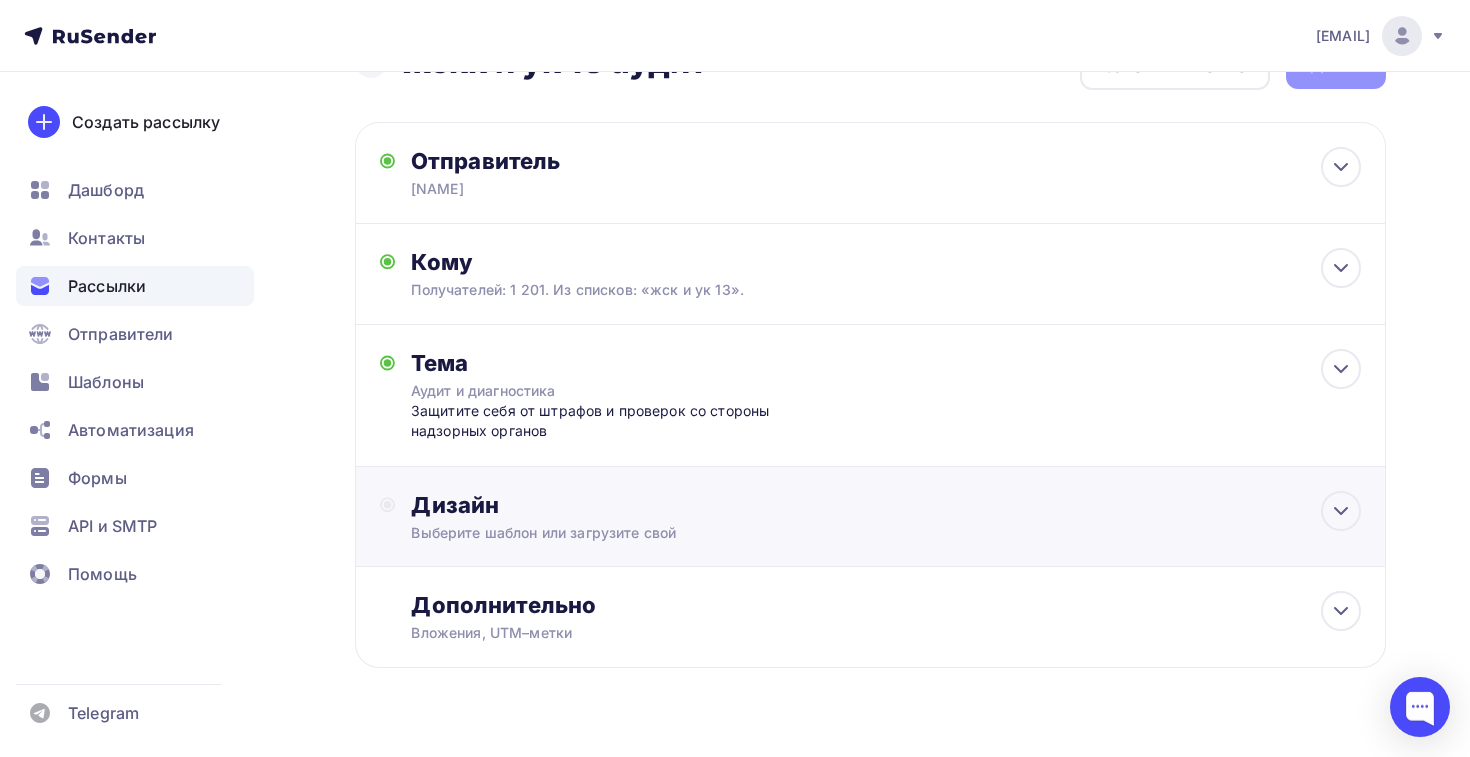 click on "Дизайн   Выберите шаблон или загрузите свой" at bounding box center [612, 173] 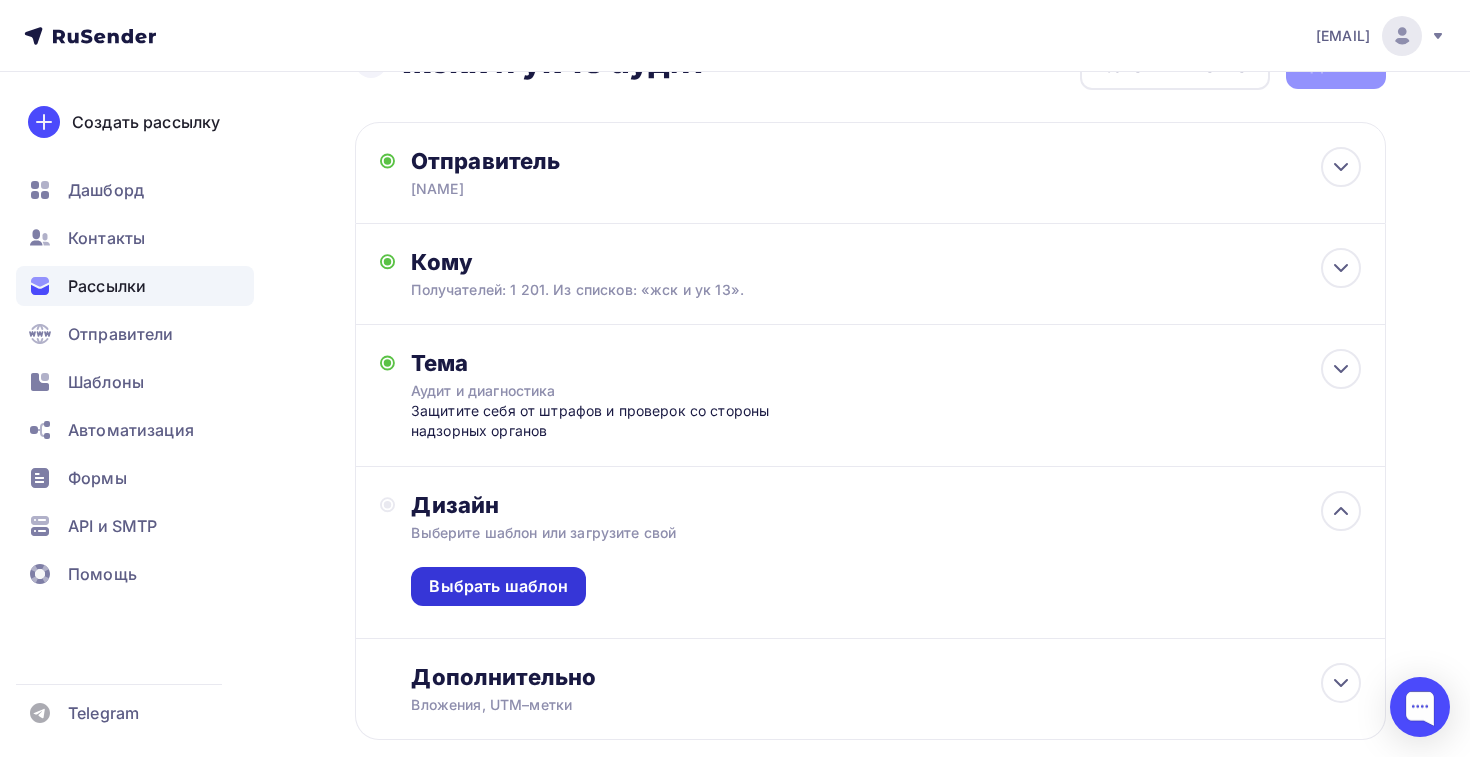 click on "Выбрать шаблон" at bounding box center (498, 586) 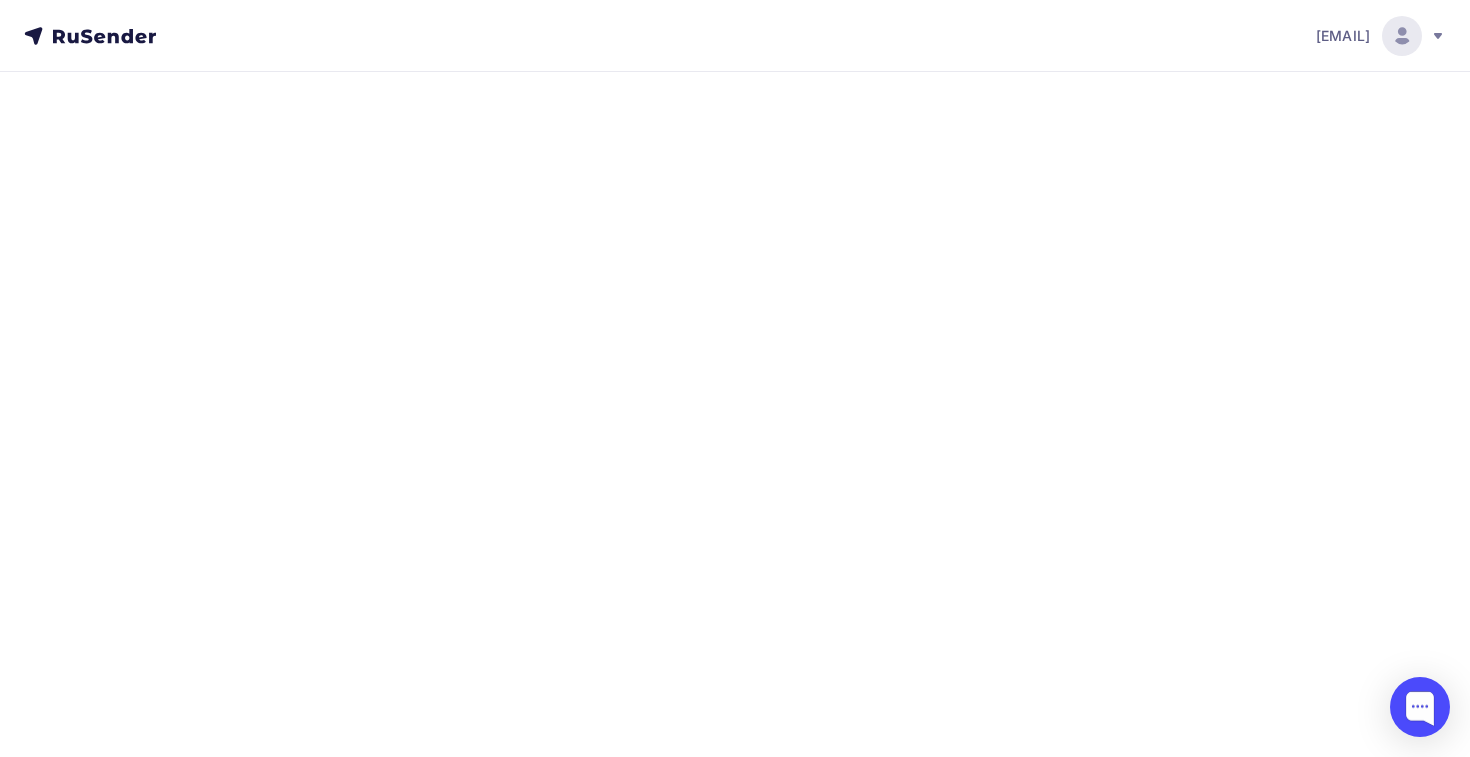 scroll, scrollTop: 0, scrollLeft: 0, axis: both 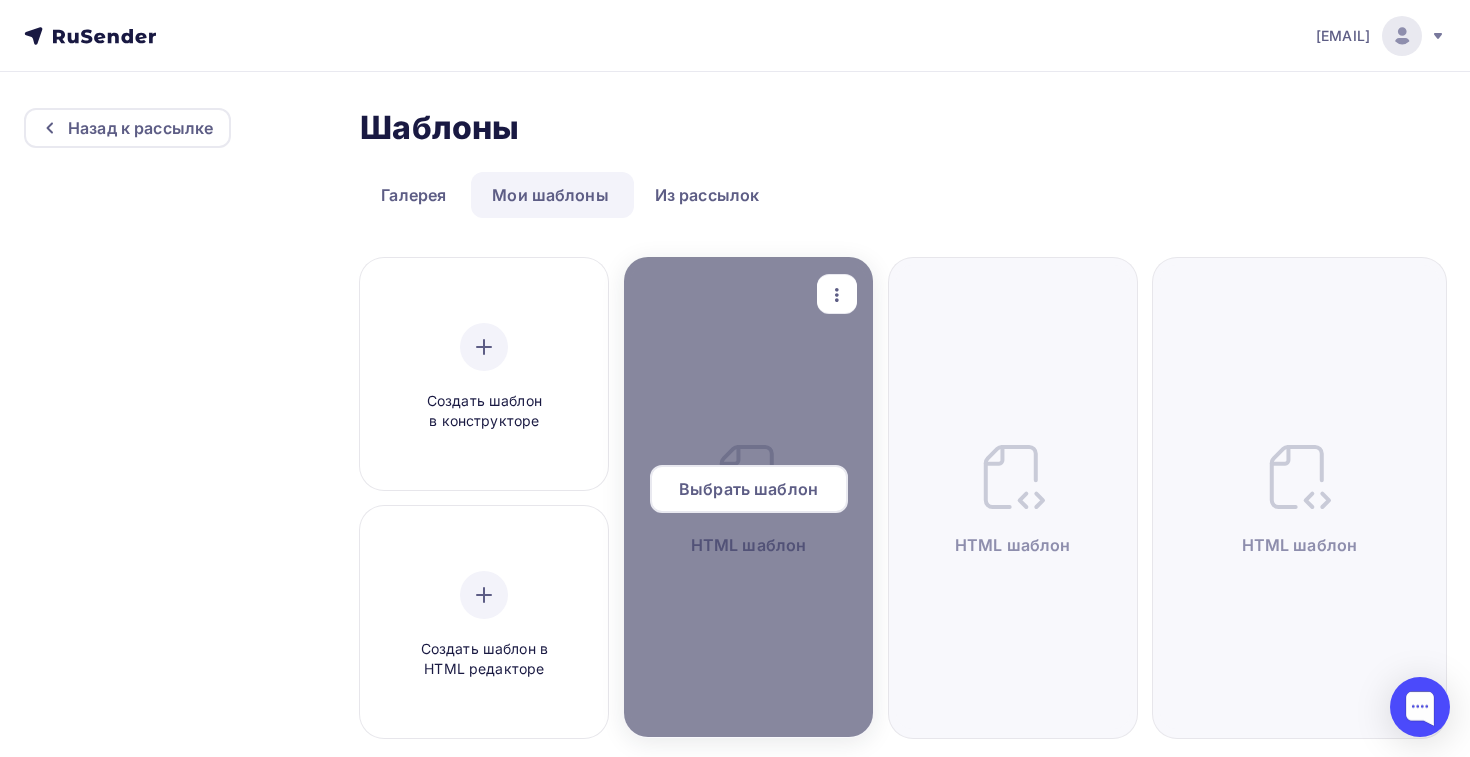 click on "Выбрать шаблон" at bounding box center (748, 489) 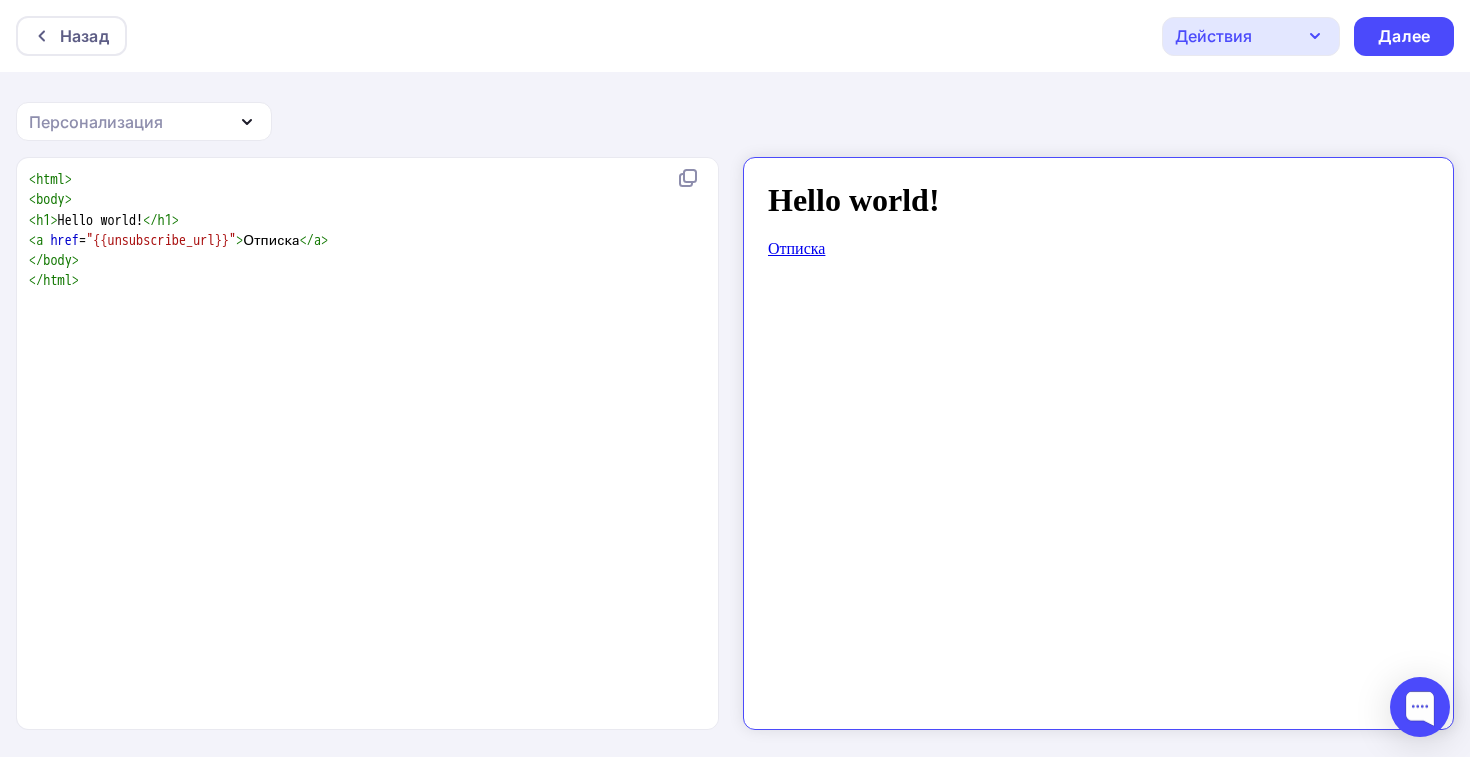 scroll, scrollTop: 0, scrollLeft: 0, axis: both 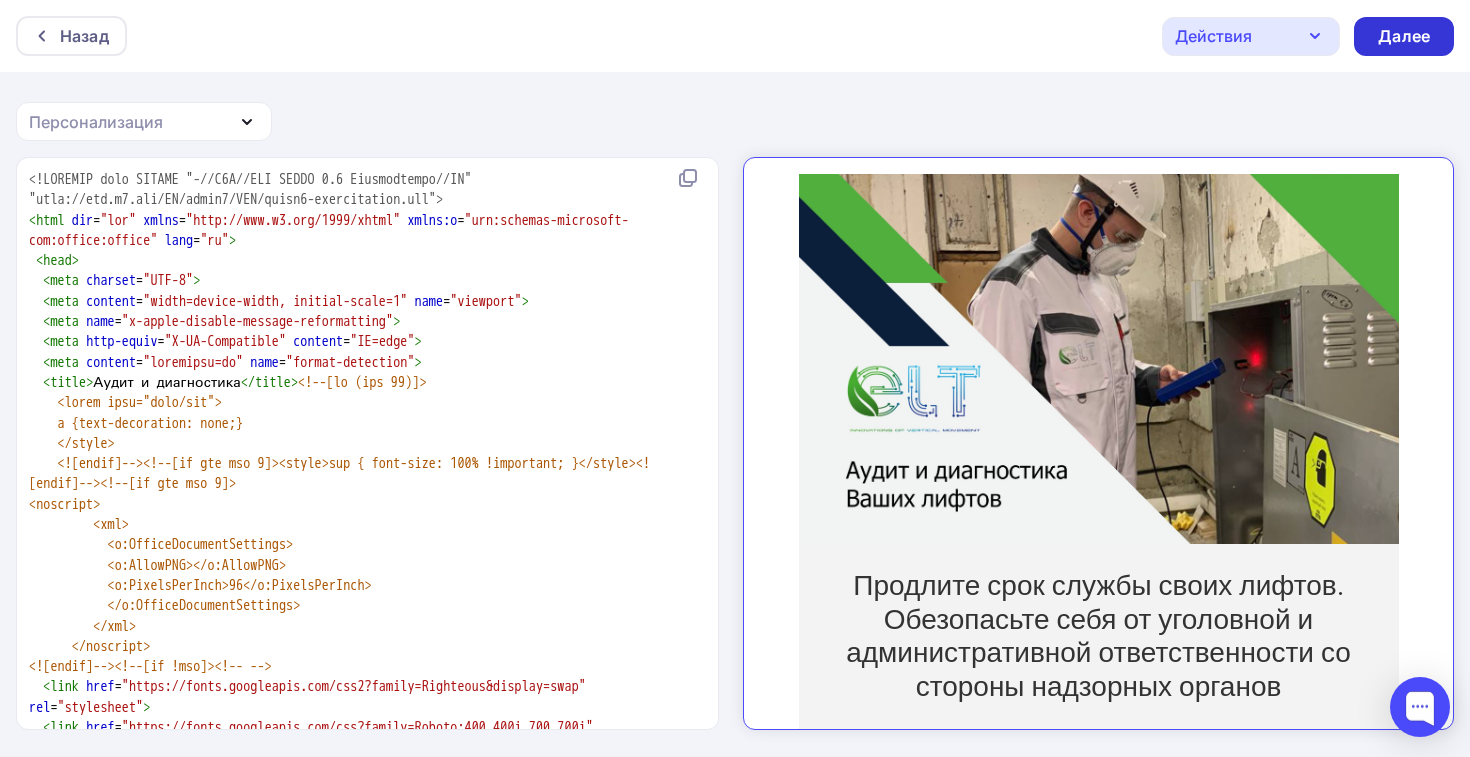 click on "Далее" at bounding box center (1404, 36) 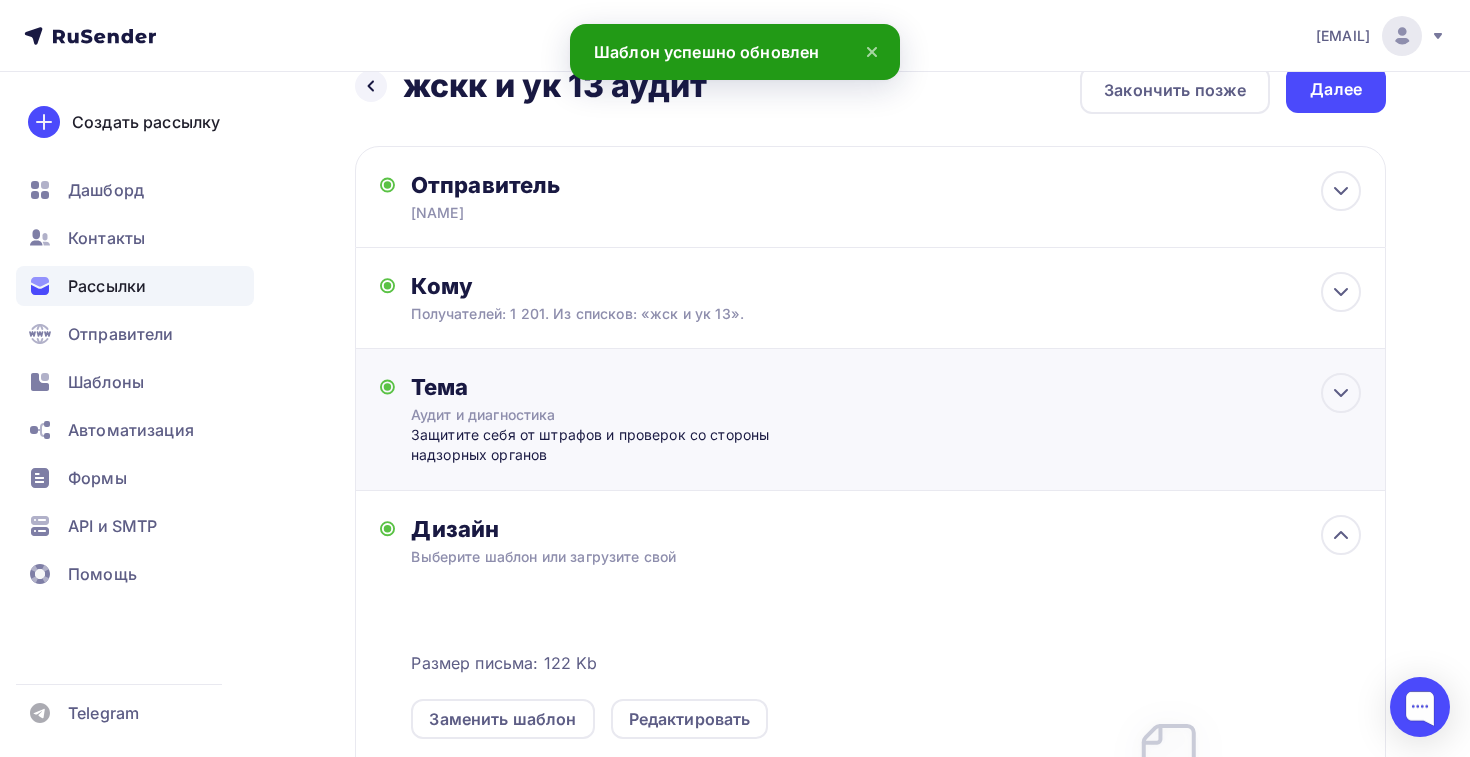 scroll, scrollTop: 0, scrollLeft: 0, axis: both 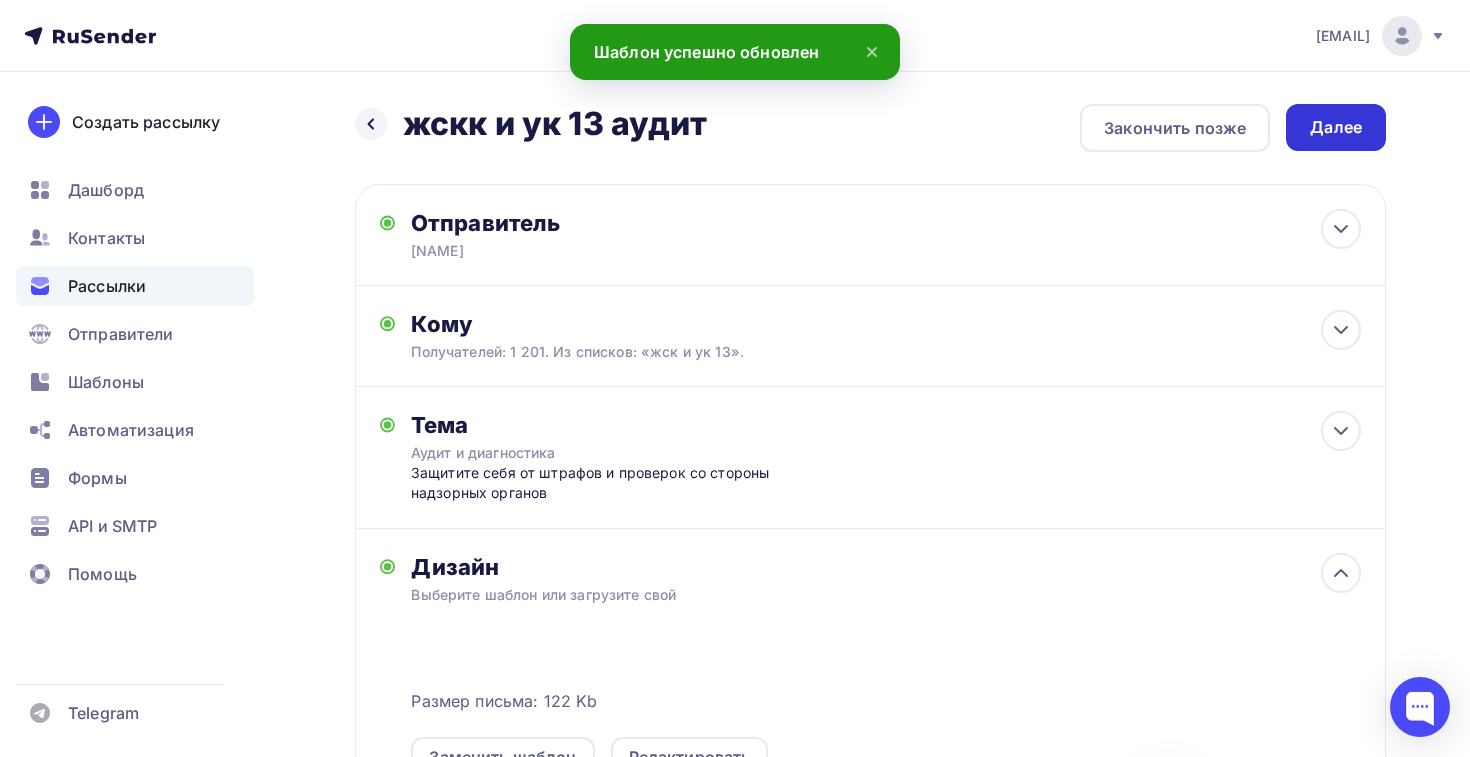 click on "Далее" at bounding box center [1336, 127] 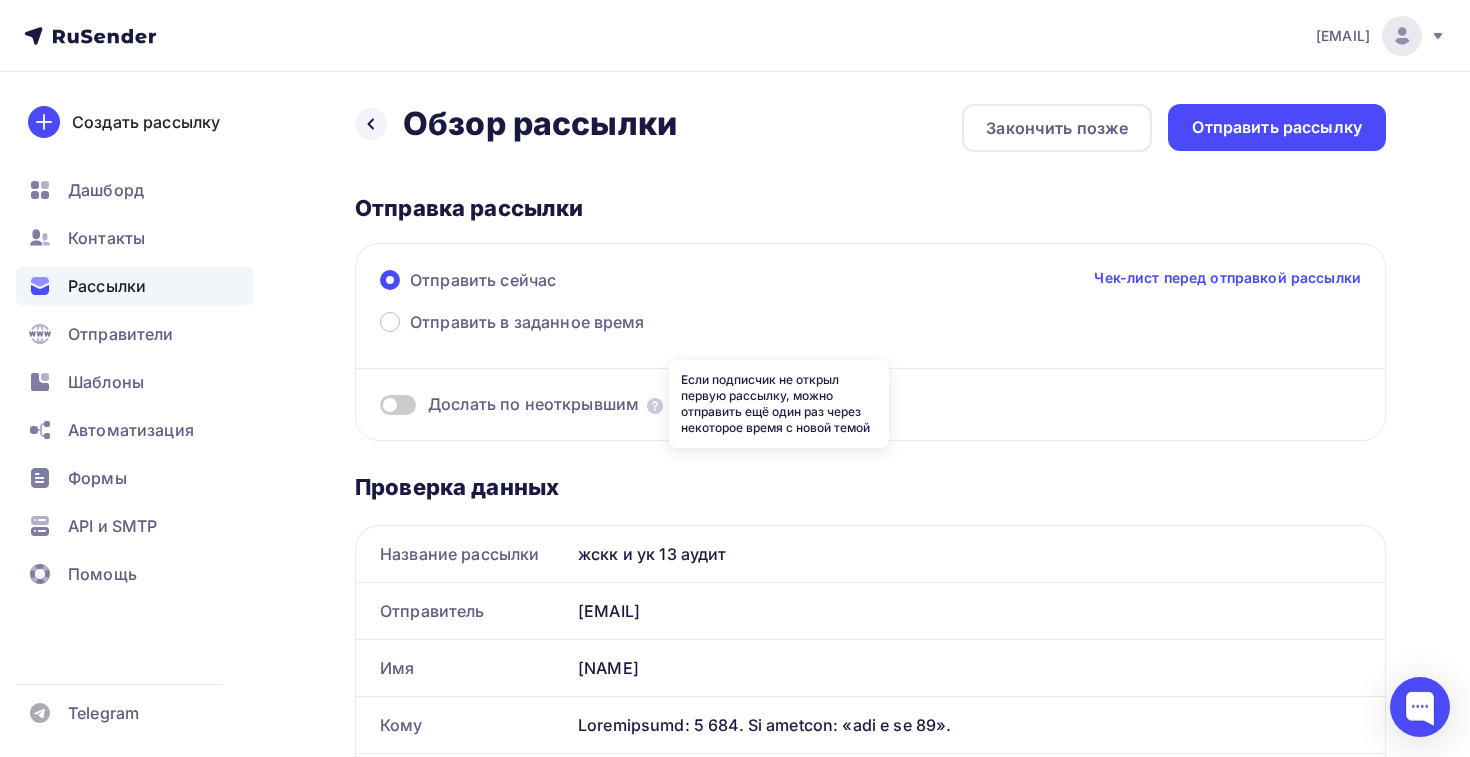 scroll, scrollTop: 0, scrollLeft: 0, axis: both 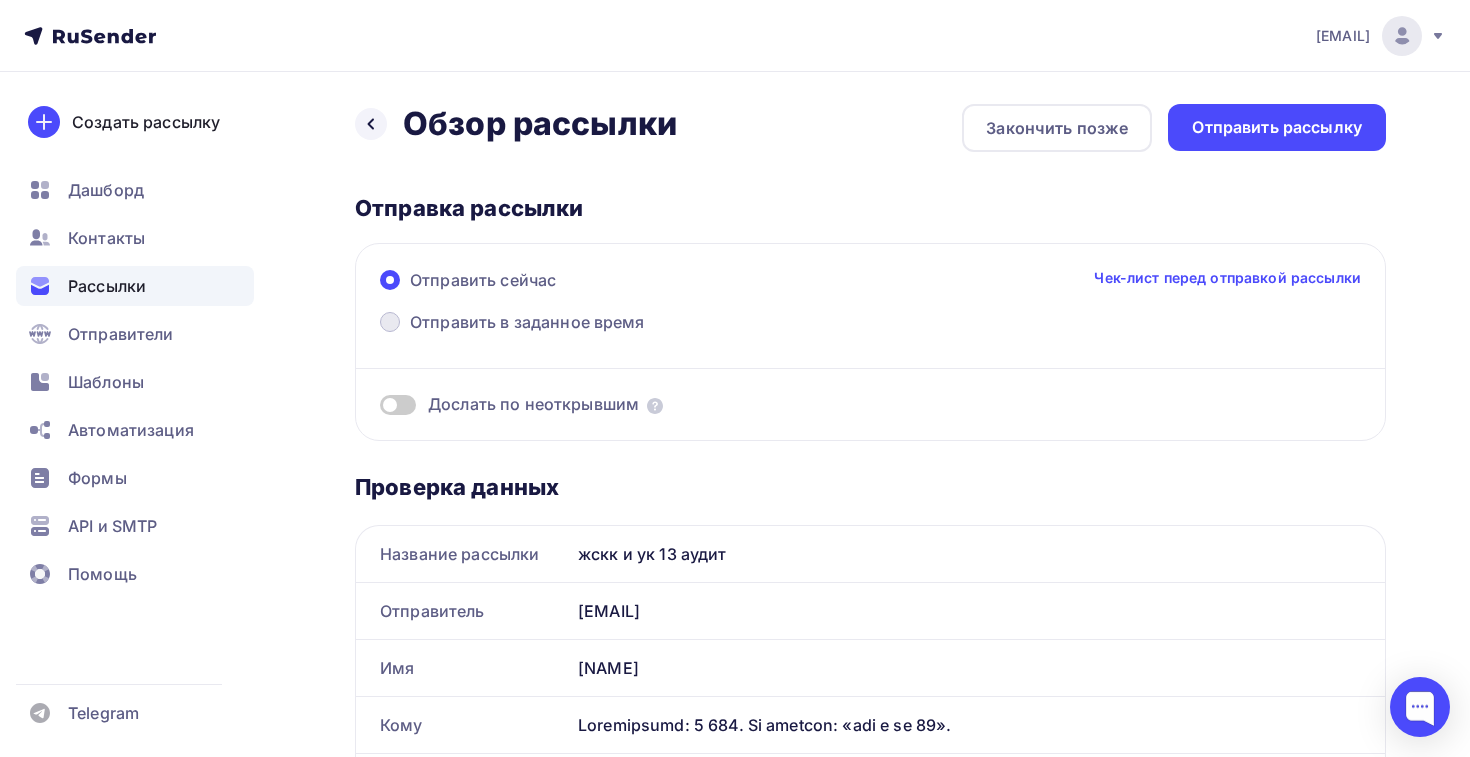 click on "Отправить в заданное время" at bounding box center [512, 324] 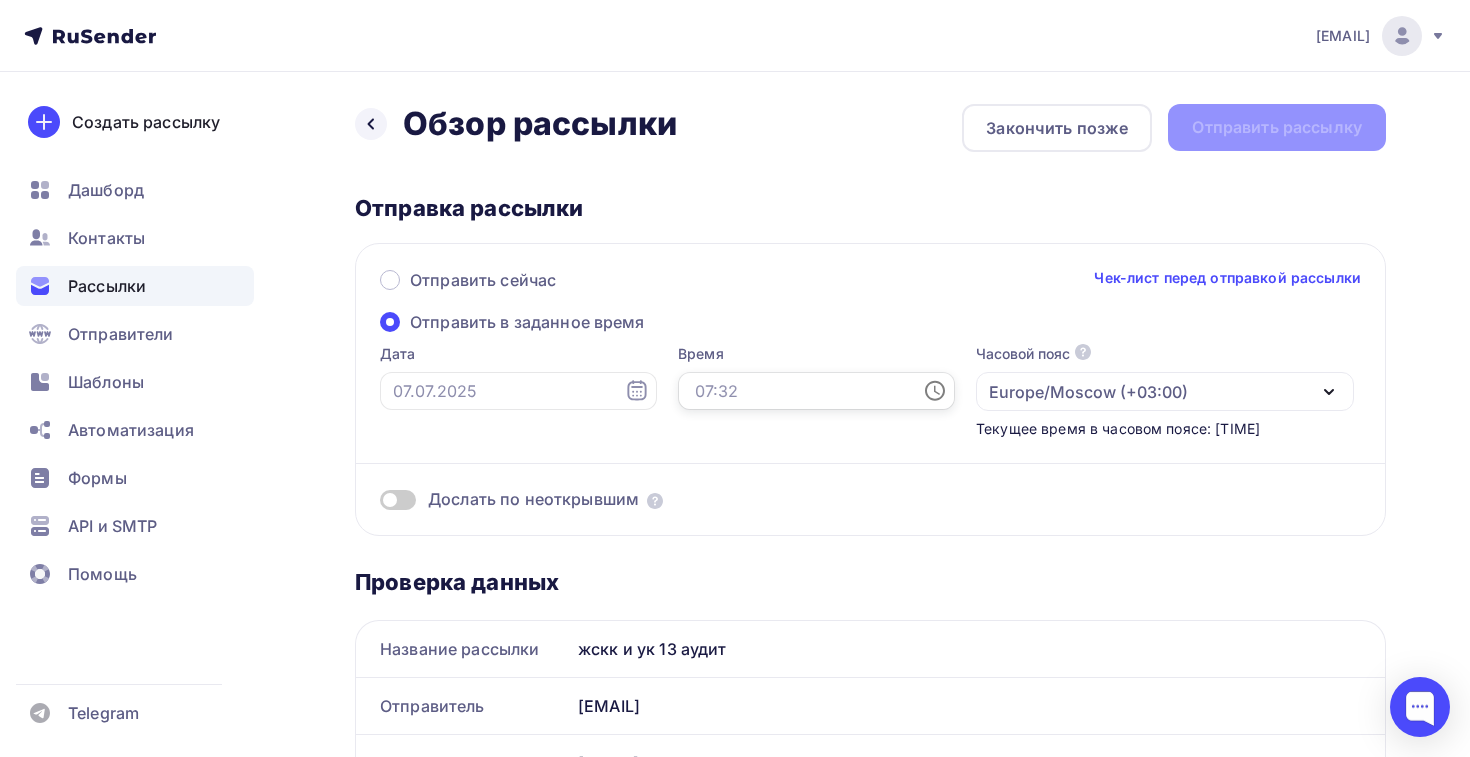 click at bounding box center (816, 391) 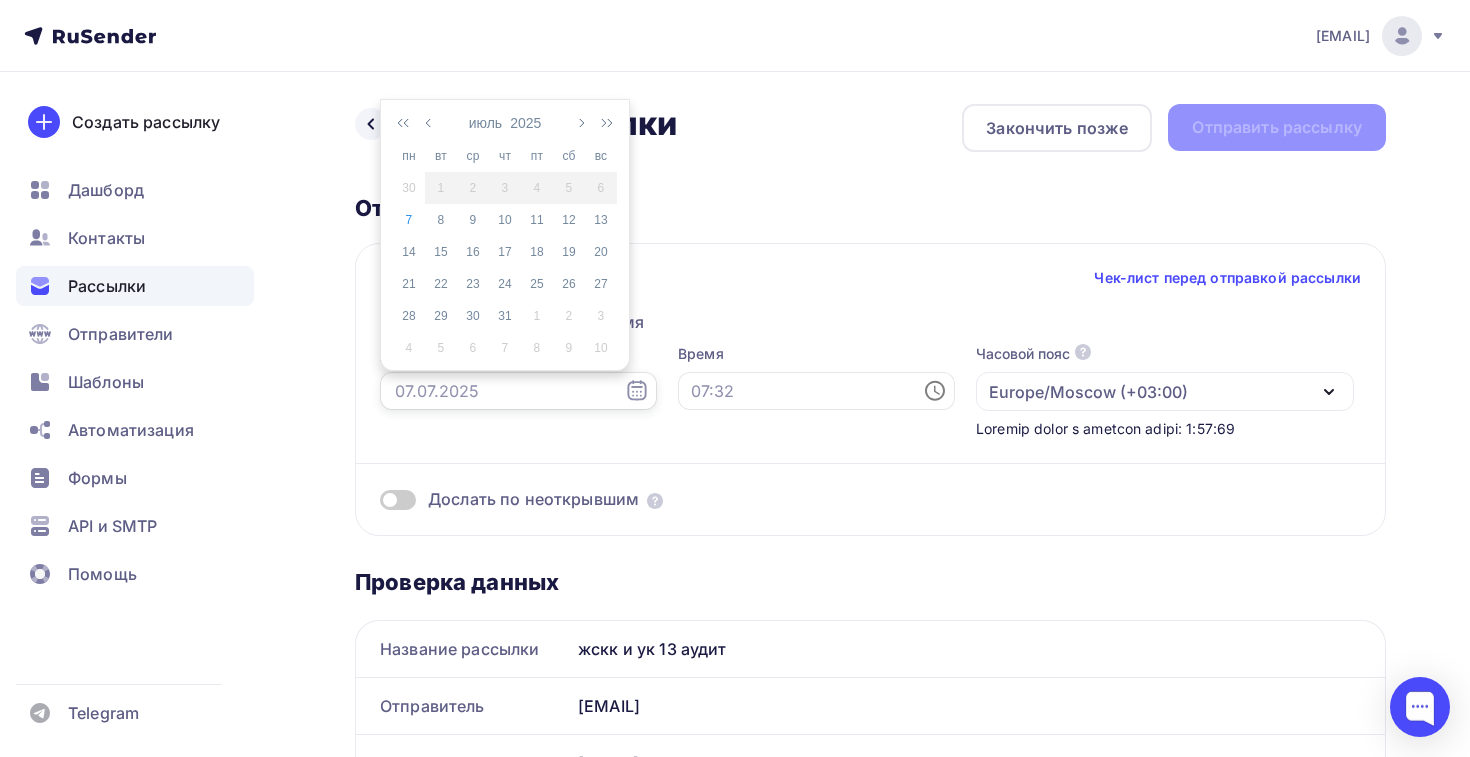 click at bounding box center (518, 391) 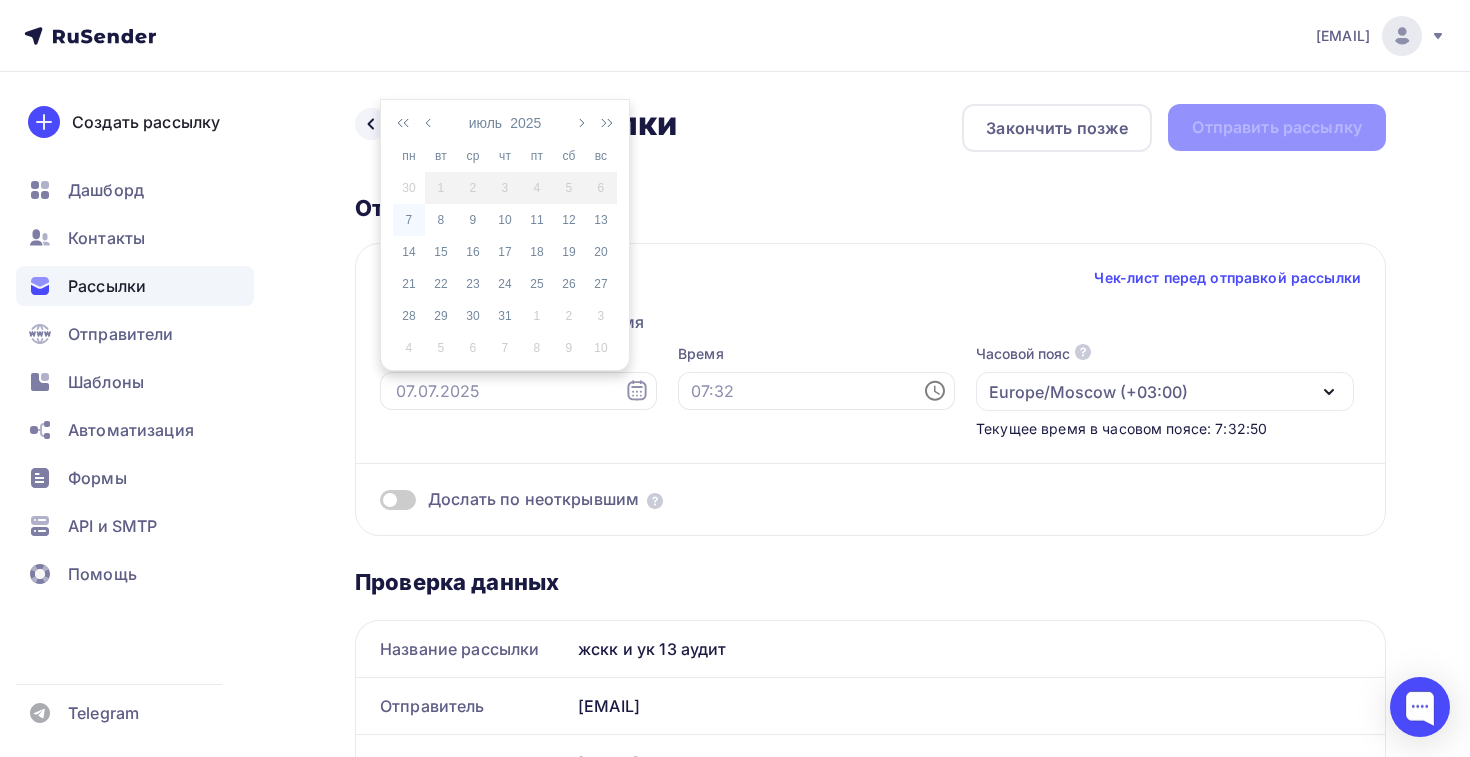 click on "7" at bounding box center [409, 220] 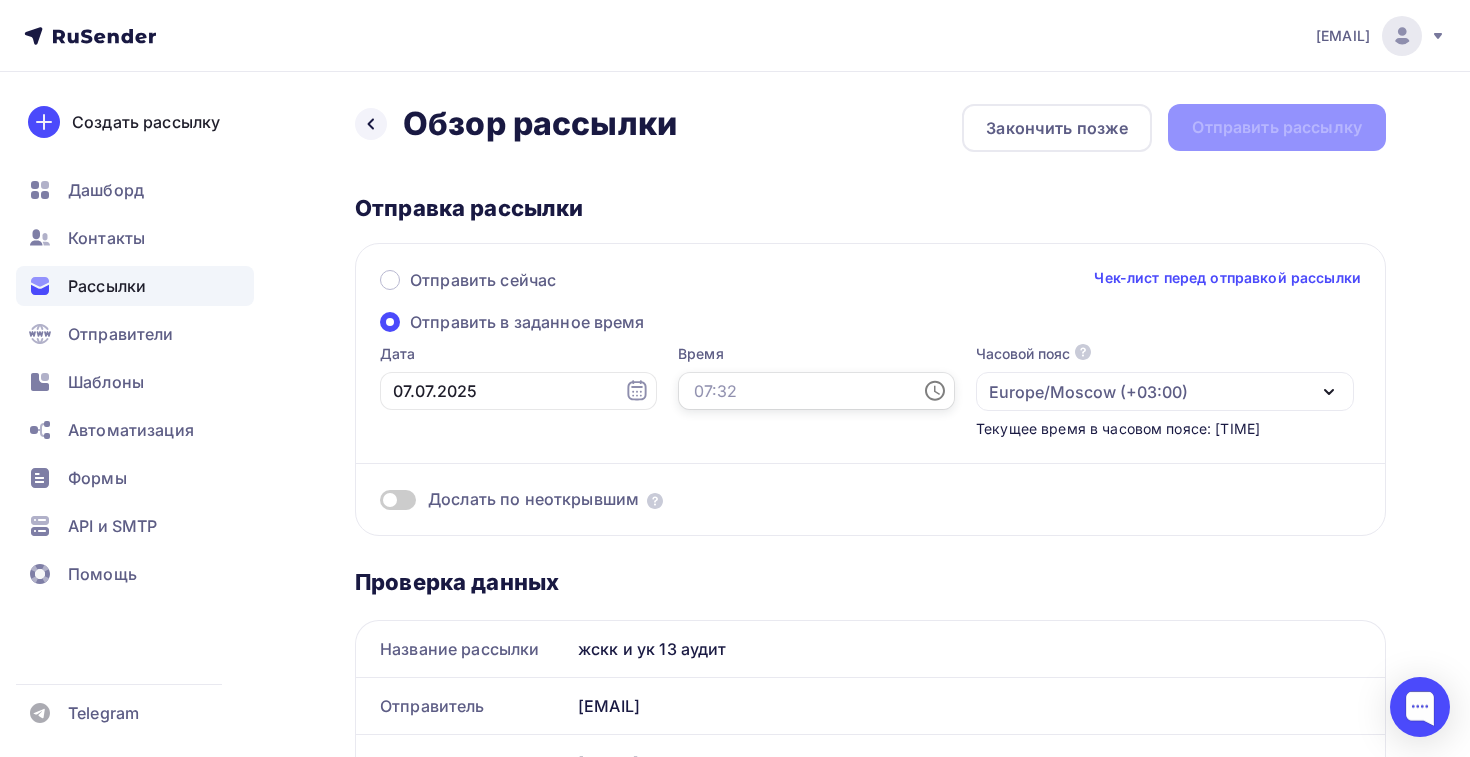 click at bounding box center [816, 391] 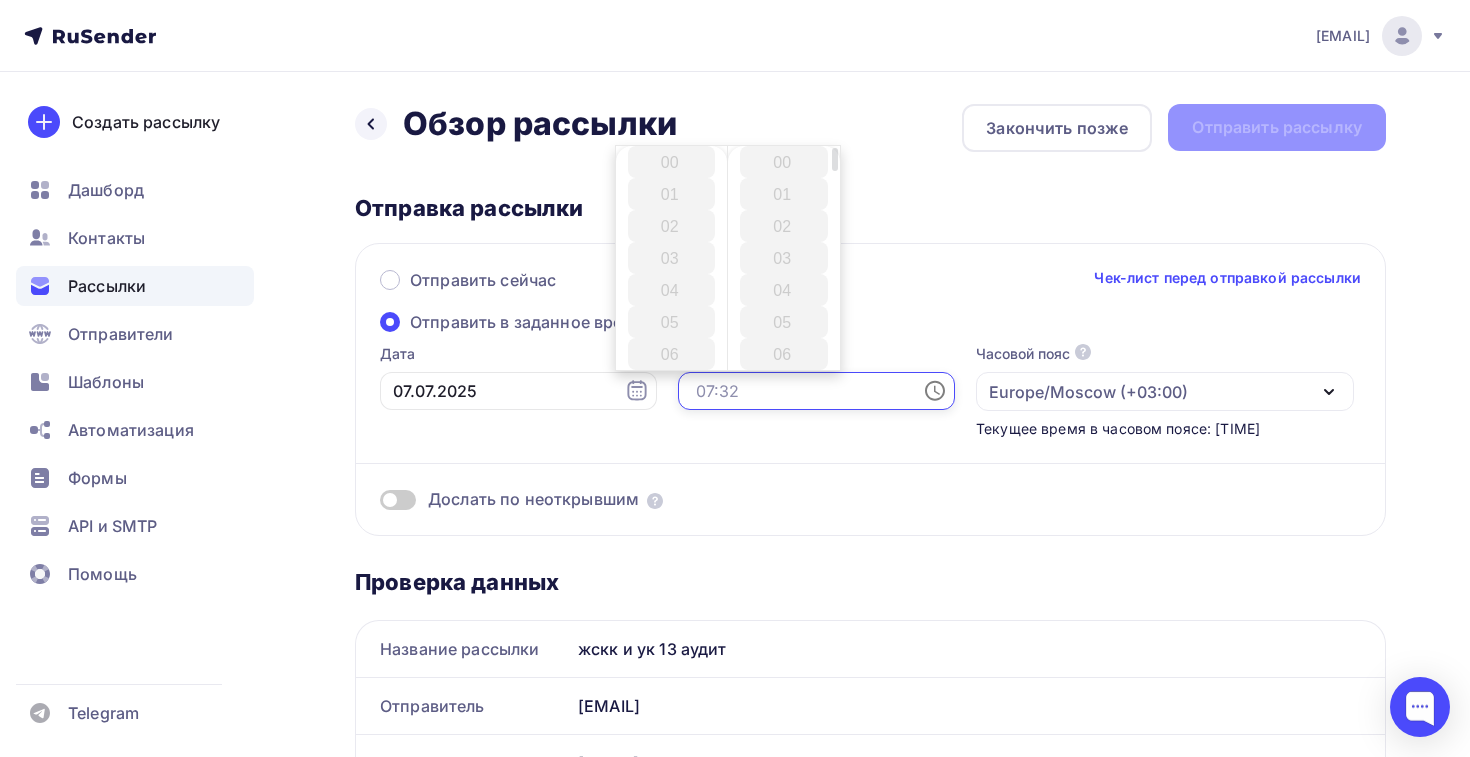 scroll, scrollTop: 35, scrollLeft: 0, axis: vertical 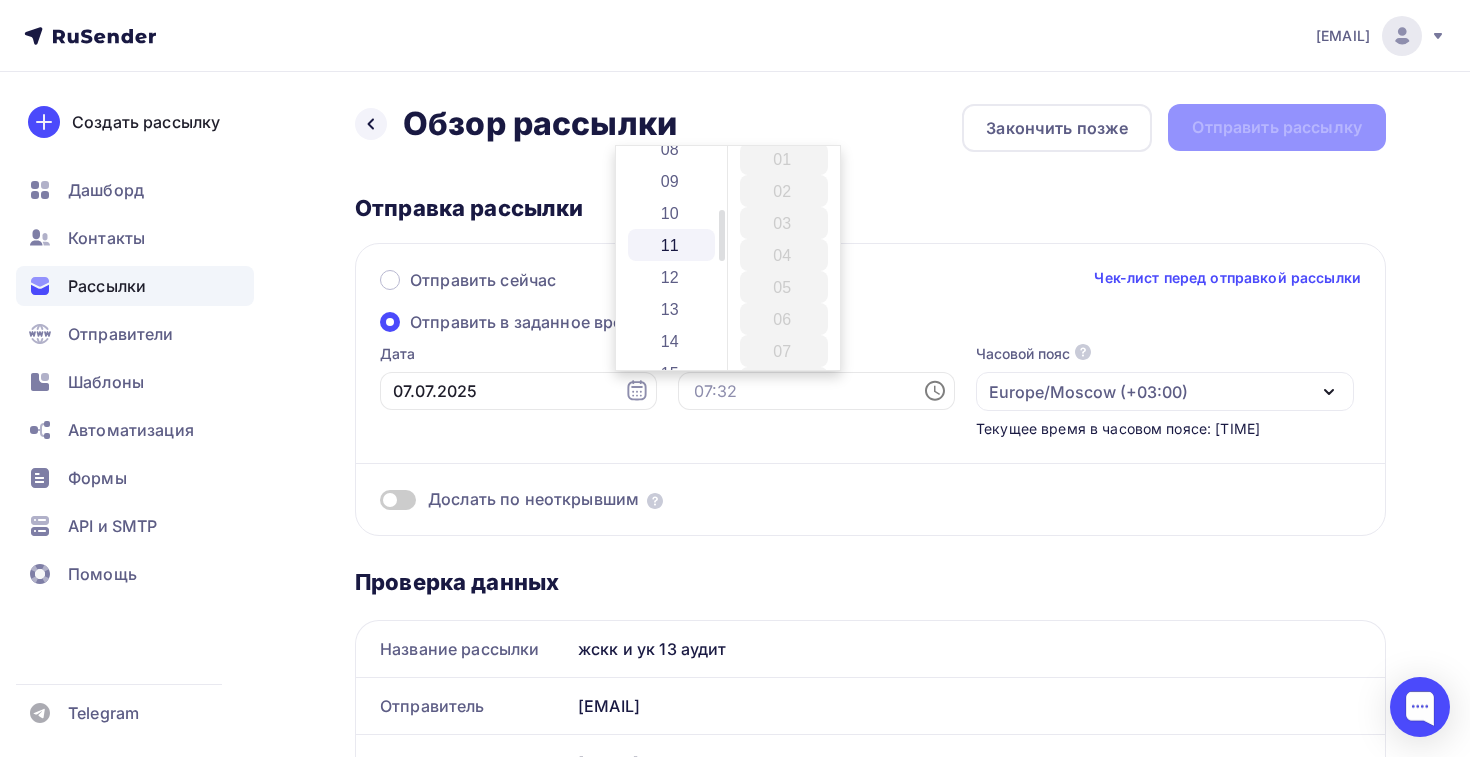click on "11" at bounding box center (672, 245) 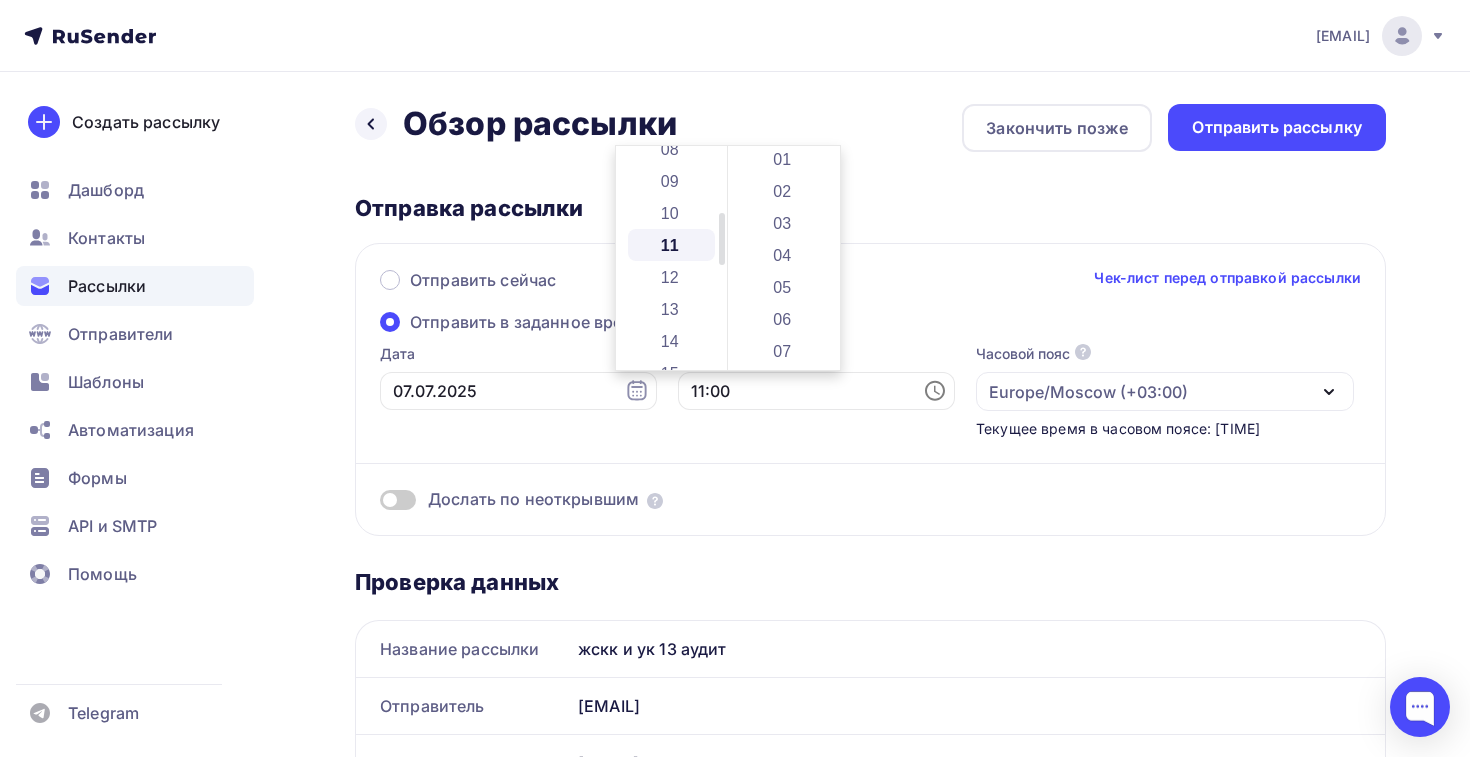 scroll, scrollTop: 352, scrollLeft: 0, axis: vertical 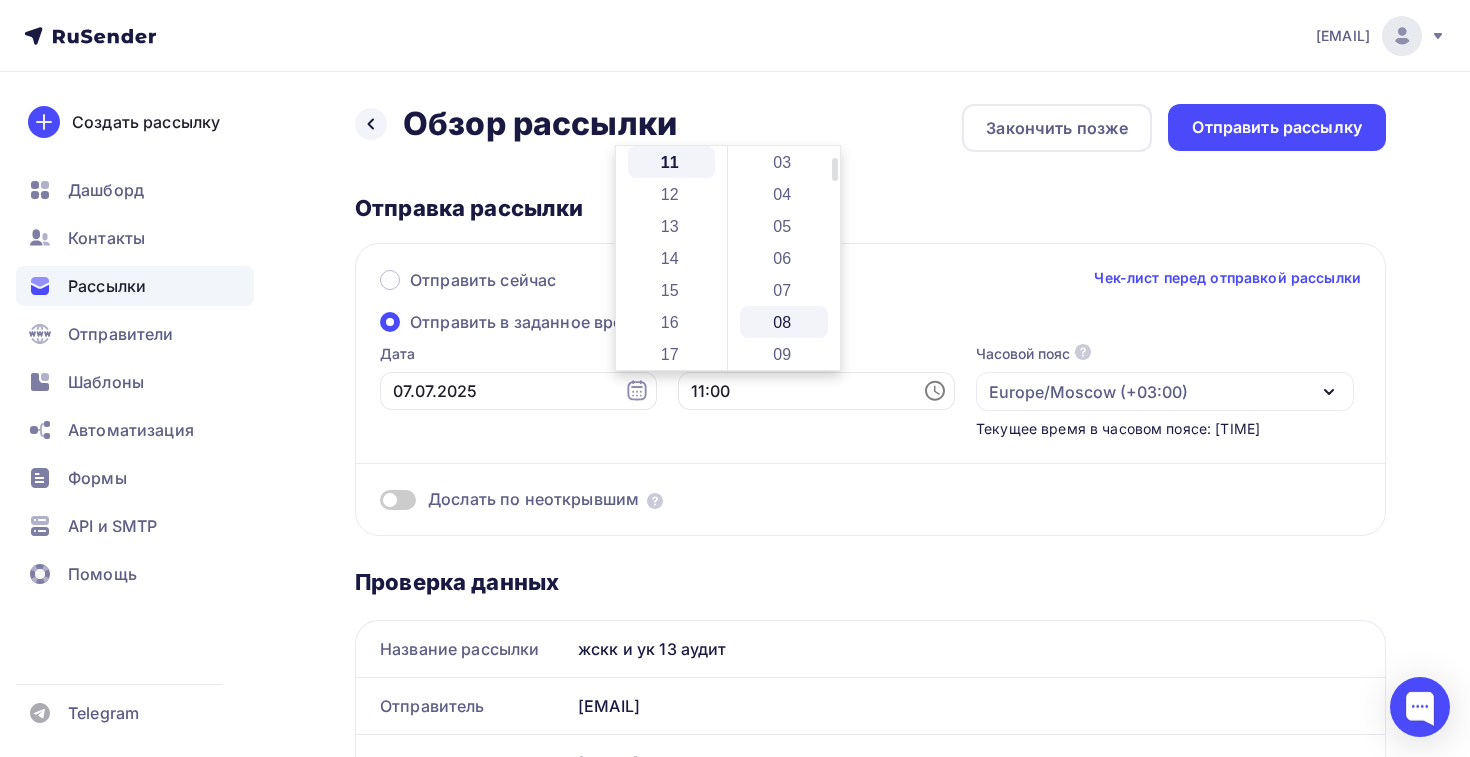click on "08" at bounding box center (784, 322) 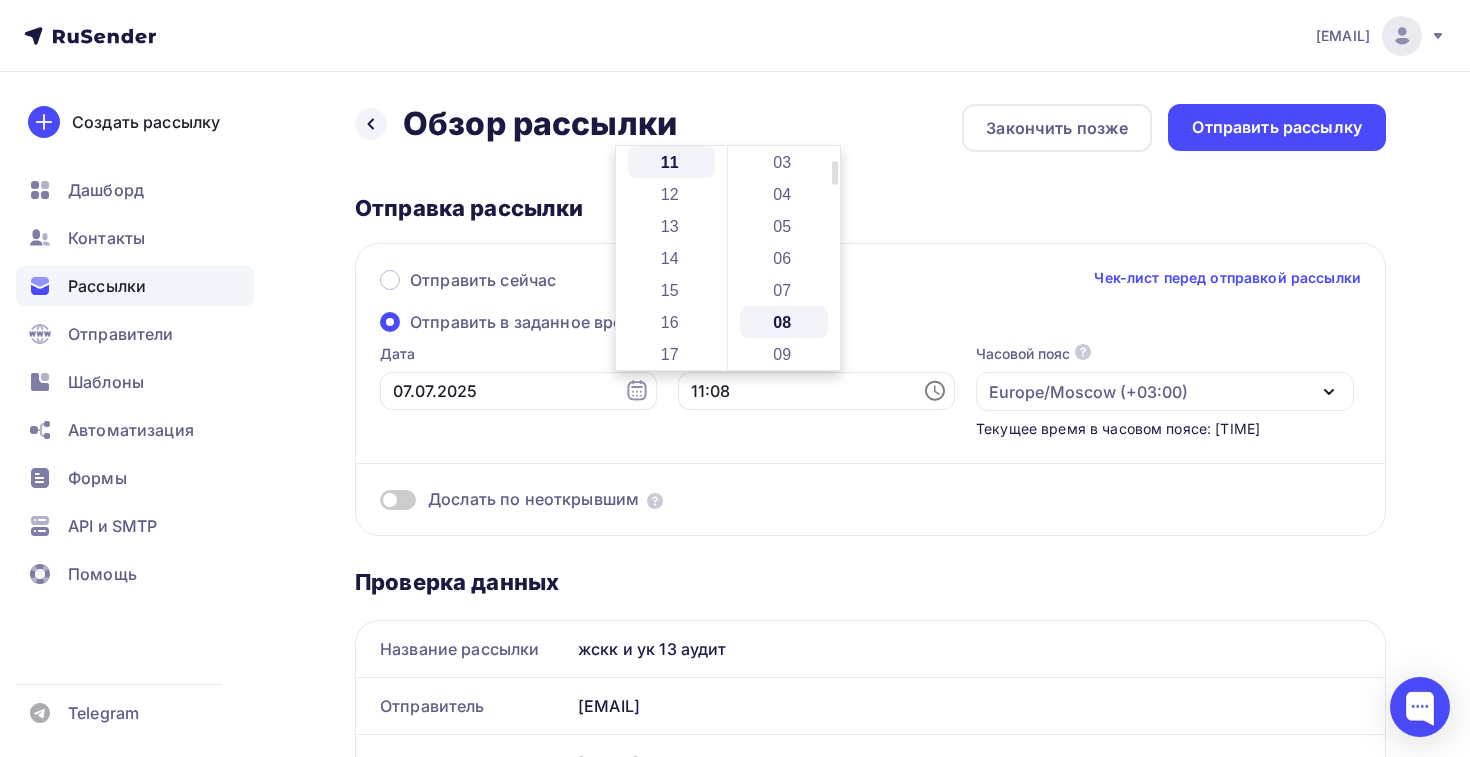 scroll, scrollTop: 256, scrollLeft: 0, axis: vertical 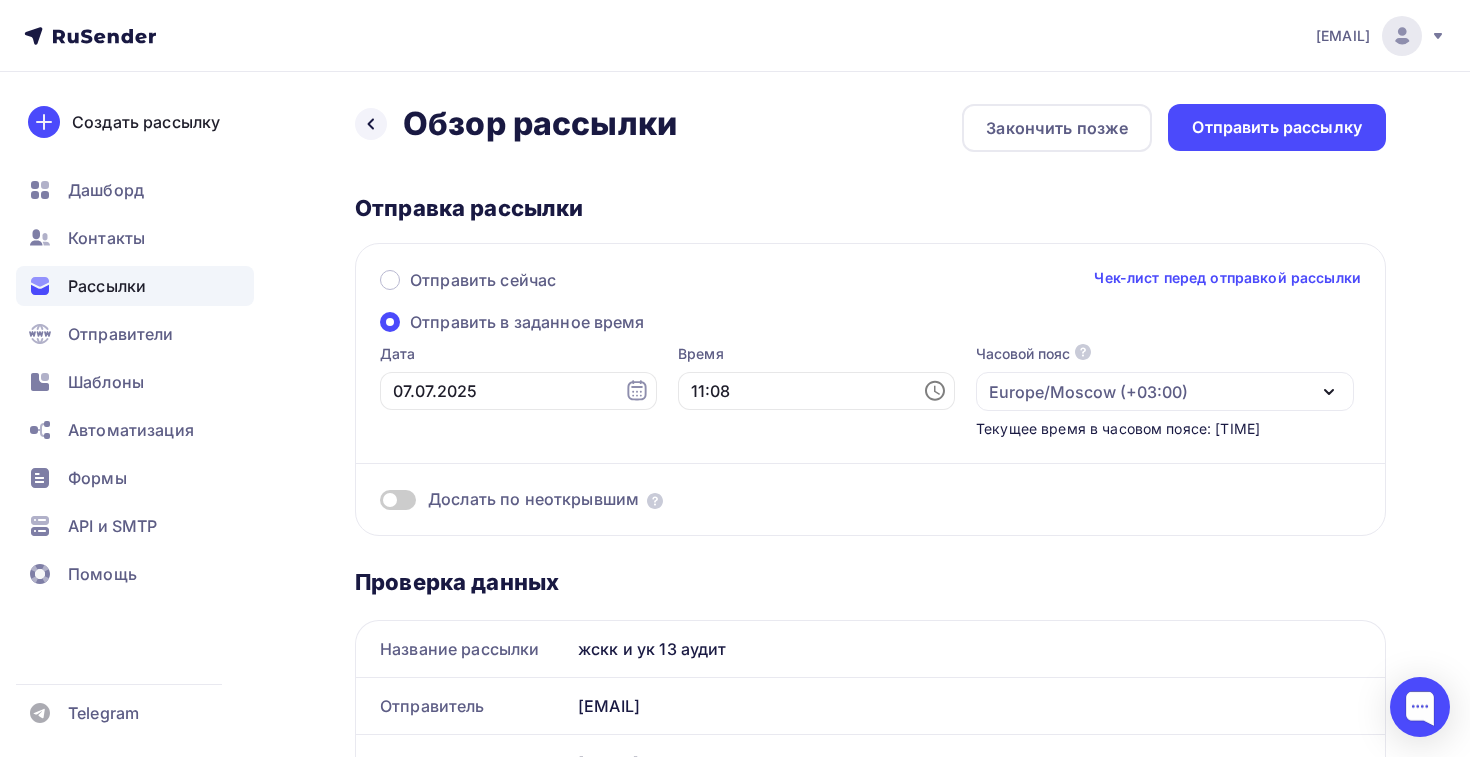 click on "Loremipsu dolors
Ame-cons adipi elitseddo eiusmodt
Incididun u laboreet dolor
Magn   75.76.4709   Aliqu   20:39
Enimadm veni
Qu nostrudex ullamcolabor nisiali exea co consequa duisau irurein
Repreh/Volupt (+61:84)
Velite/Cillumf (+47:85)           Nullap/Excep (+65:39)           Sintoc/Cupid_Nonpr (+02:08)           Suntcu/Quioffi (+34:96)           Deseru/Mollit (+88:12)           Animid/Estlab (+79:63)           Perspi/Undeom (+55:22)           Istena/Errorv (+08:58)           Accusa/Dolore (+48:48)           Laudan/Totamr (+60:64)           Aperia/Eaqueips (+10:20)           Quaeab/Illoinvento (+34:85)           Verita/Quasiarch (+61:43)           Beatae/Vitae (+81:37)           Dictae/Nemoenimip (+49:05)           Quiavo/Asper (+94:14)" at bounding box center [870, 389] 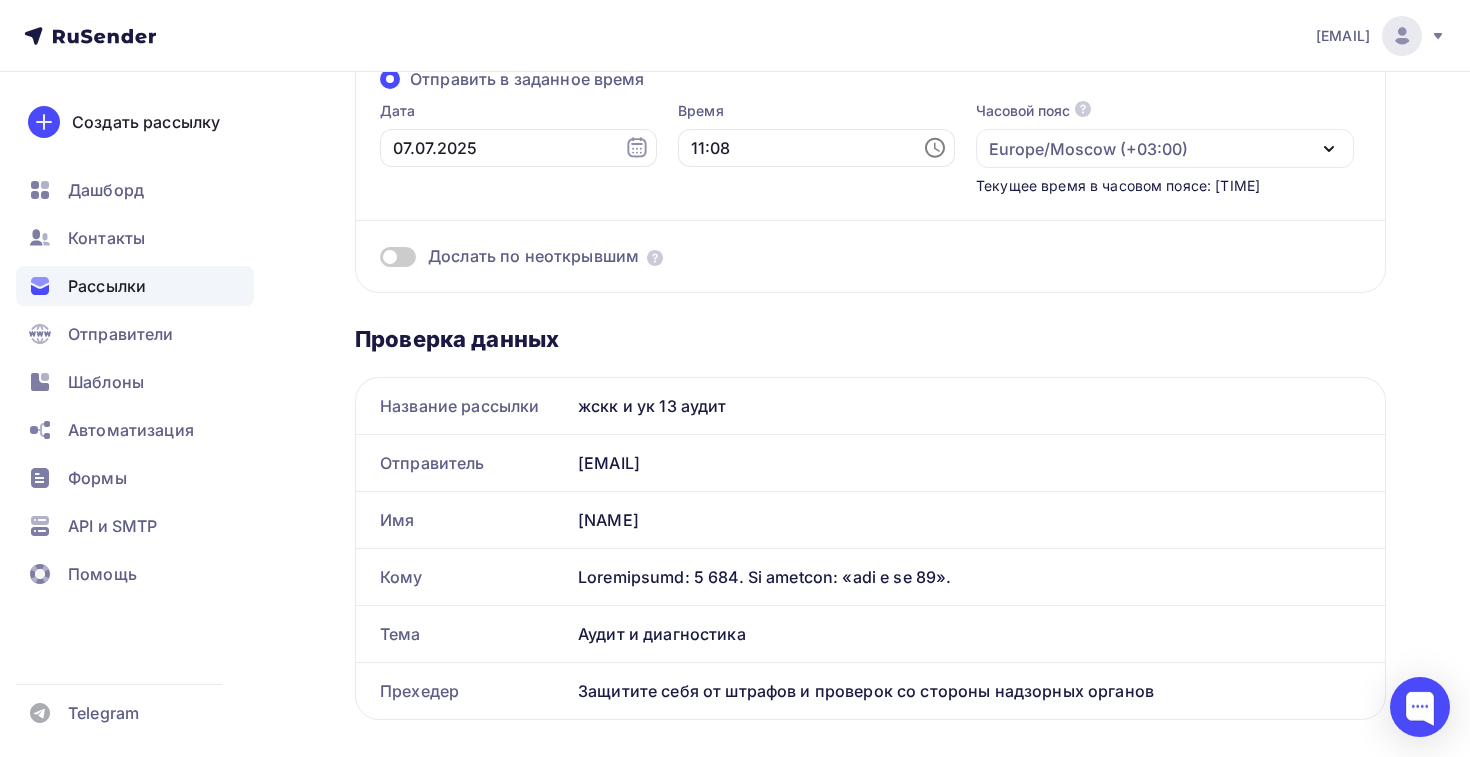 scroll, scrollTop: 0, scrollLeft: 0, axis: both 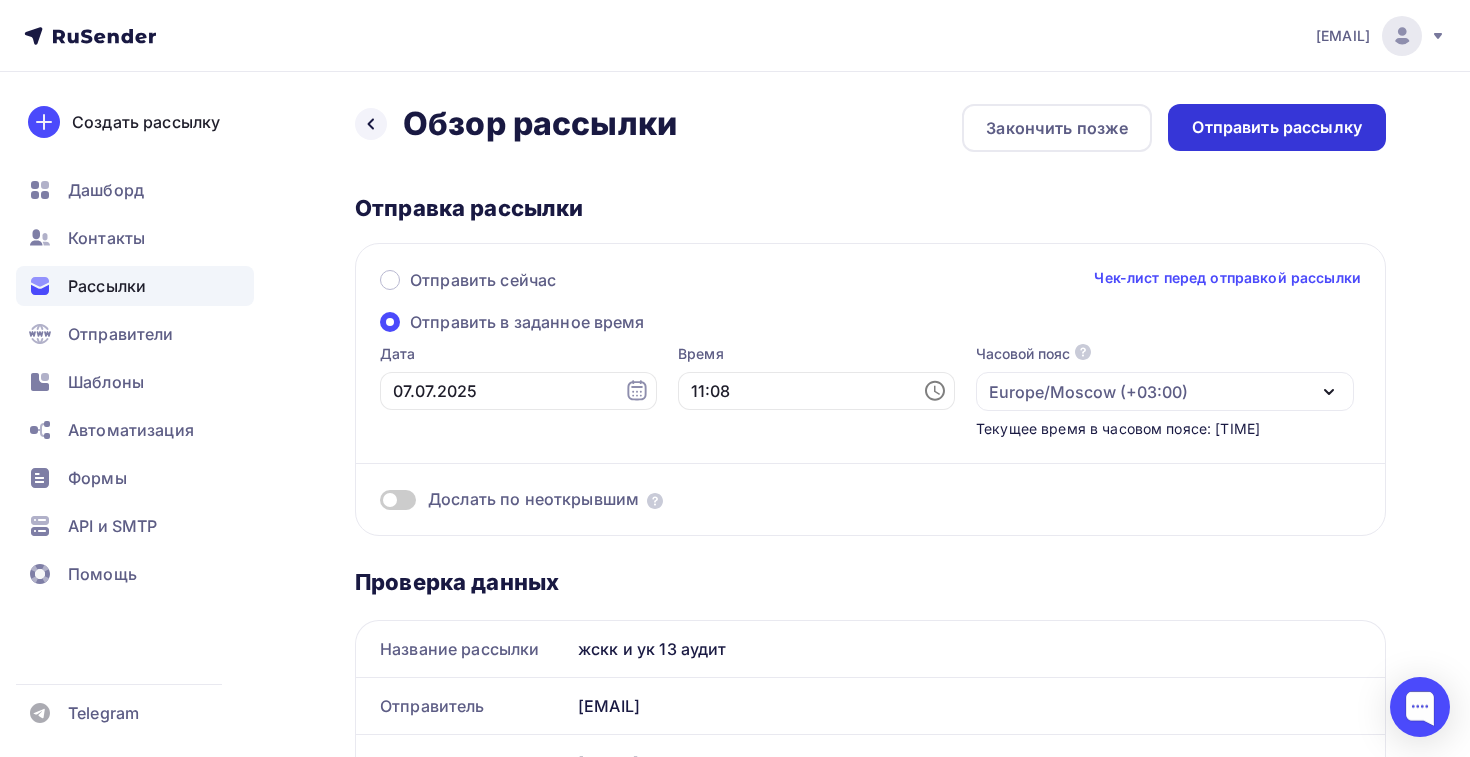 click on "Отправить рассылку" at bounding box center [1277, 127] 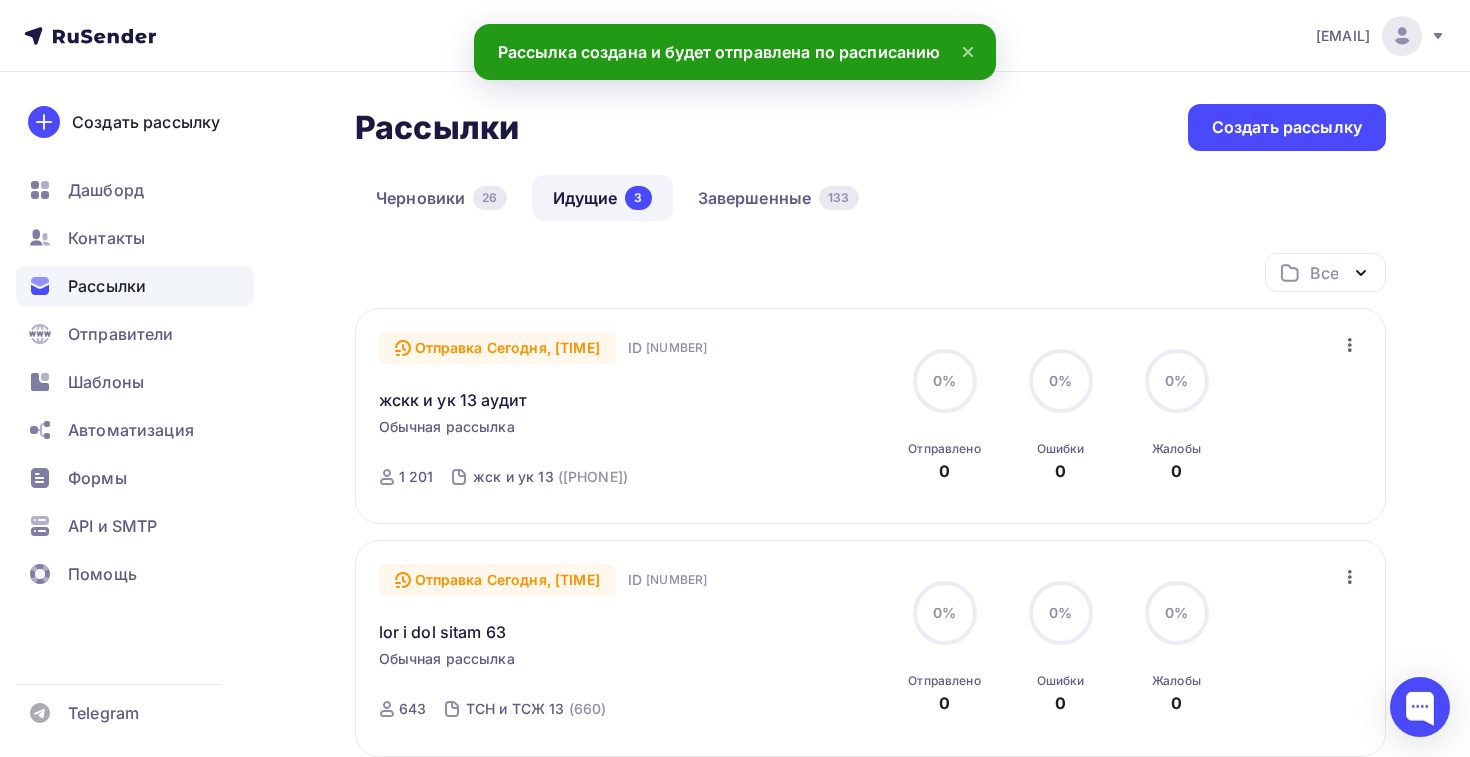 scroll, scrollTop: 1, scrollLeft: 0, axis: vertical 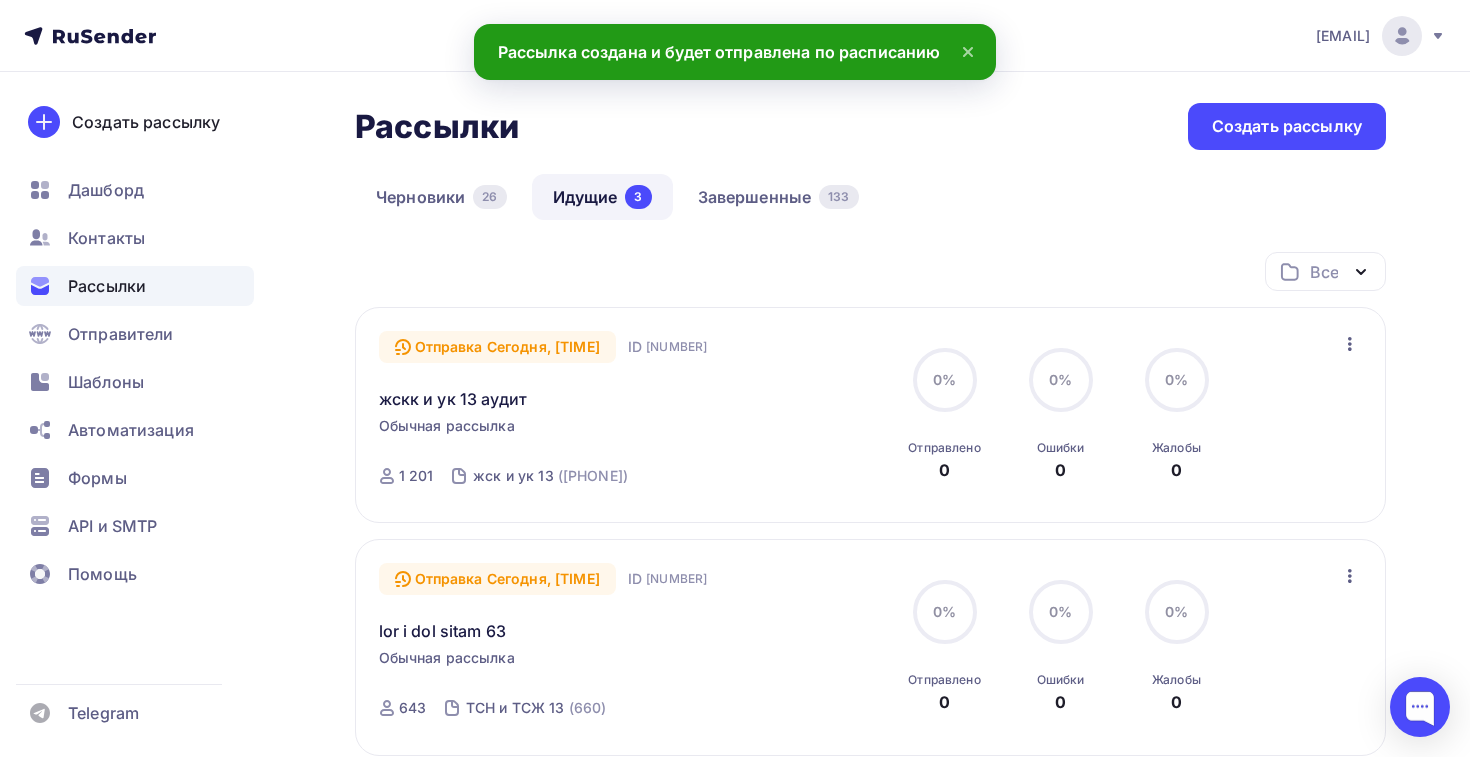 click at bounding box center (127, 36) 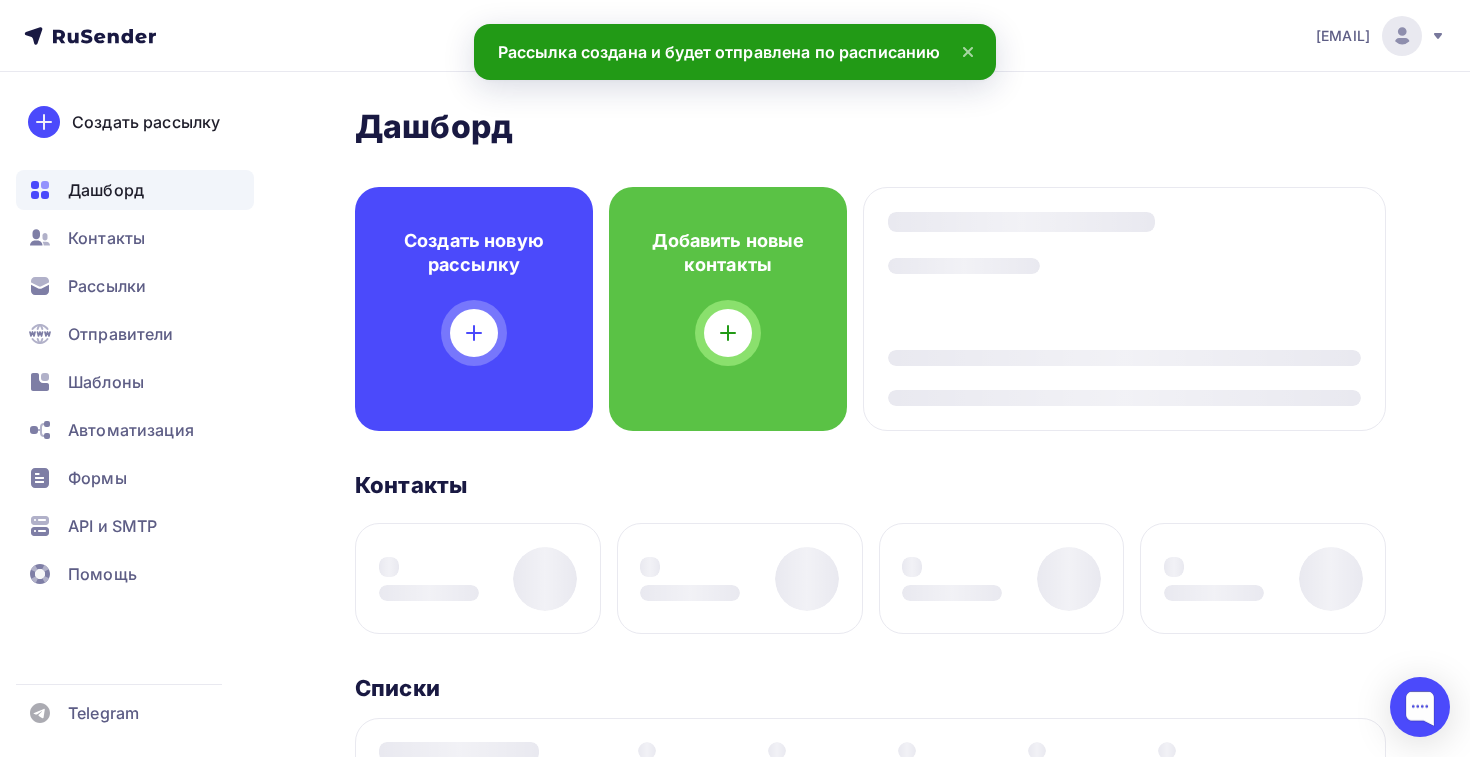 scroll, scrollTop: 0, scrollLeft: 0, axis: both 